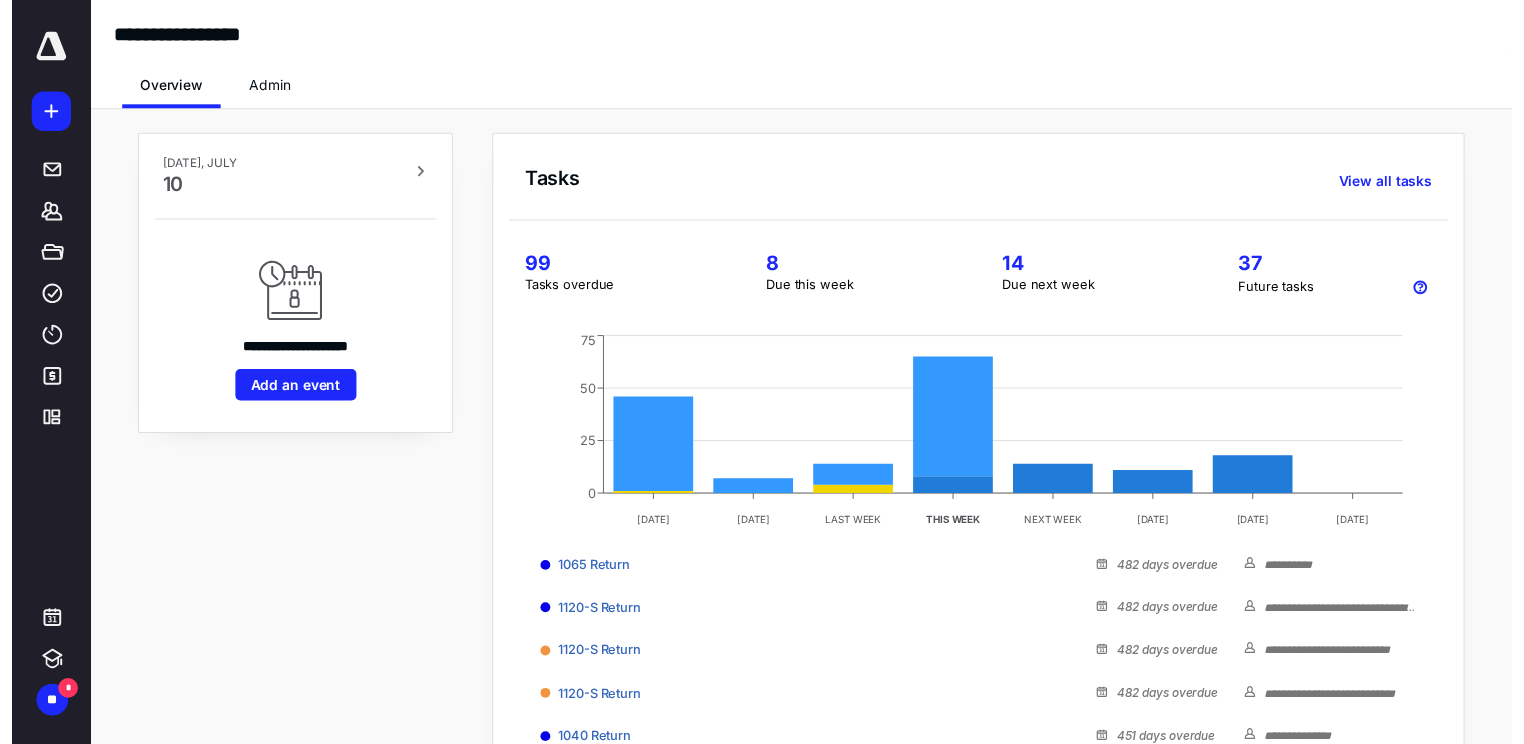 scroll, scrollTop: 0, scrollLeft: 0, axis: both 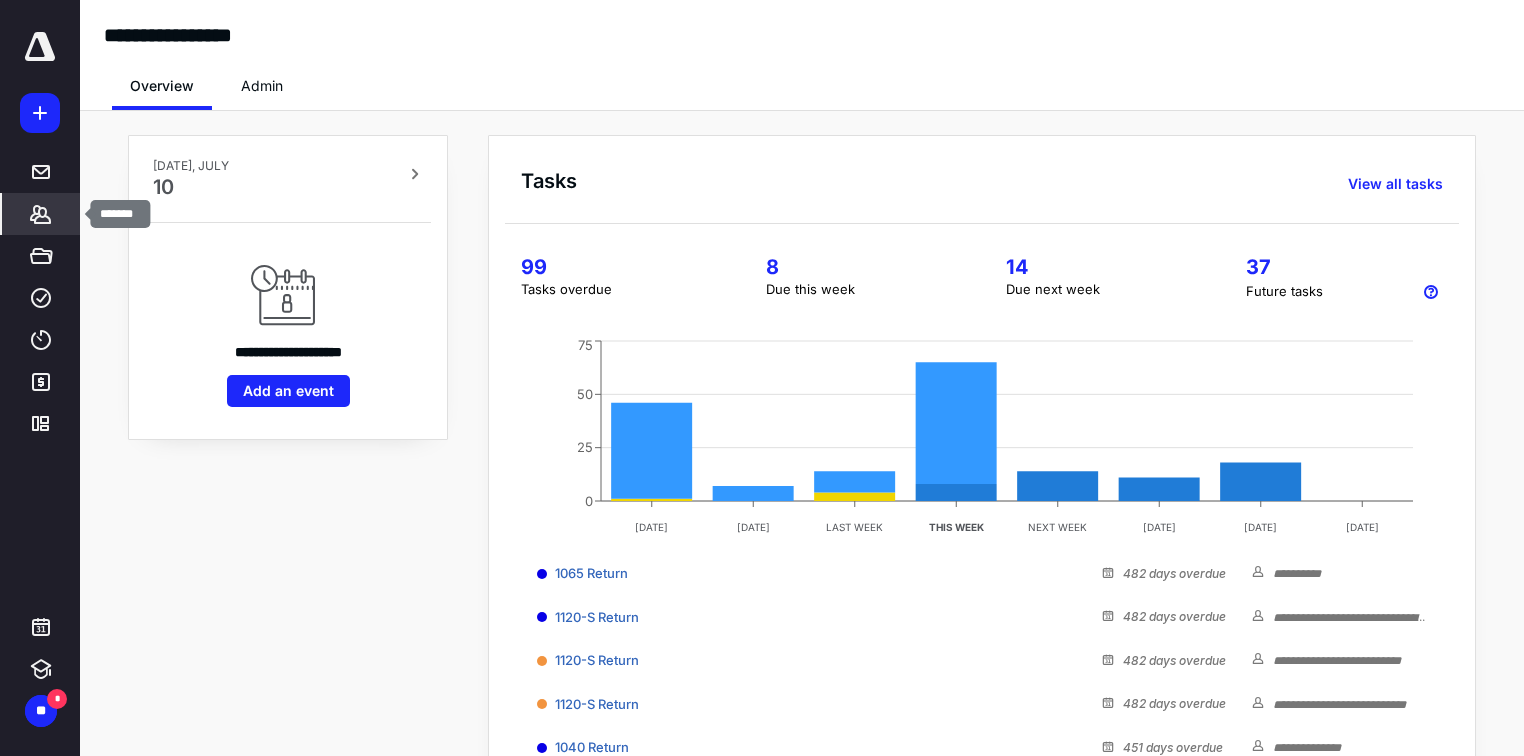click 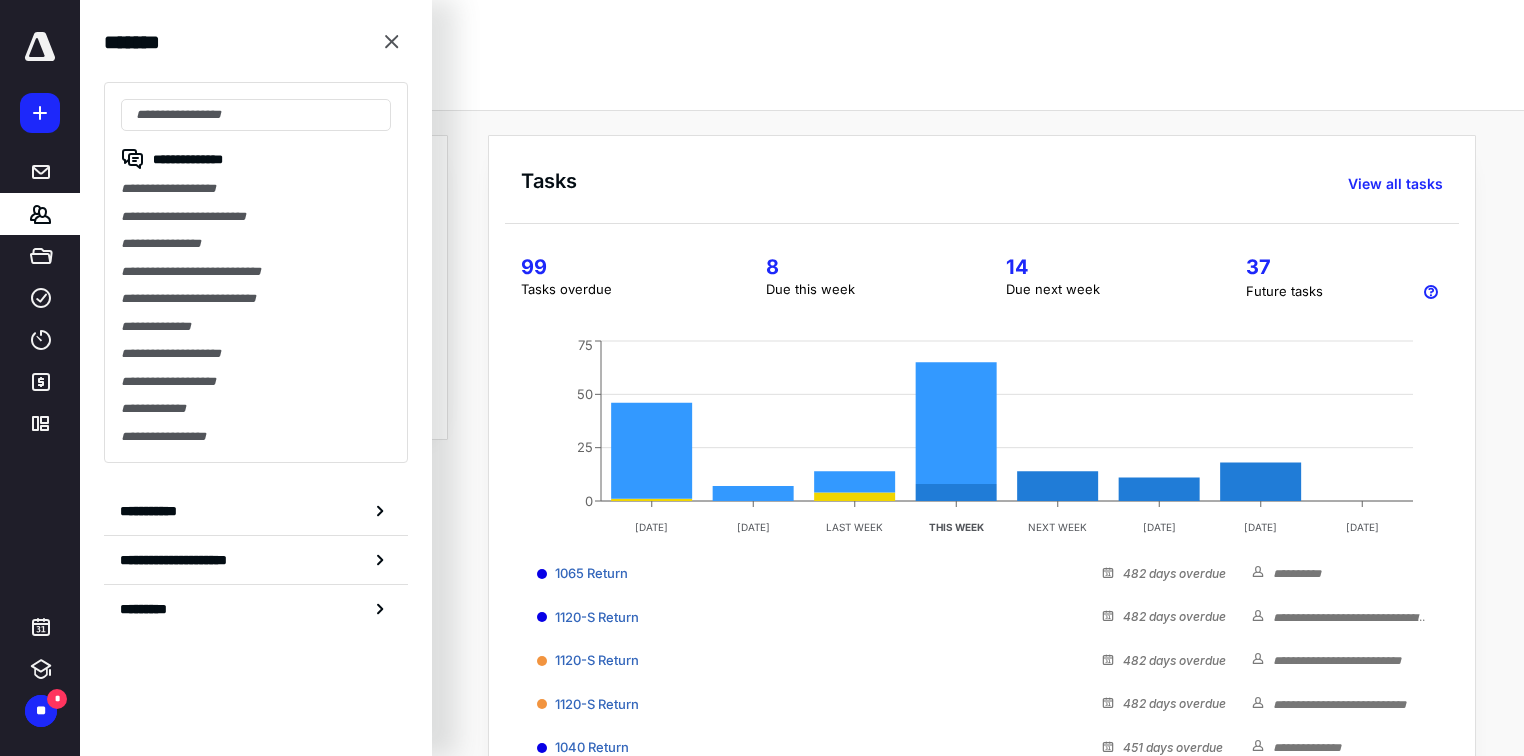 click at bounding box center (40, 50) 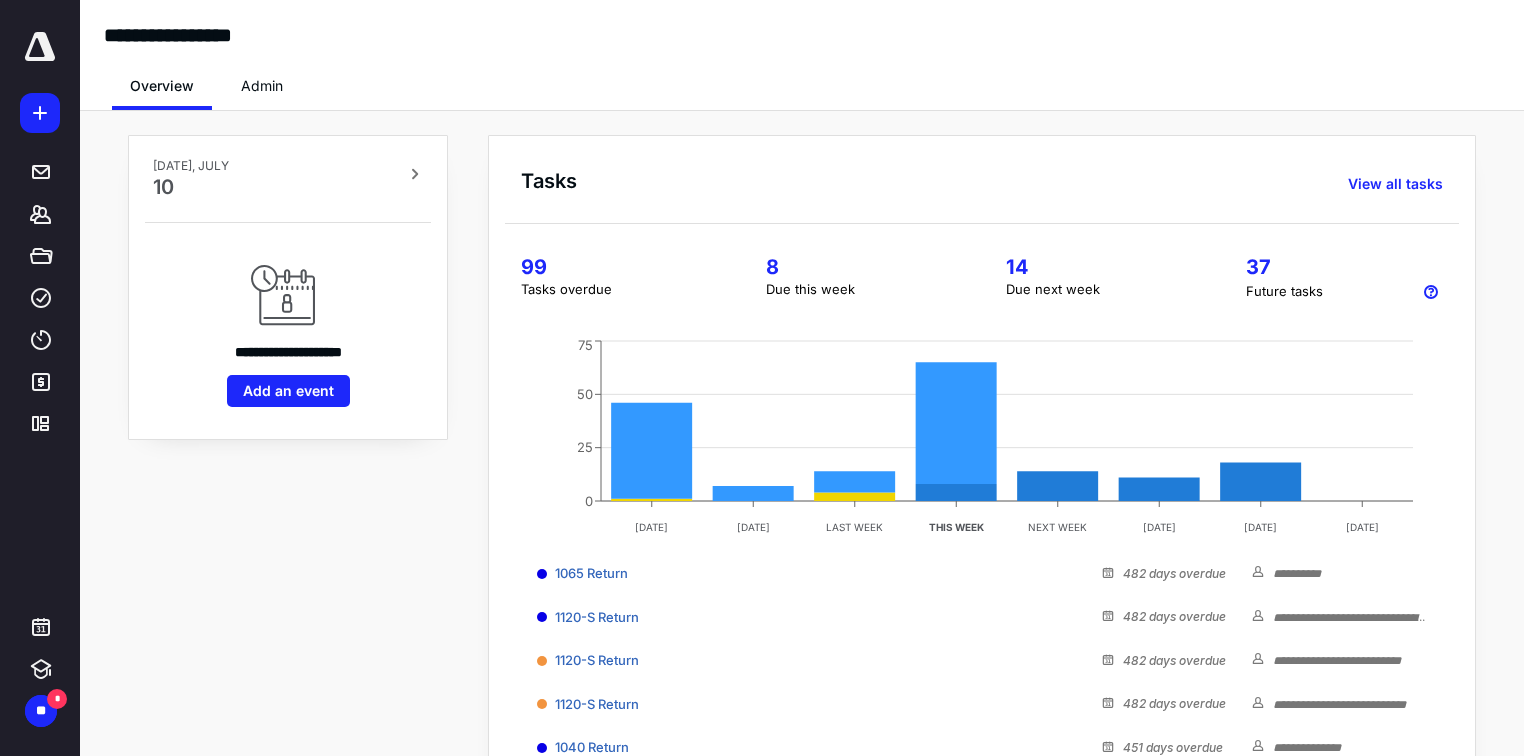 click on "Admin" at bounding box center (262, 86) 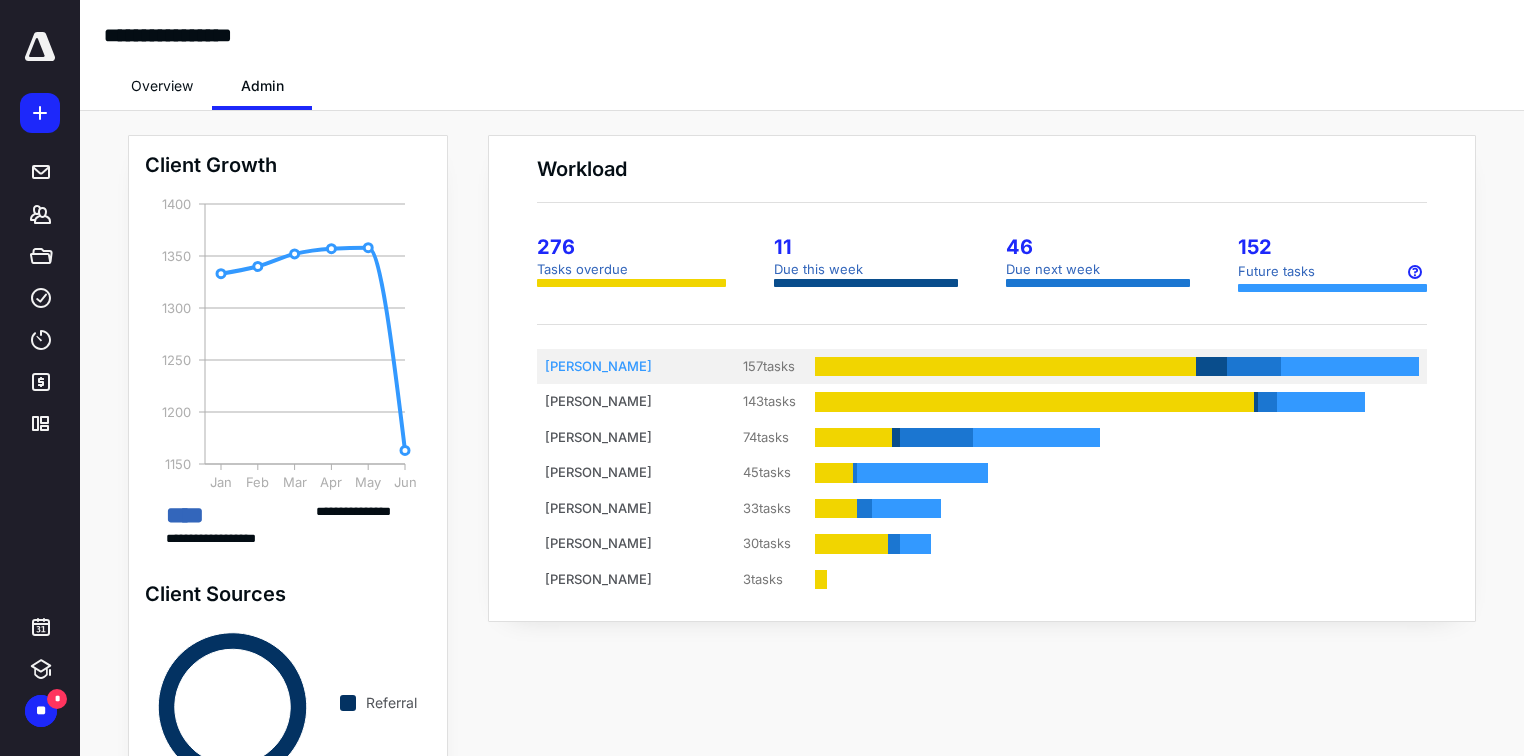 click at bounding box center [1005, 367] 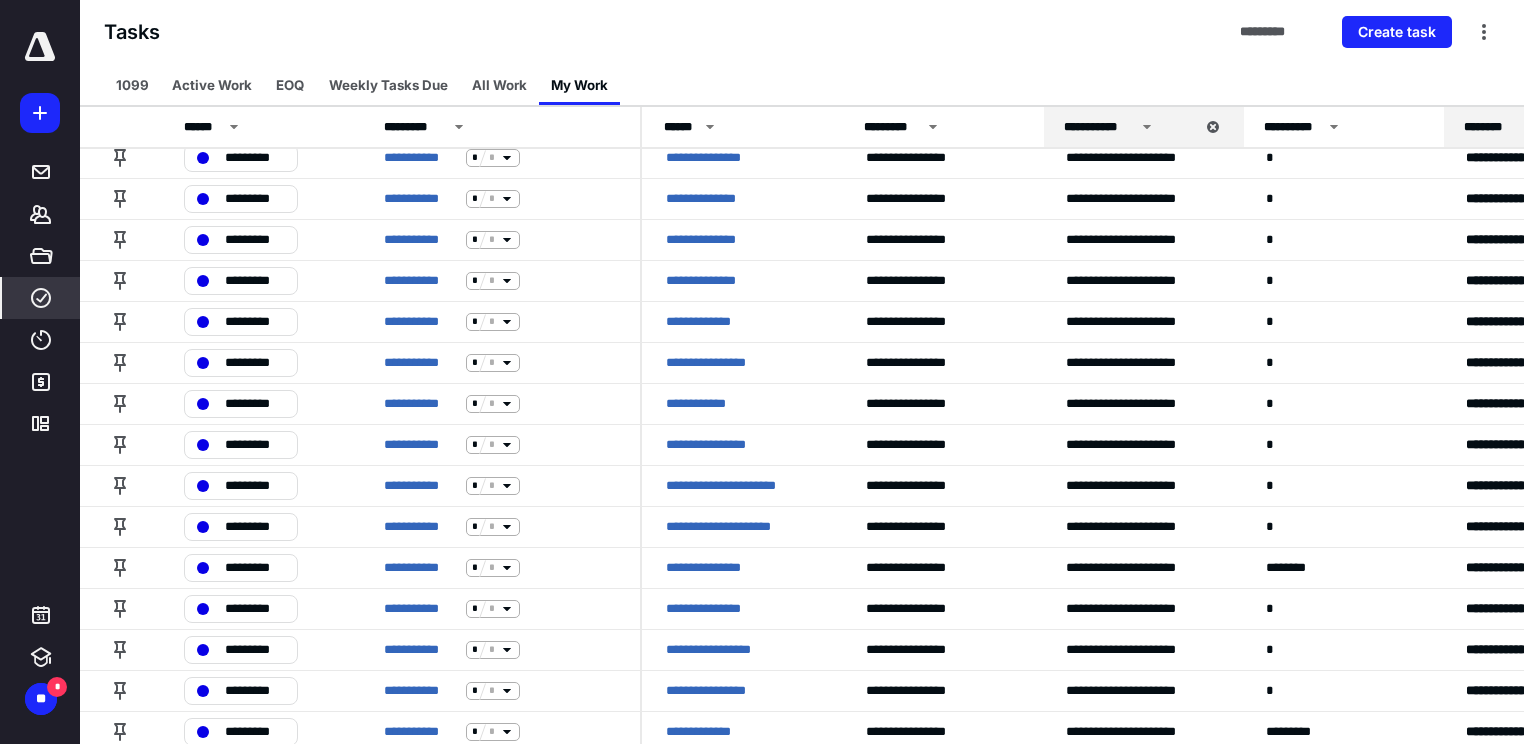 scroll, scrollTop: 1920, scrollLeft: 0, axis: vertical 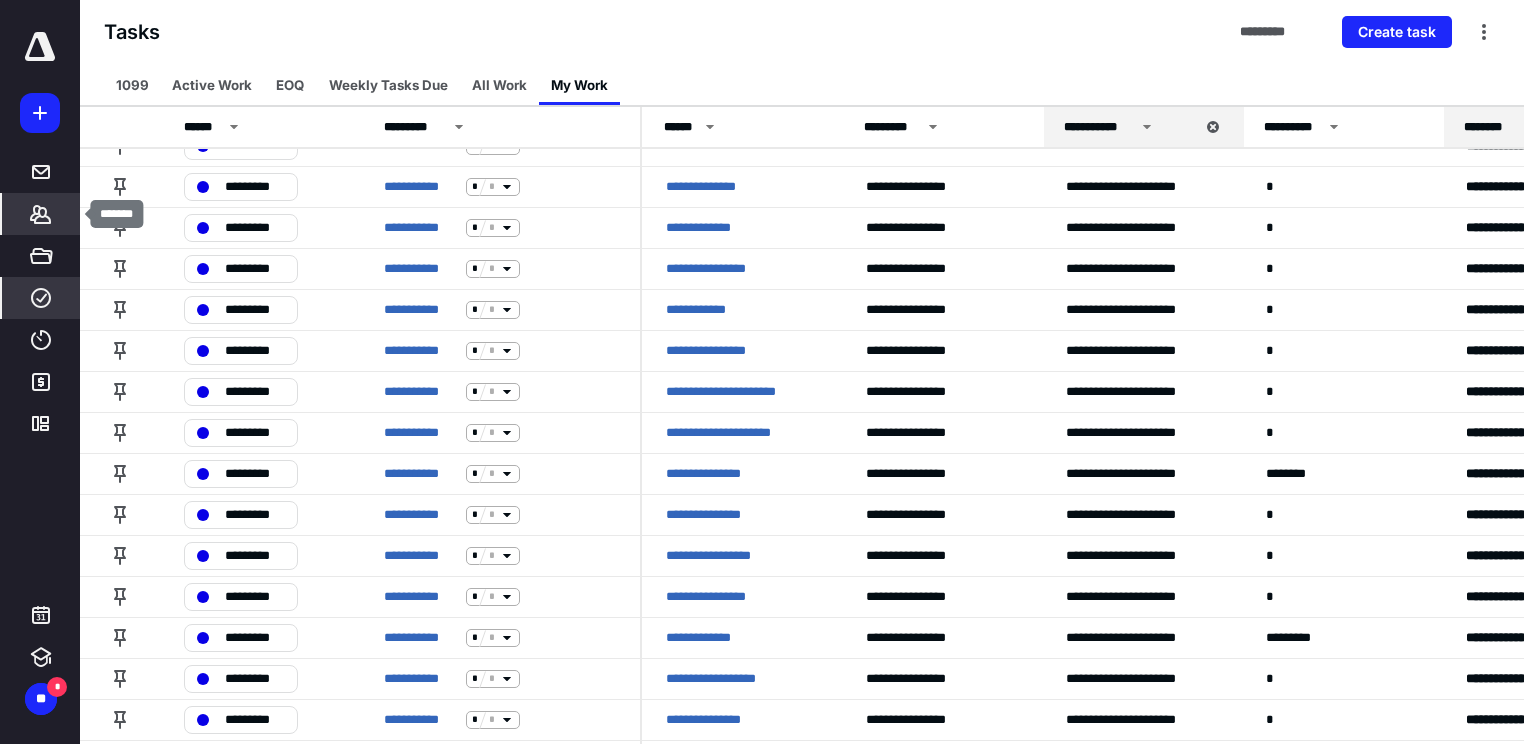 click on "*******" at bounding box center (41, 214) 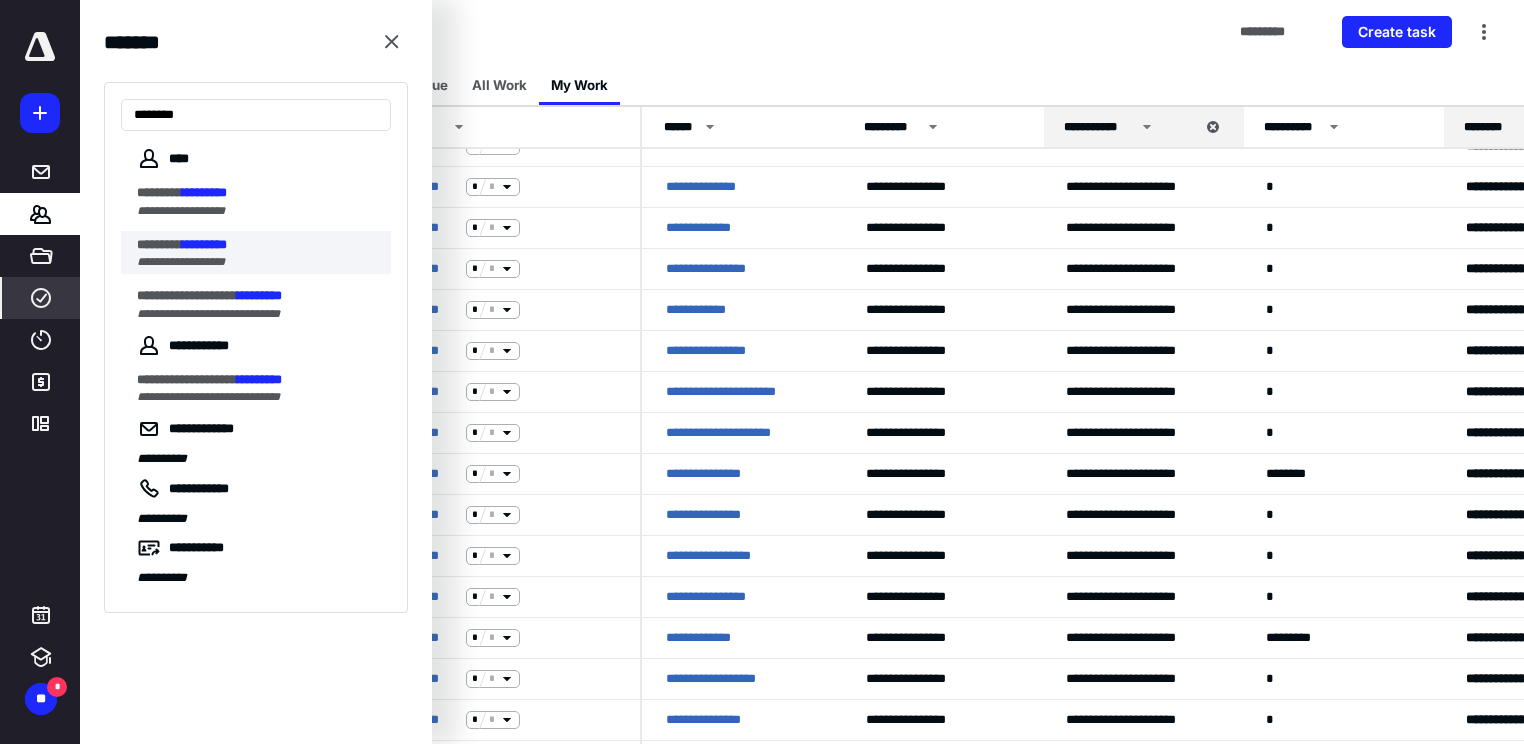 type on "********" 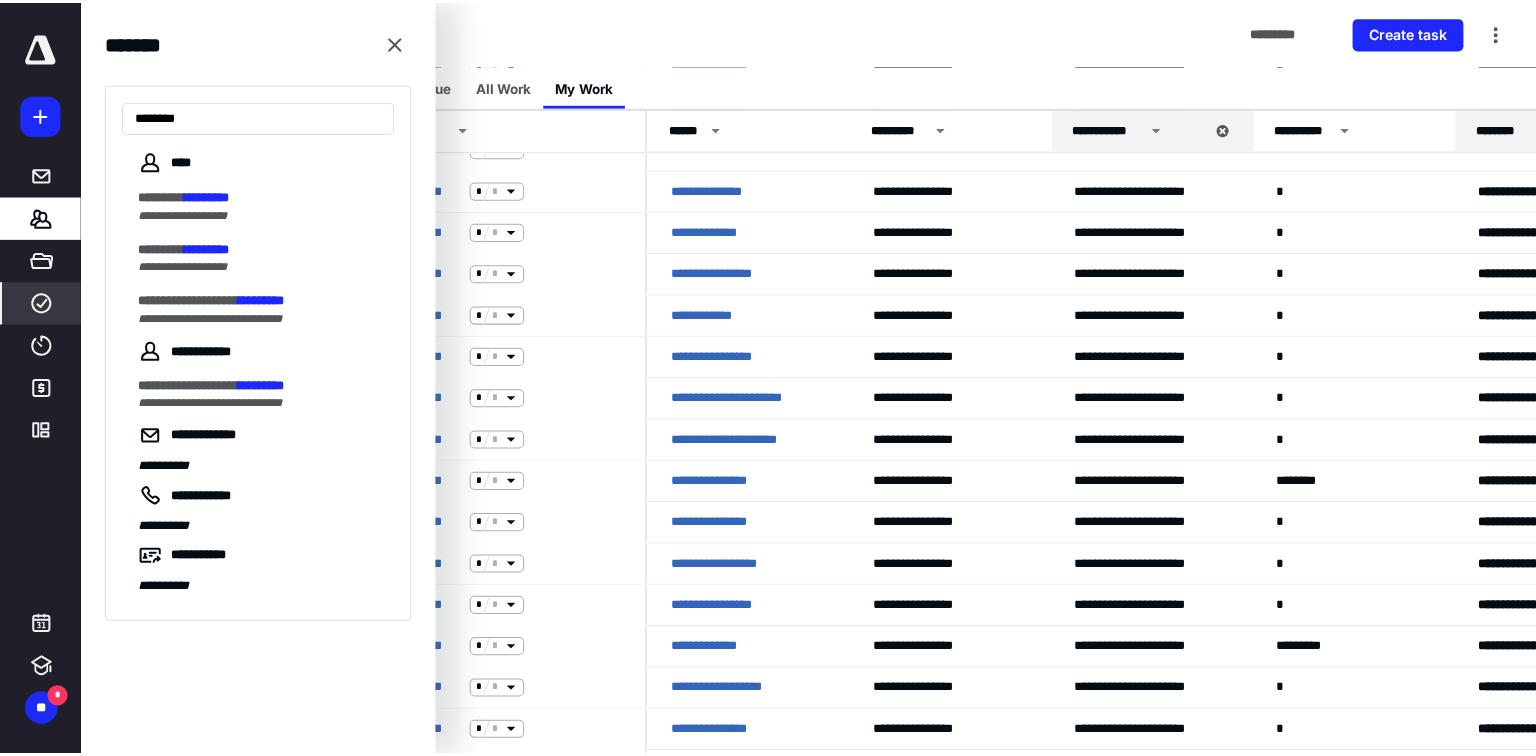 scroll, scrollTop: 0, scrollLeft: 0, axis: both 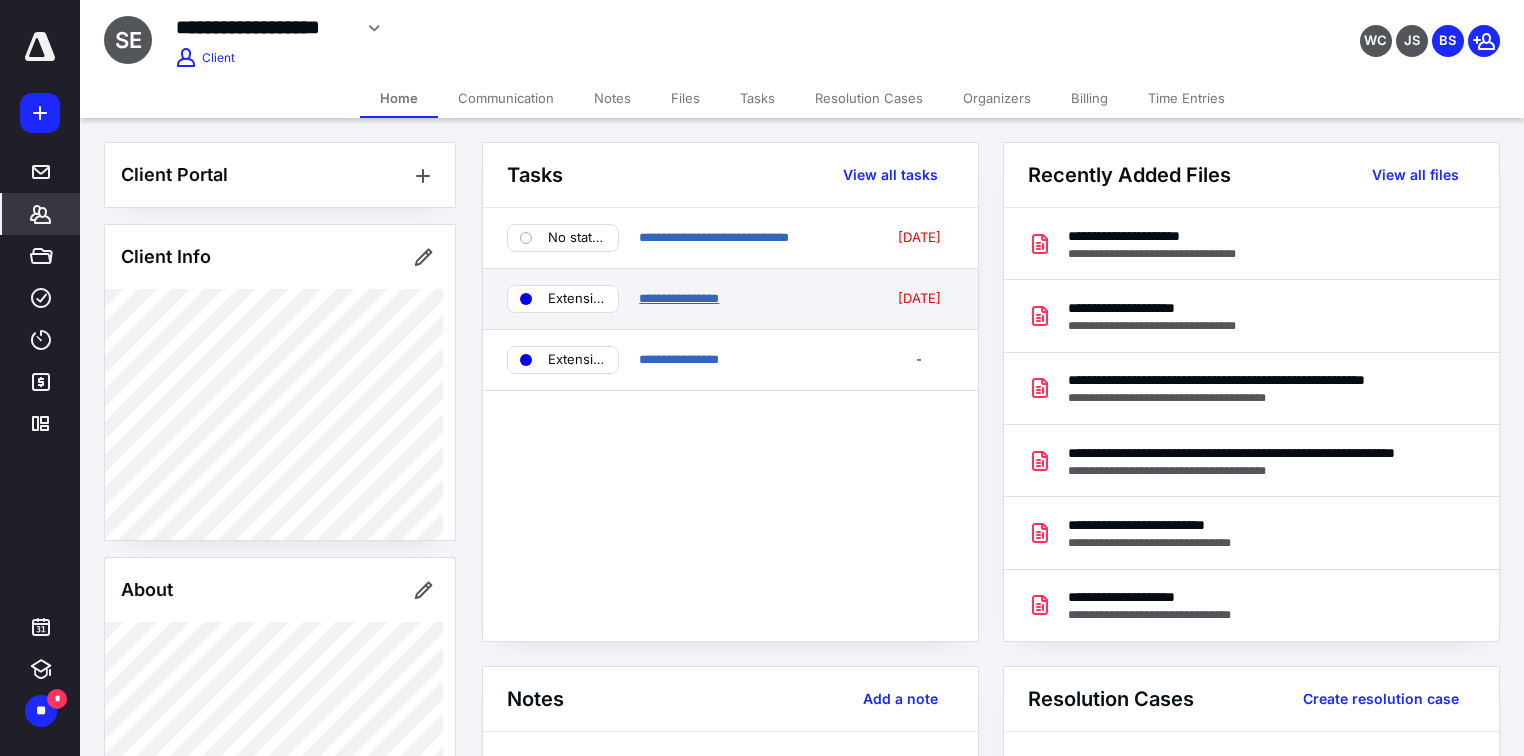 click on "**********" at bounding box center [679, 298] 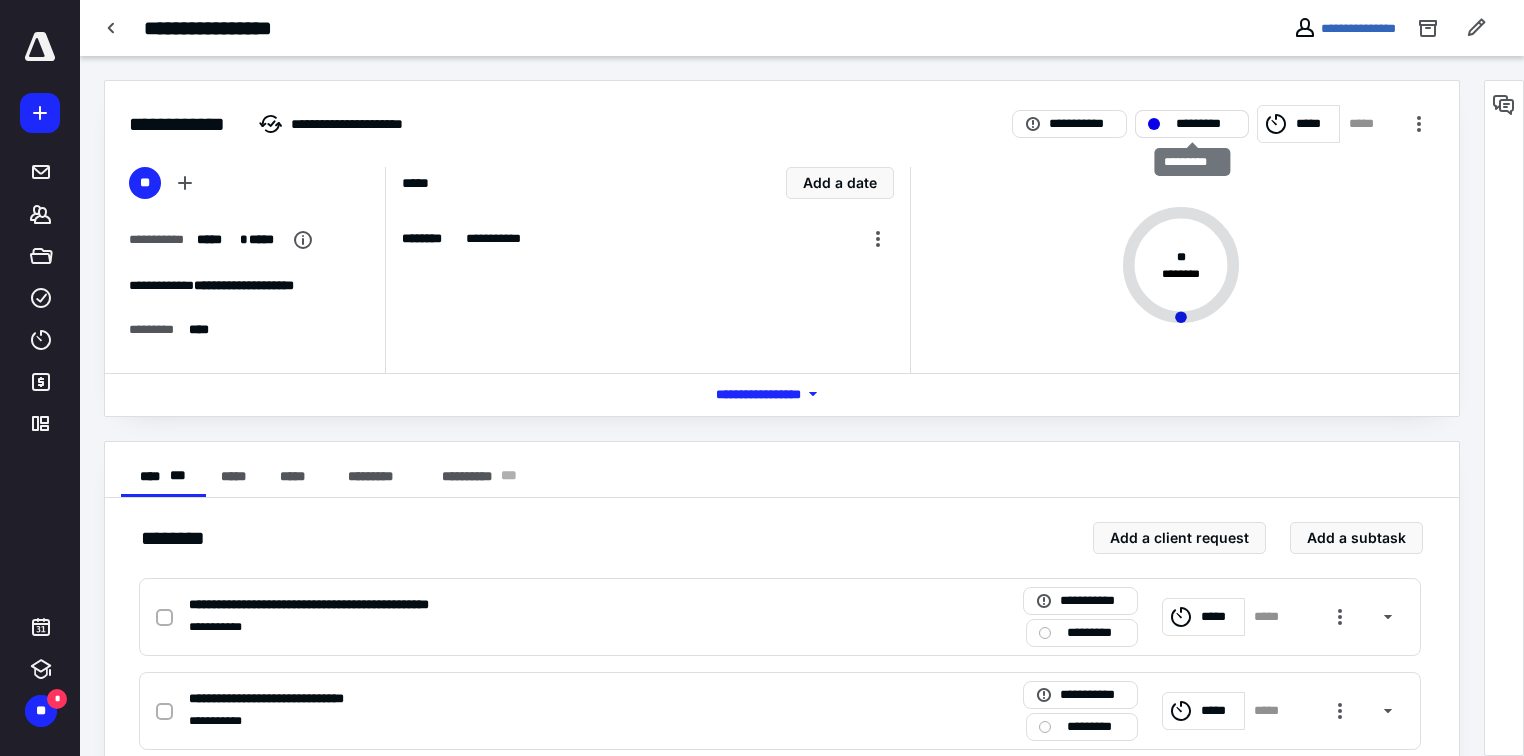 click on "*********" at bounding box center (1206, 124) 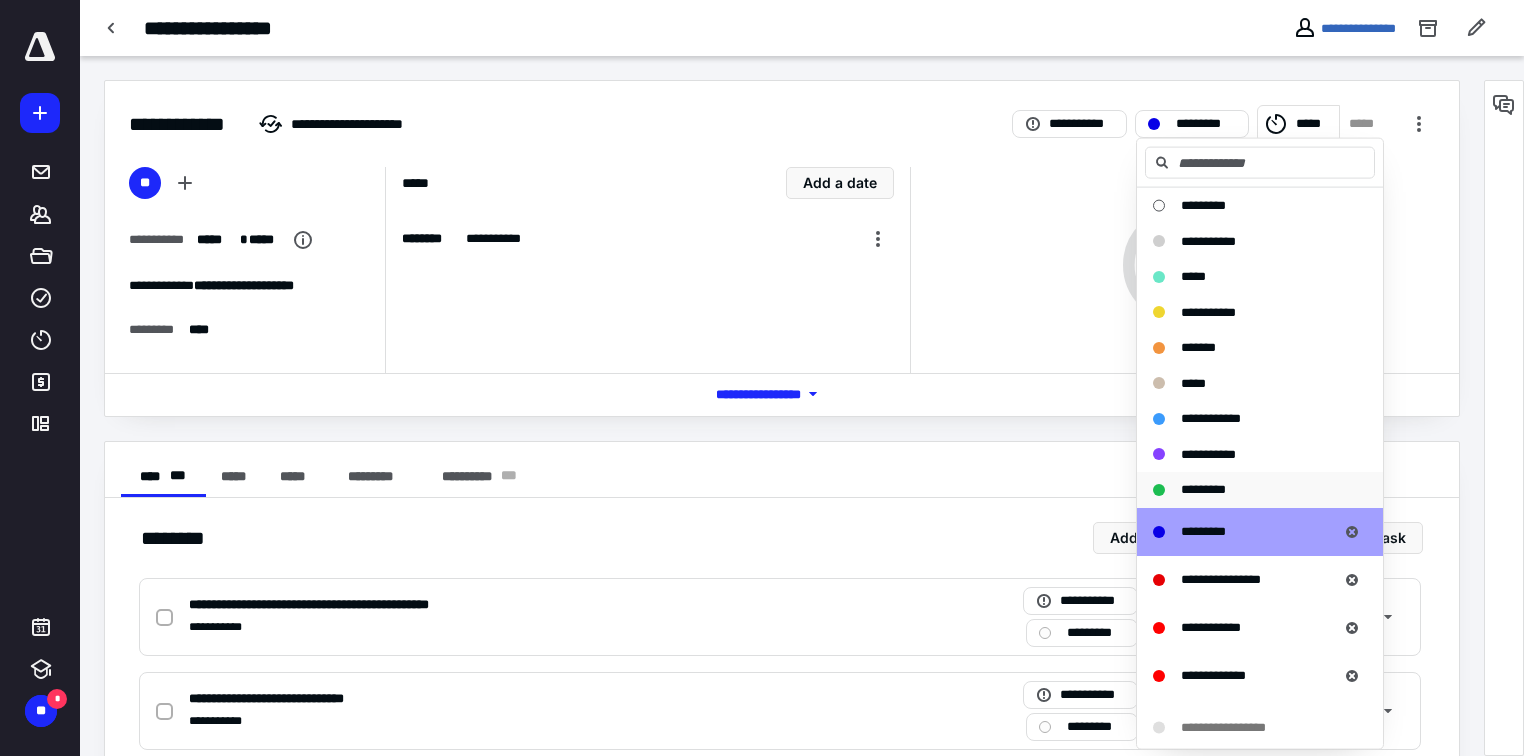 click on "*********" at bounding box center (1260, 490) 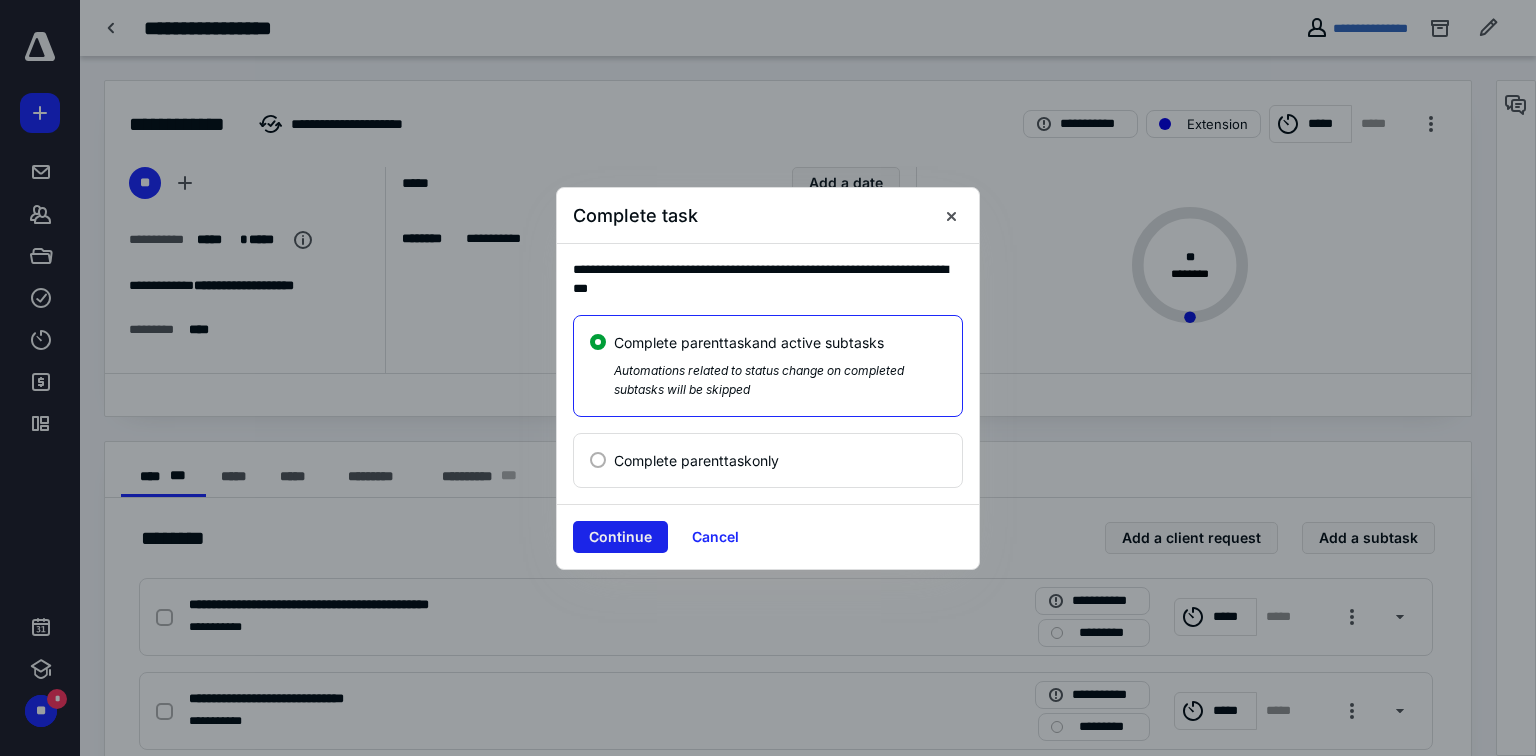 click on "Continue" at bounding box center (620, 537) 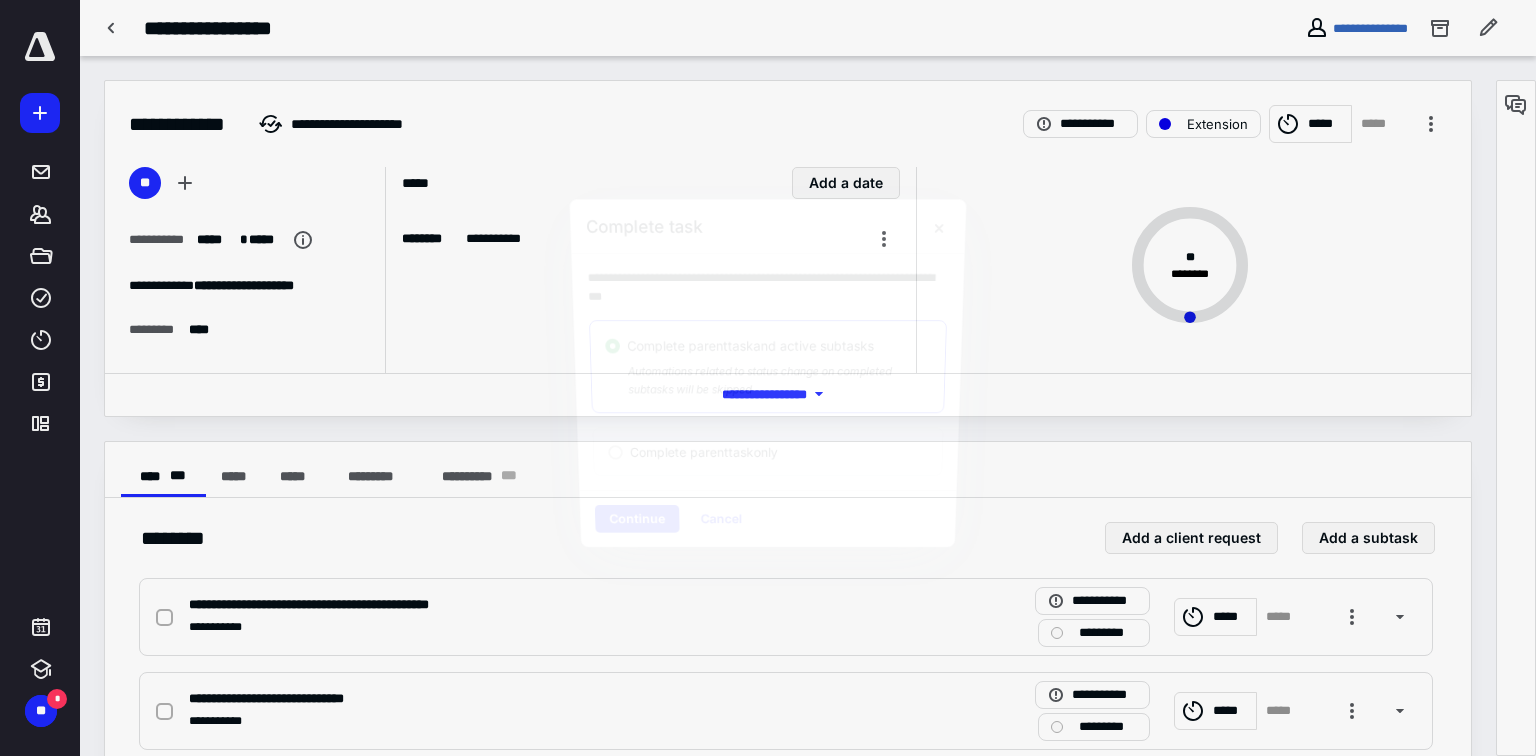 checkbox on "true" 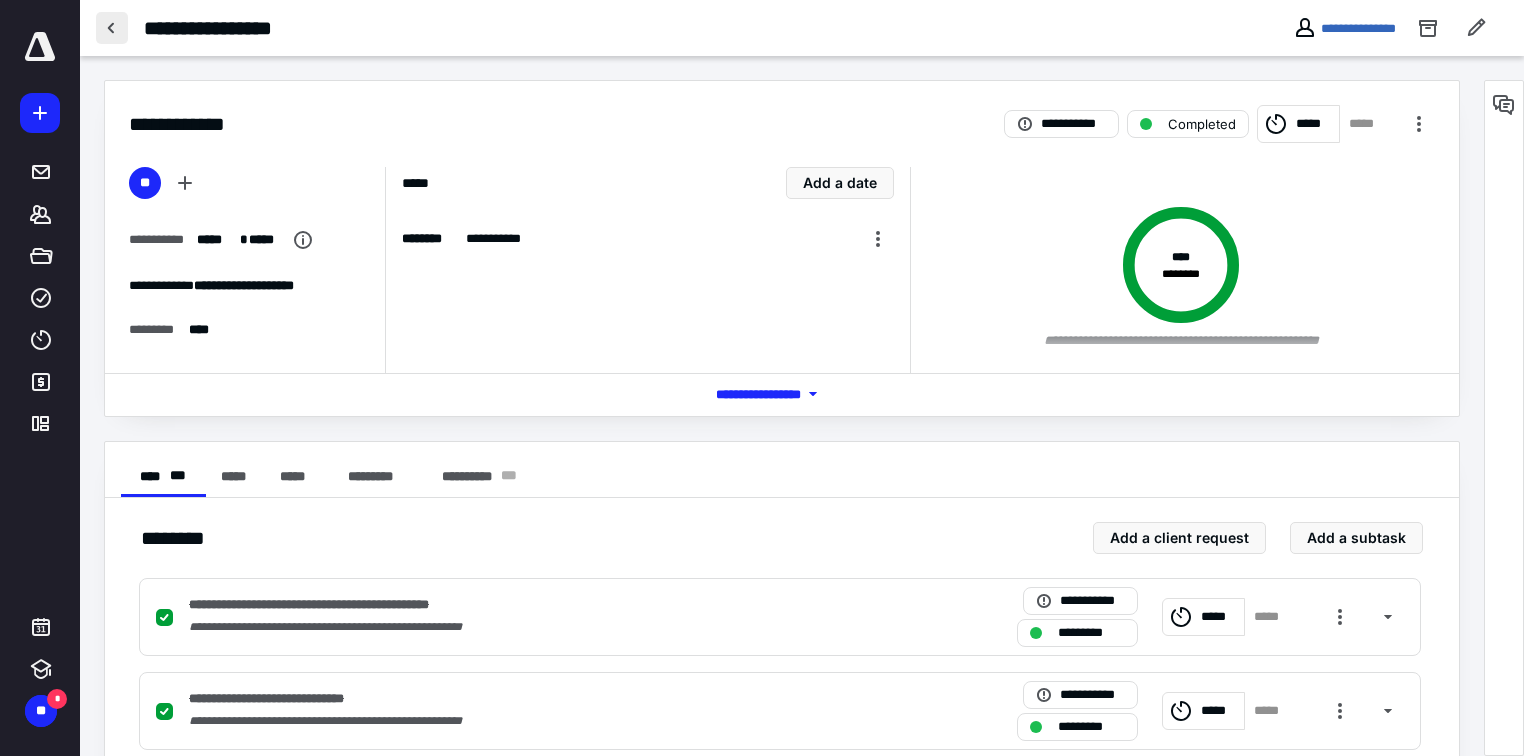 click at bounding box center (112, 28) 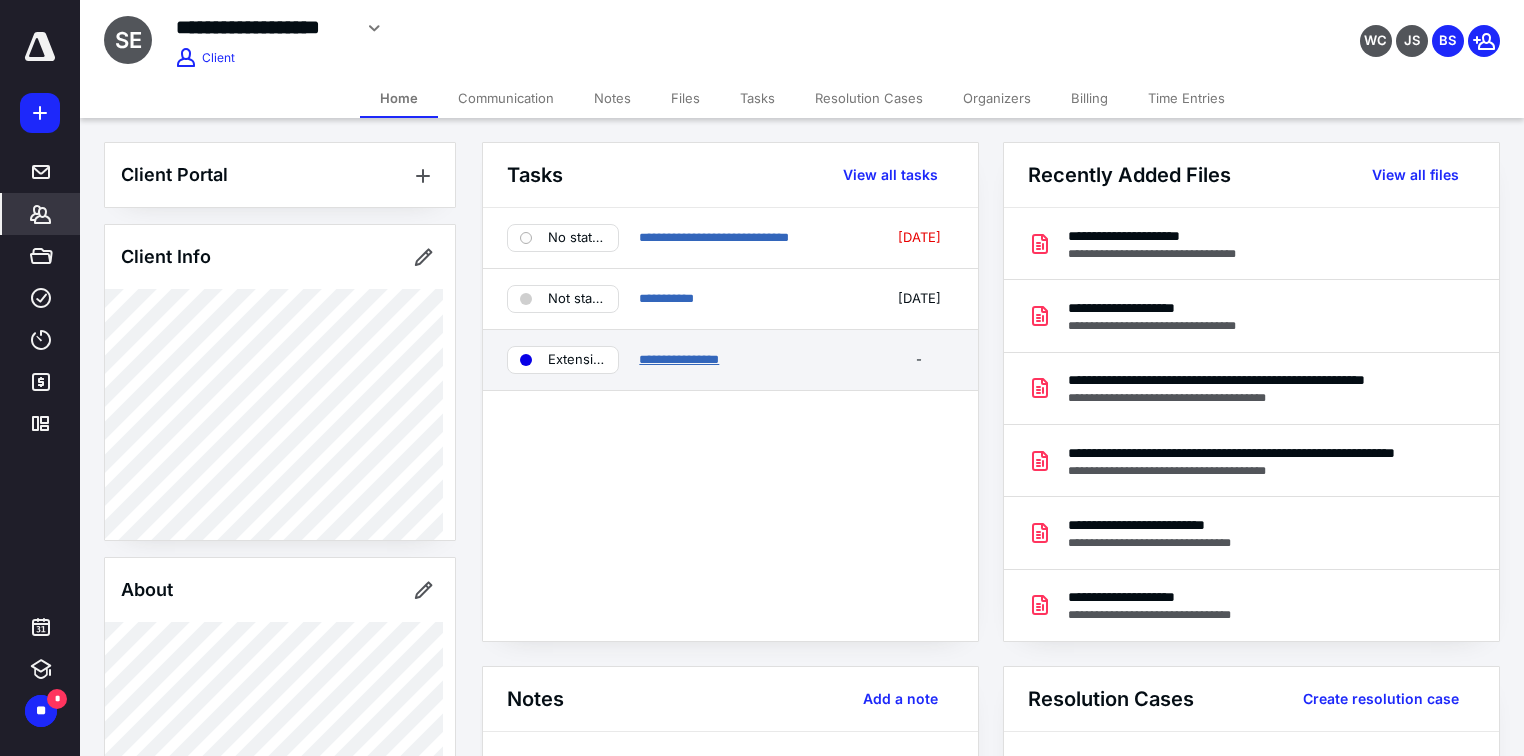 click on "**********" at bounding box center (679, 359) 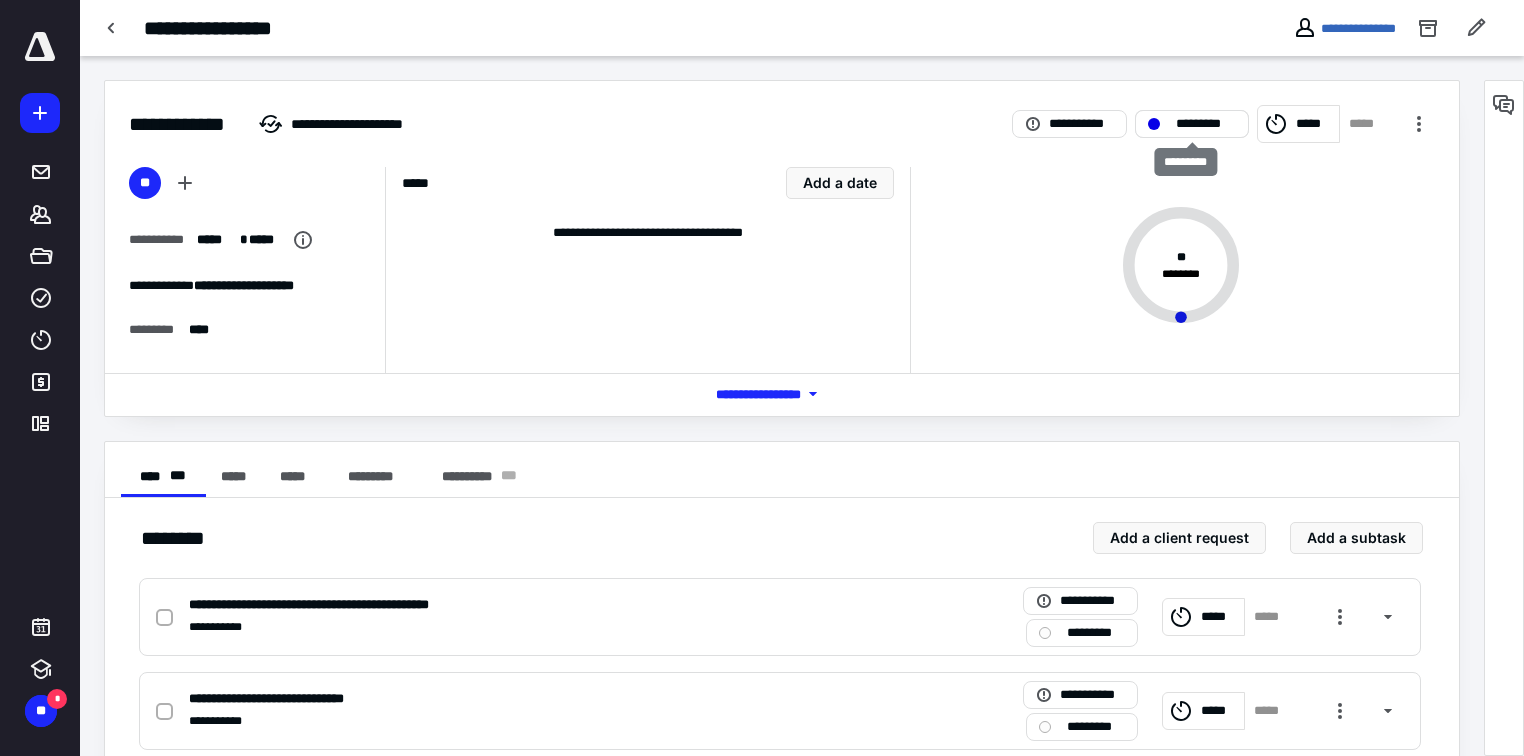 click on "*********" at bounding box center (1192, 124) 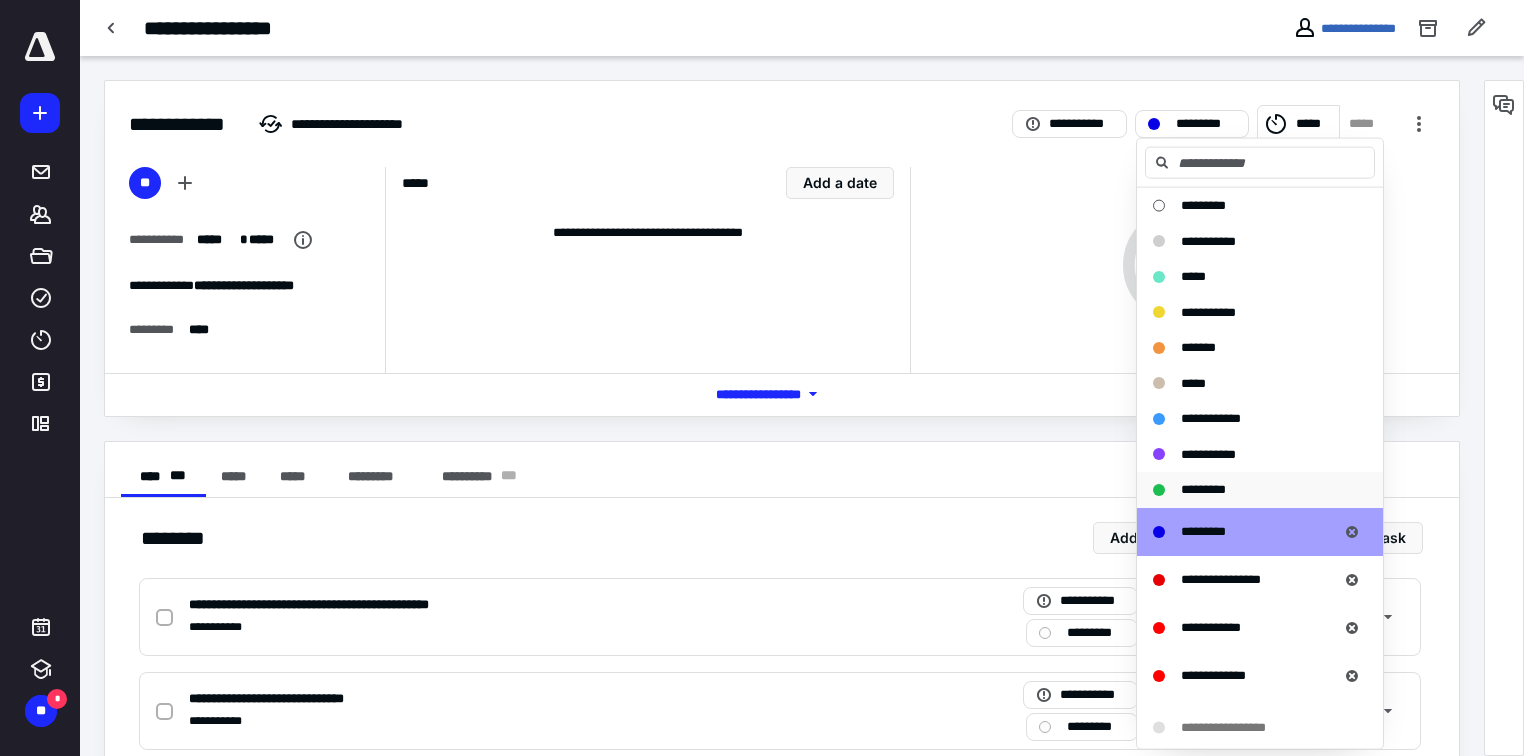click on "*********" at bounding box center [1260, 490] 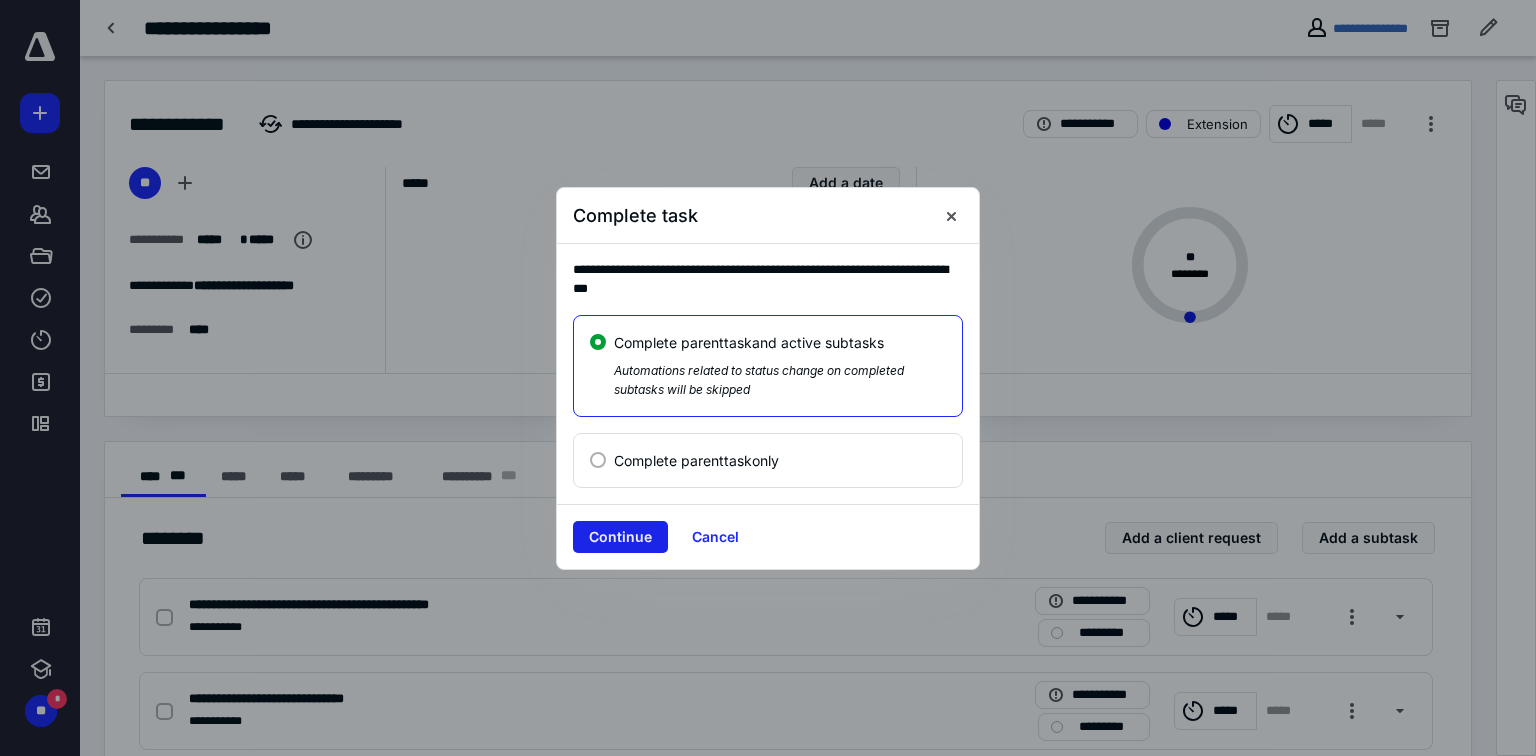 click on "Continue" at bounding box center (620, 537) 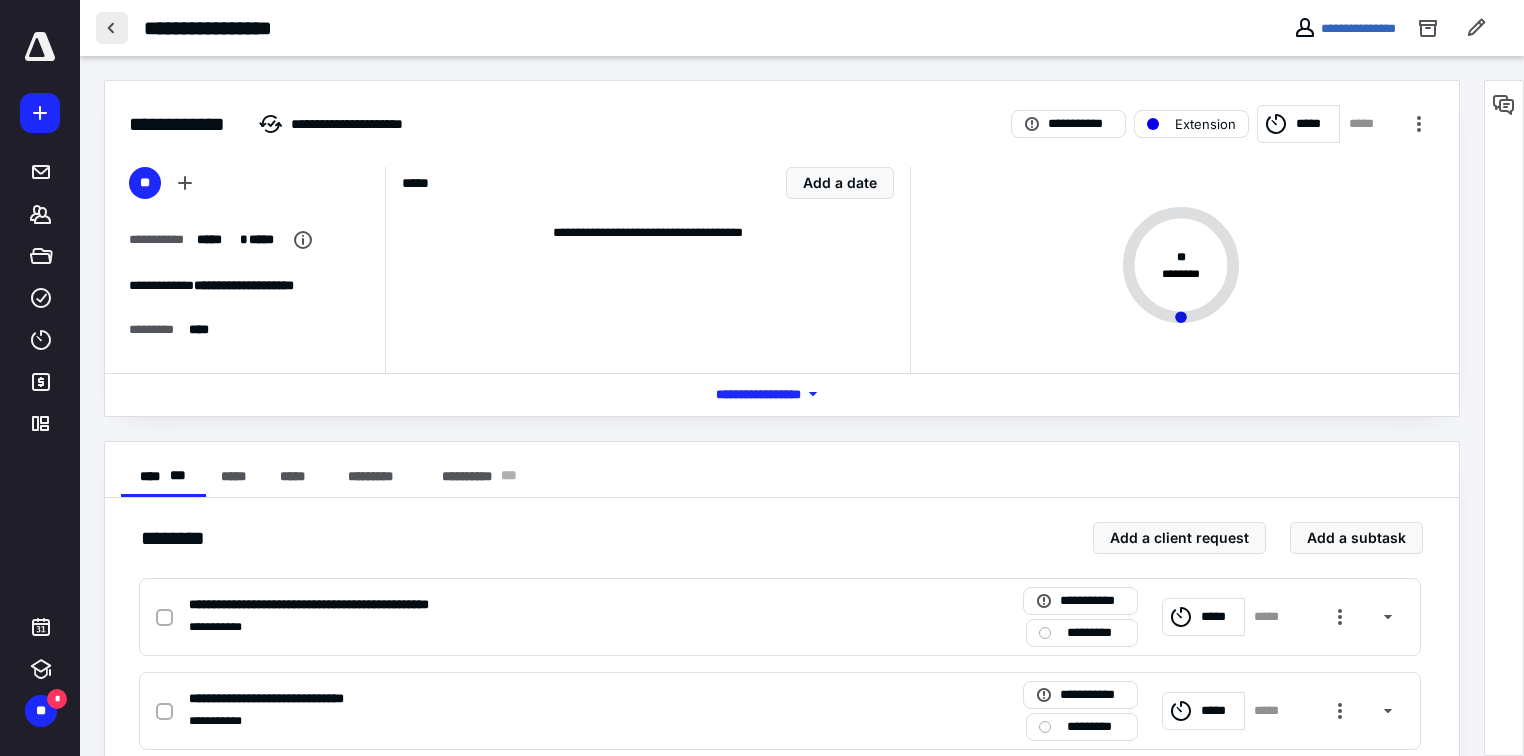 checkbox on "true" 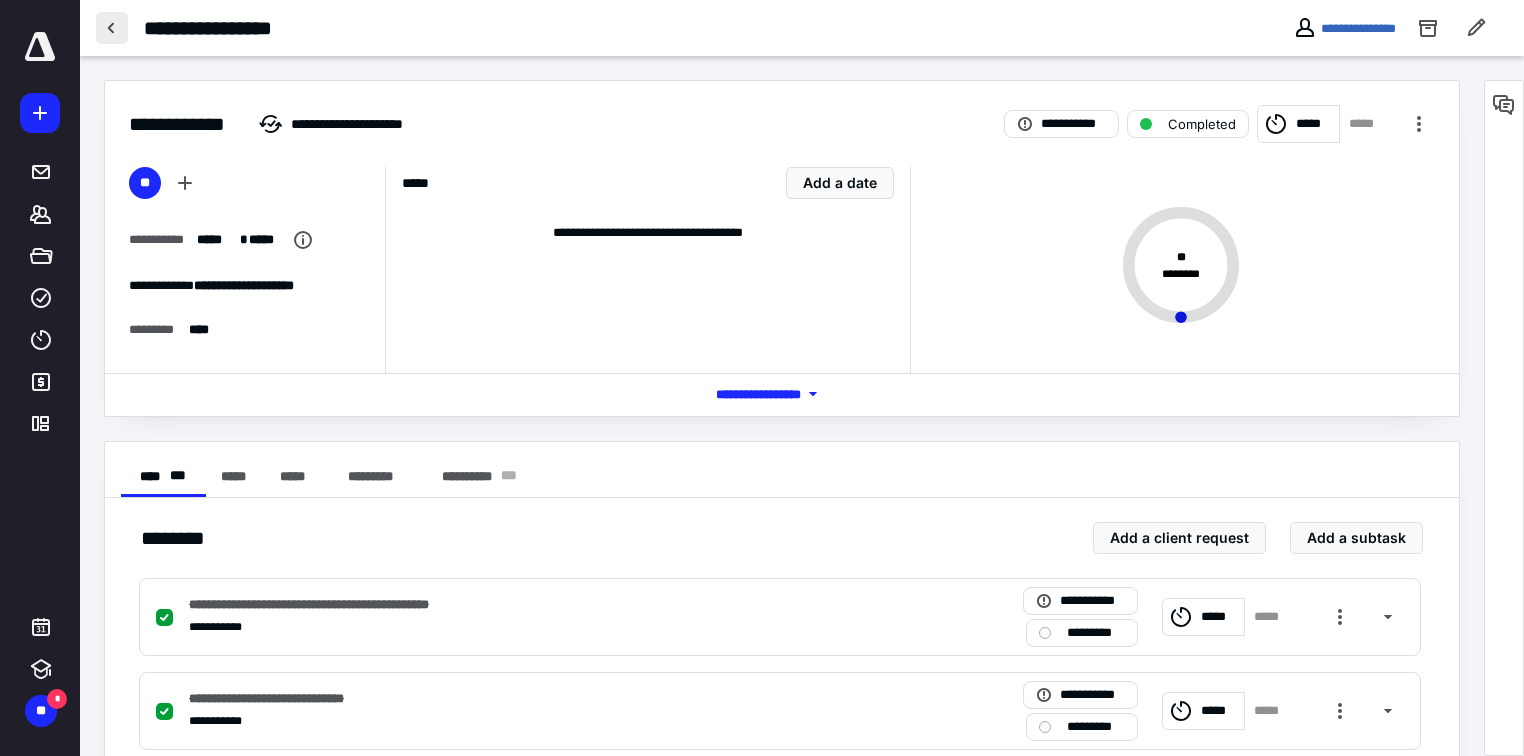 click at bounding box center (112, 28) 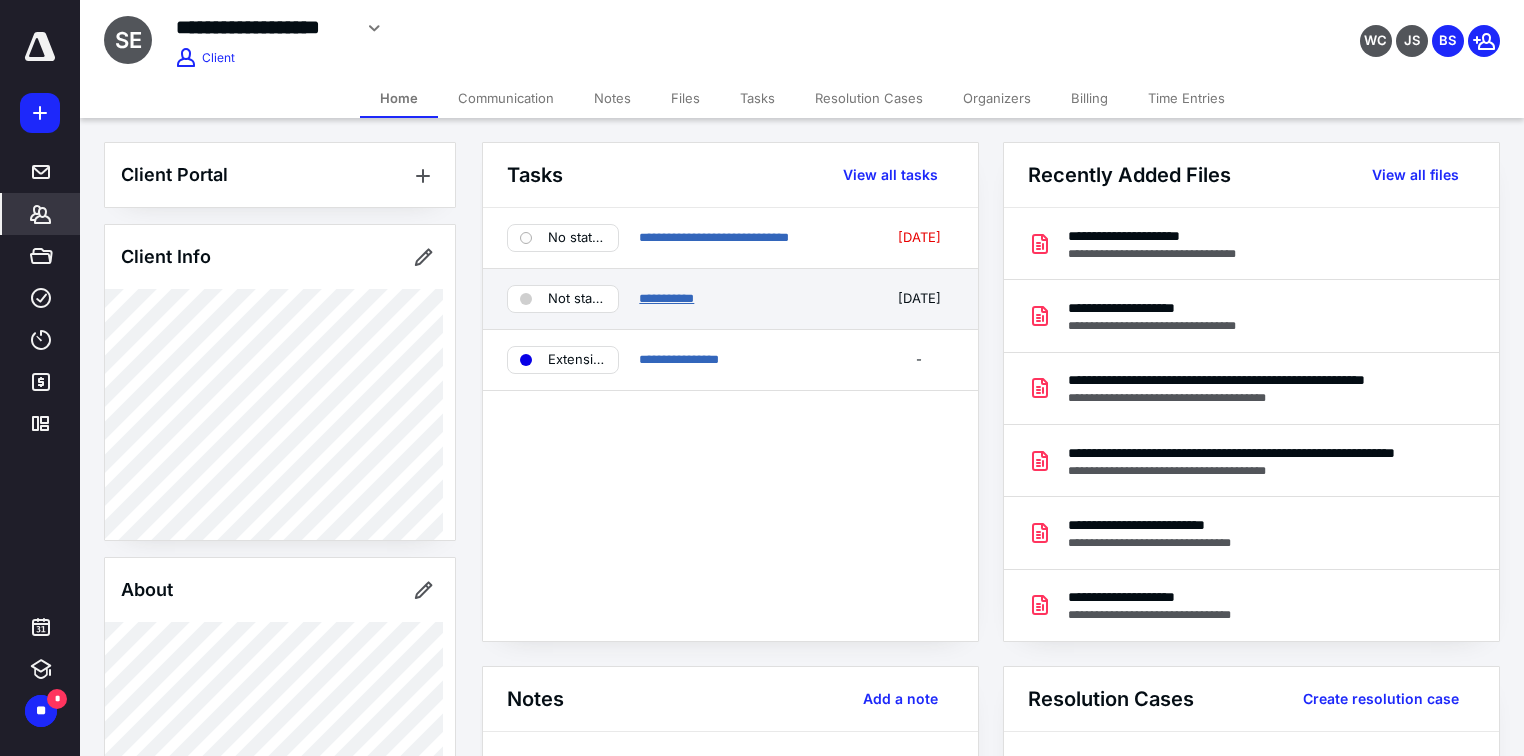 click on "**********" at bounding box center [666, 298] 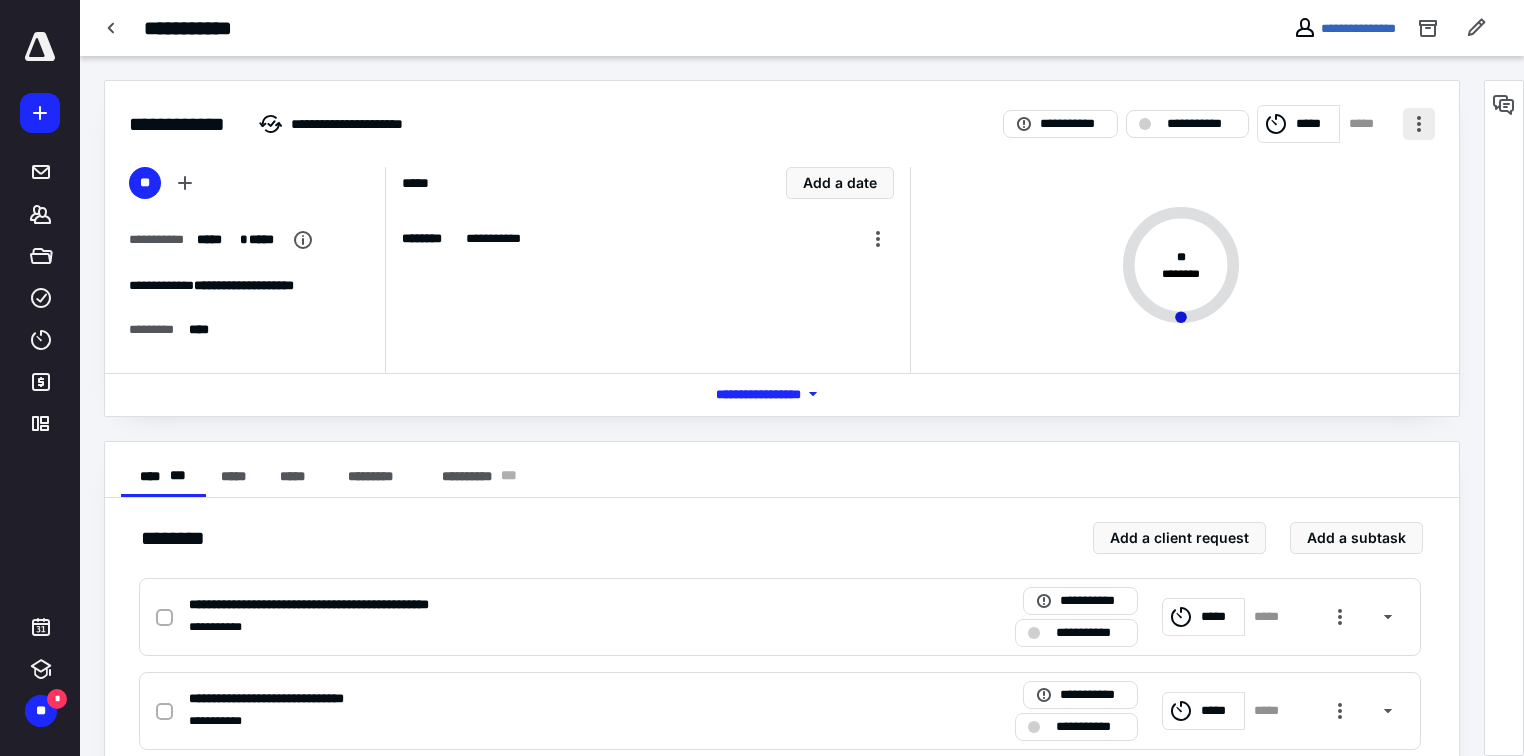 click at bounding box center (1419, 124) 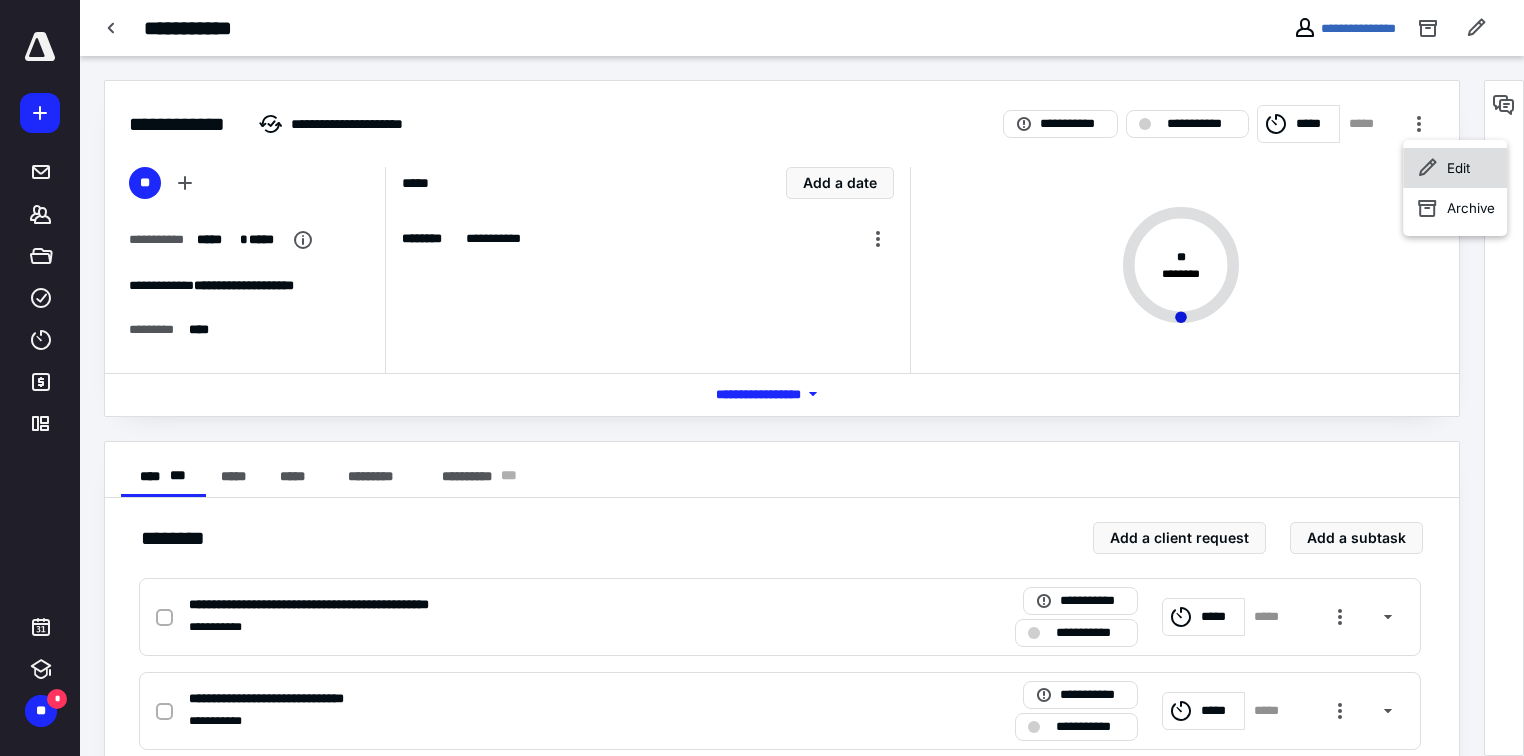 click 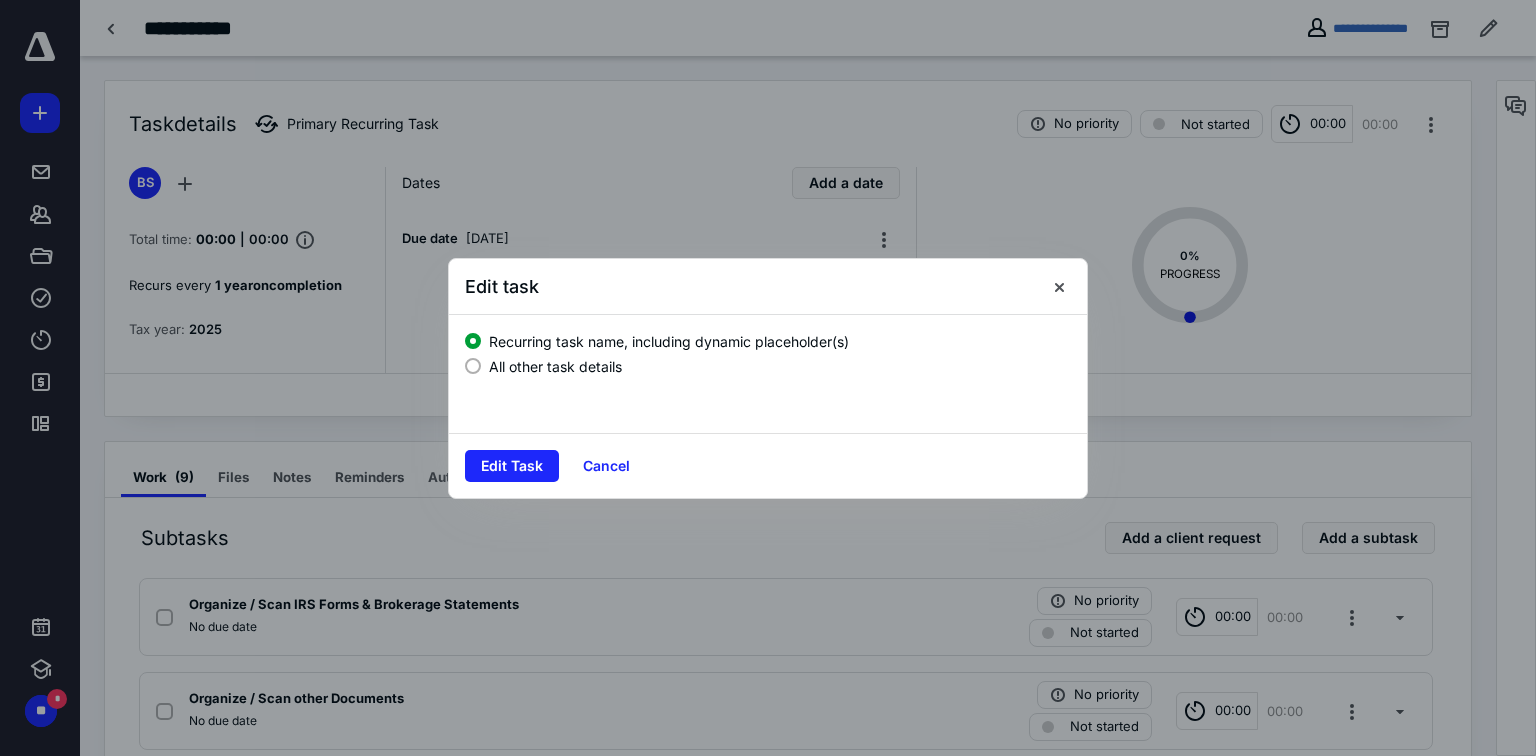 click on "All other task details" at bounding box center (555, 366) 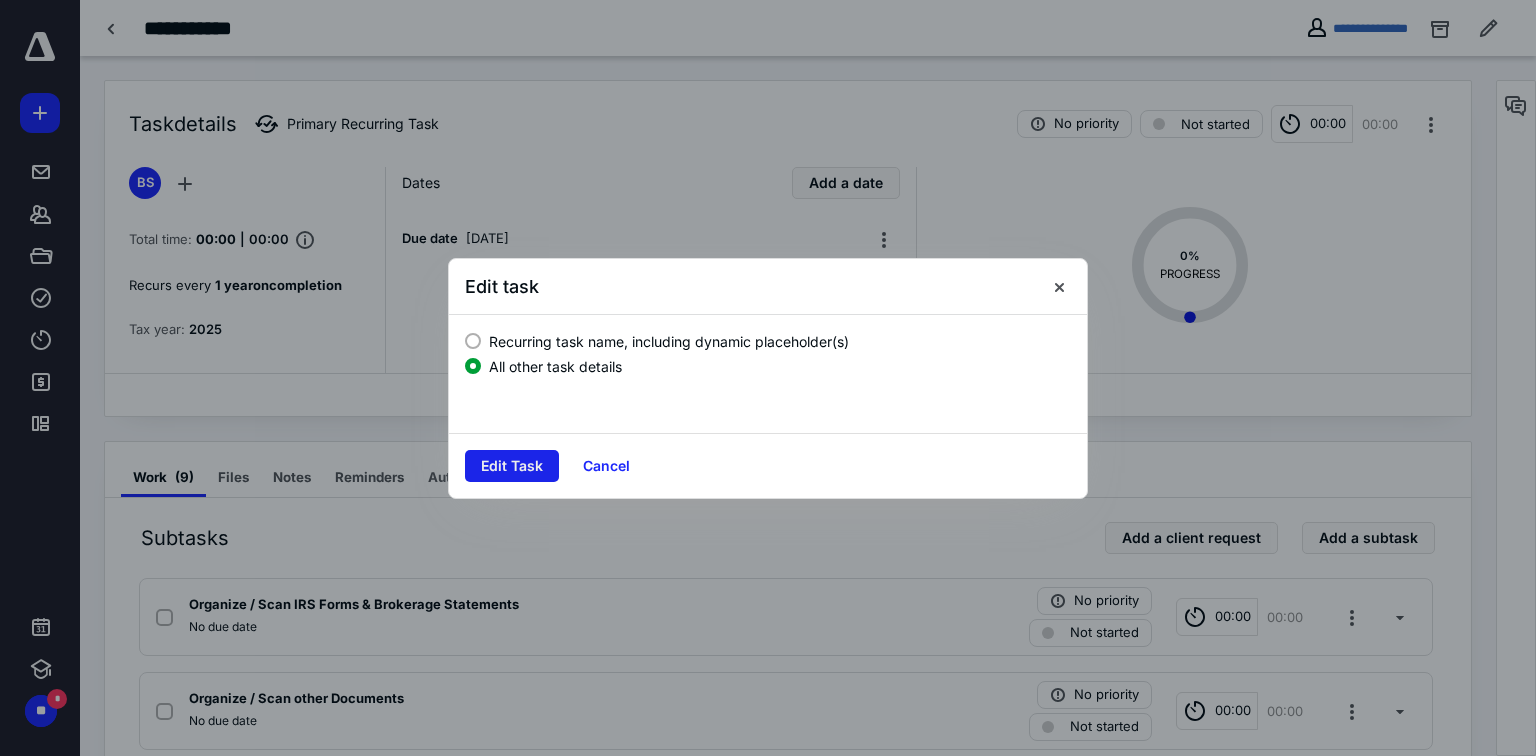 click on "Edit Task" at bounding box center (512, 466) 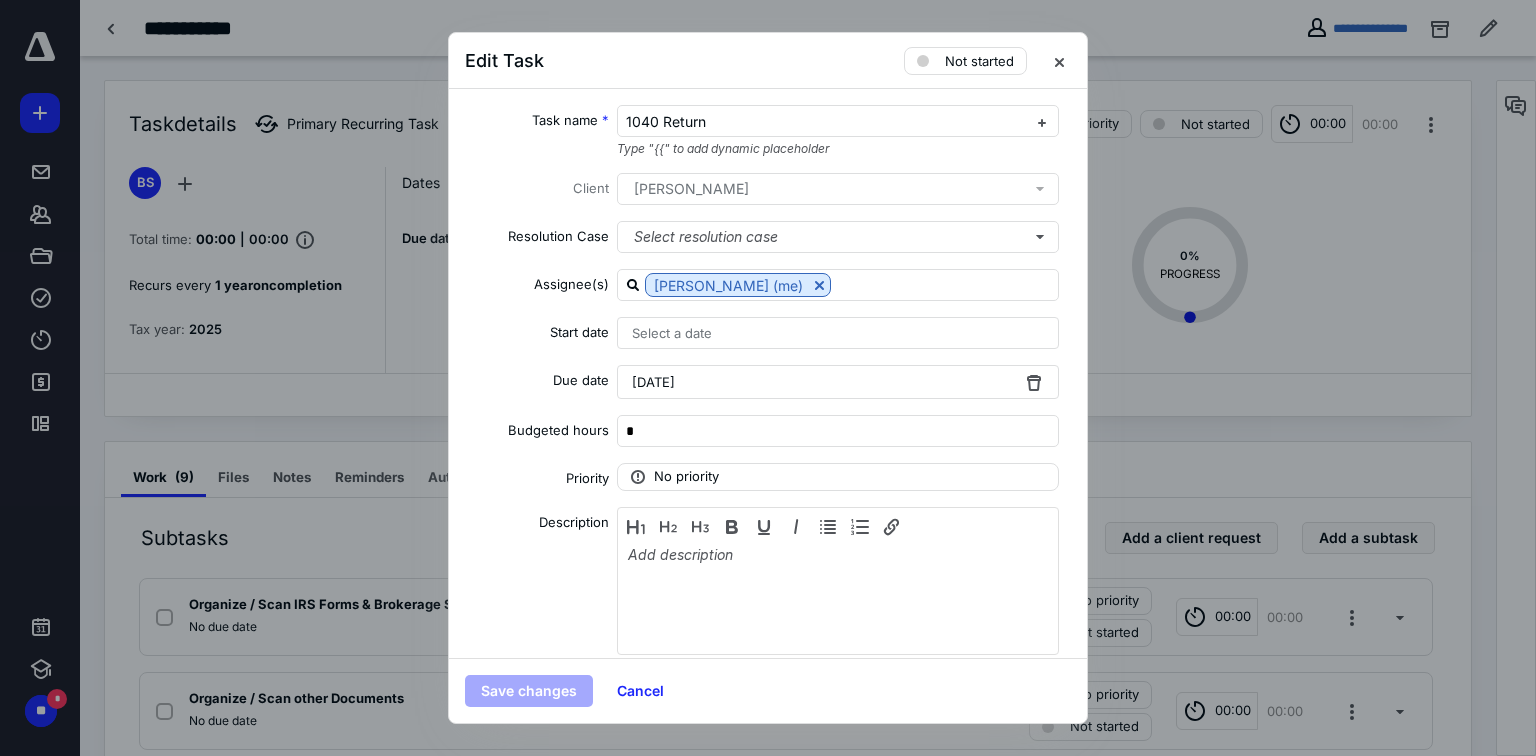 click on "[DATE]" at bounding box center (838, 382) 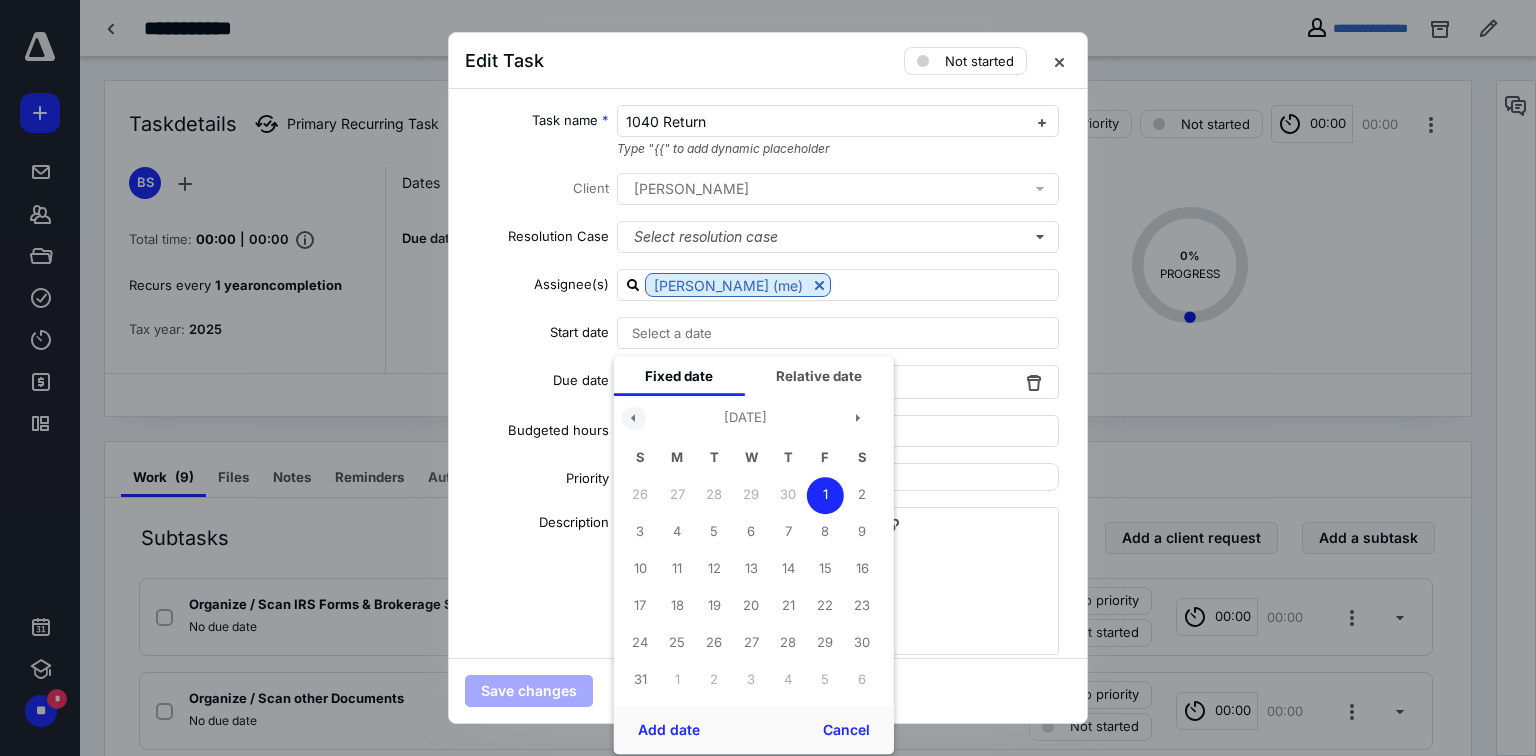 click at bounding box center [634, 418] 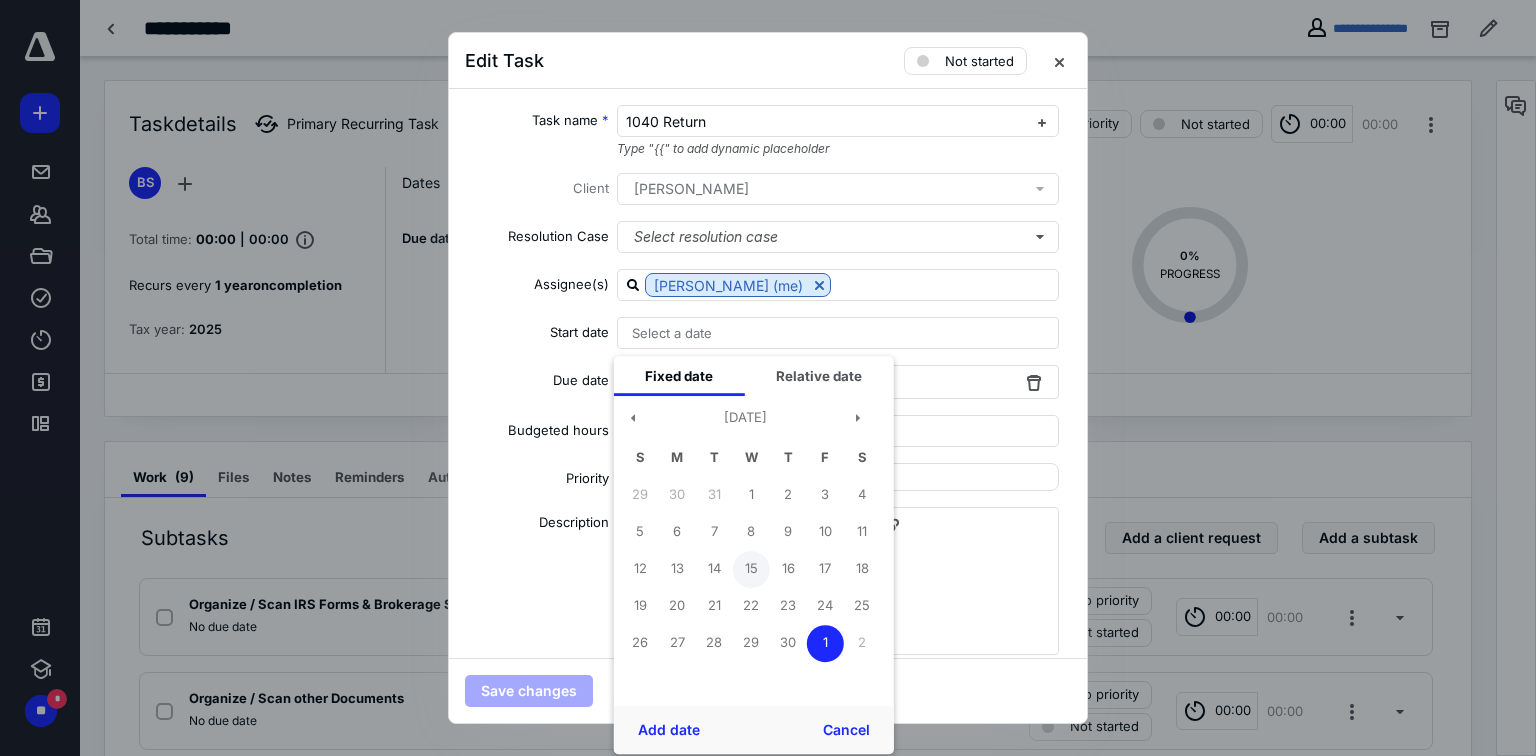 click on "15" at bounding box center [751, 569] 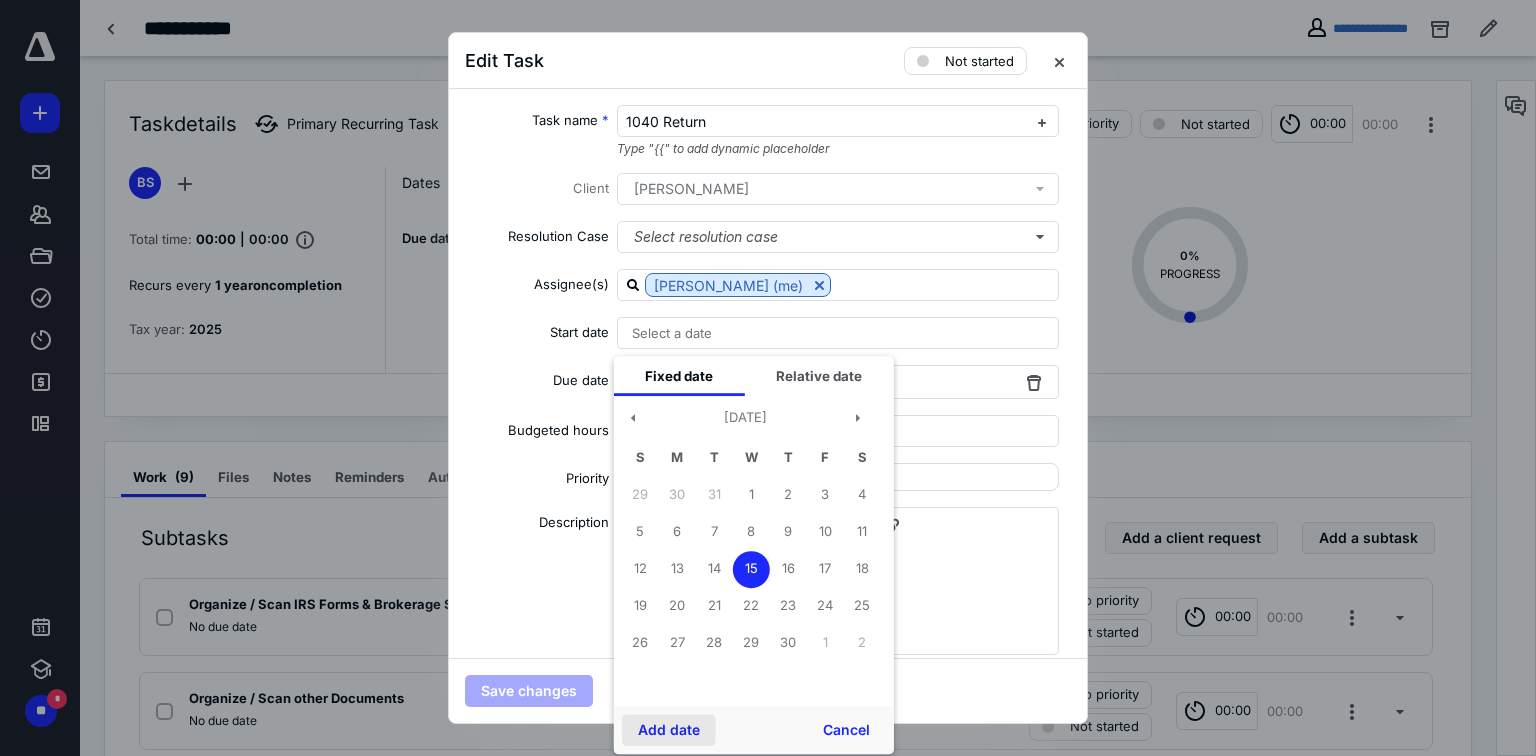 click on "Add date" at bounding box center [669, 730] 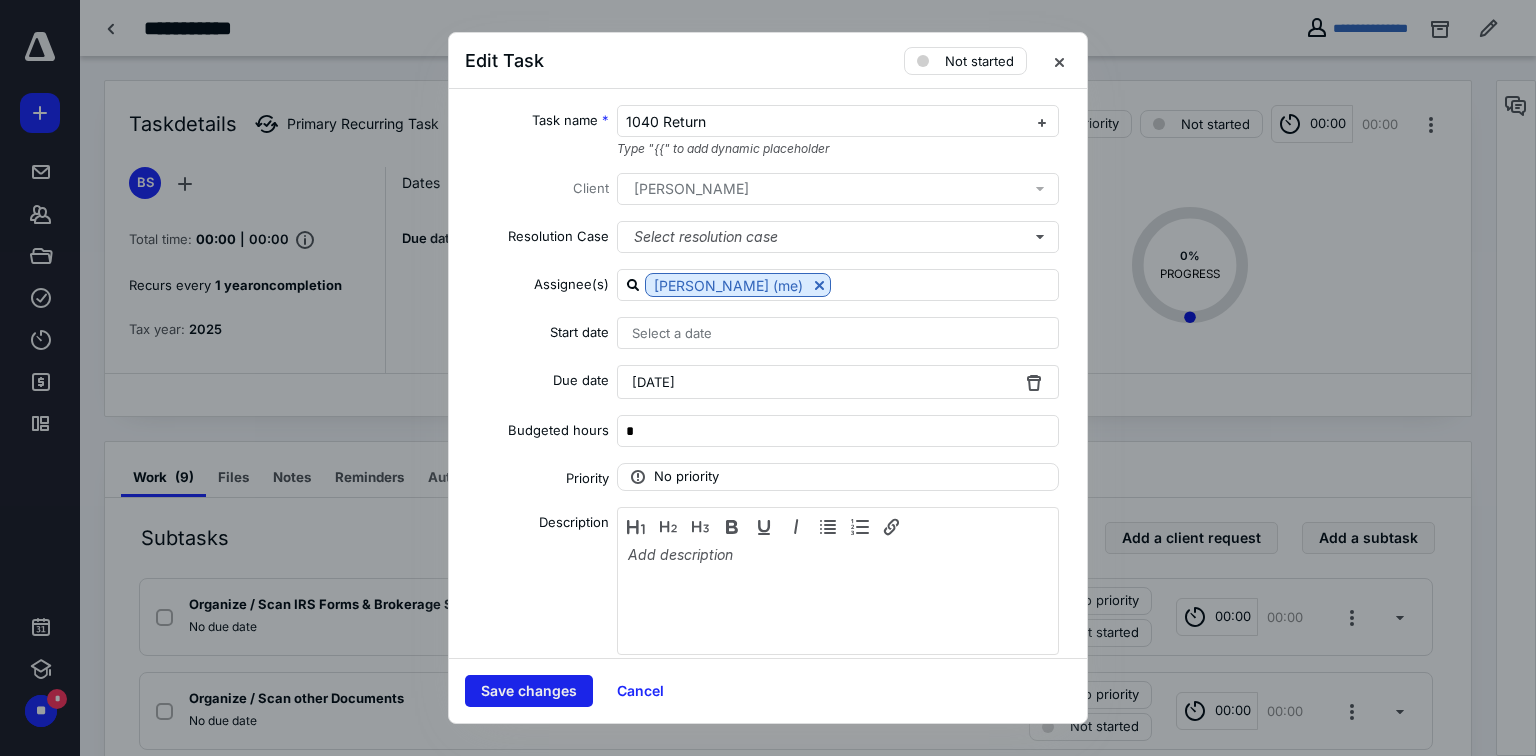 click on "Save changes" at bounding box center [529, 691] 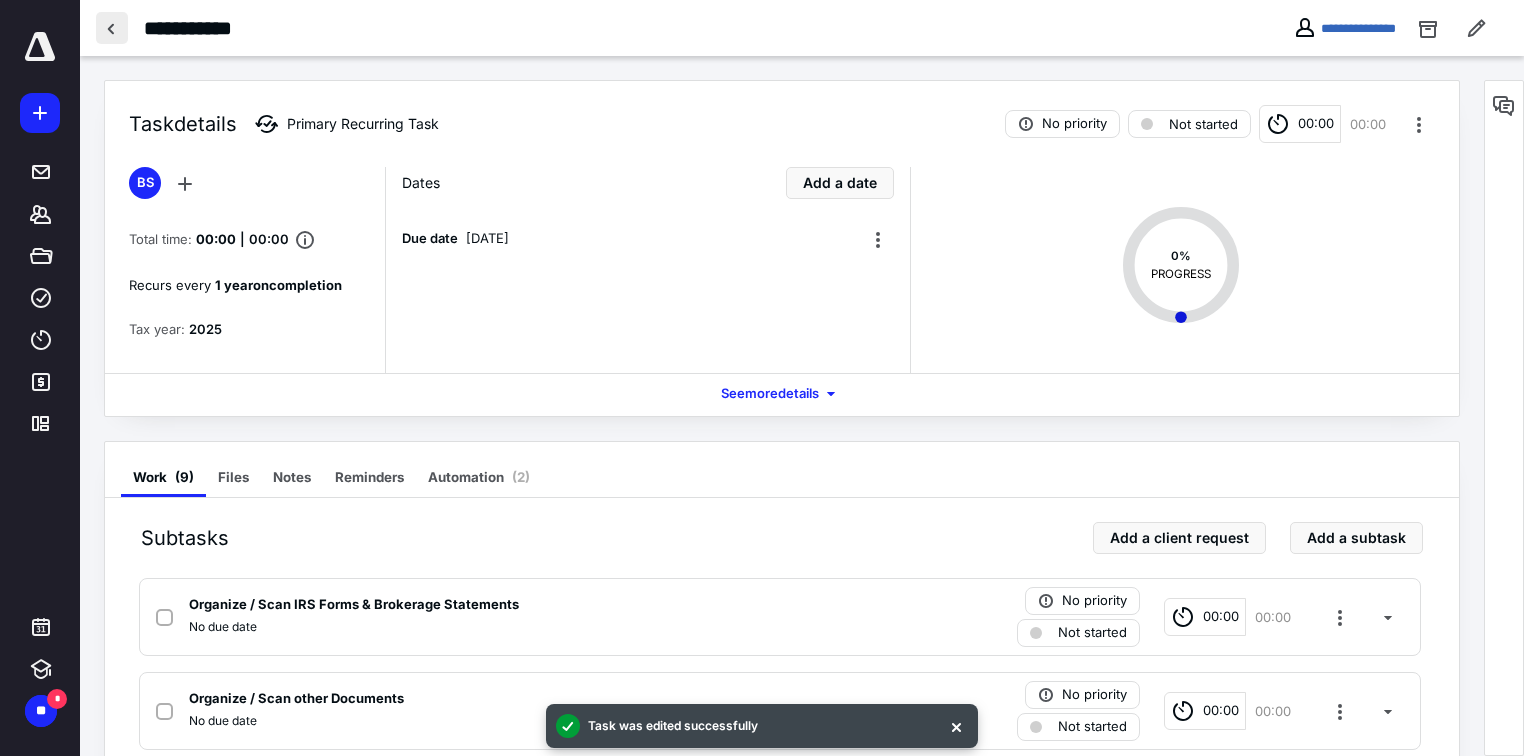 click at bounding box center (112, 28) 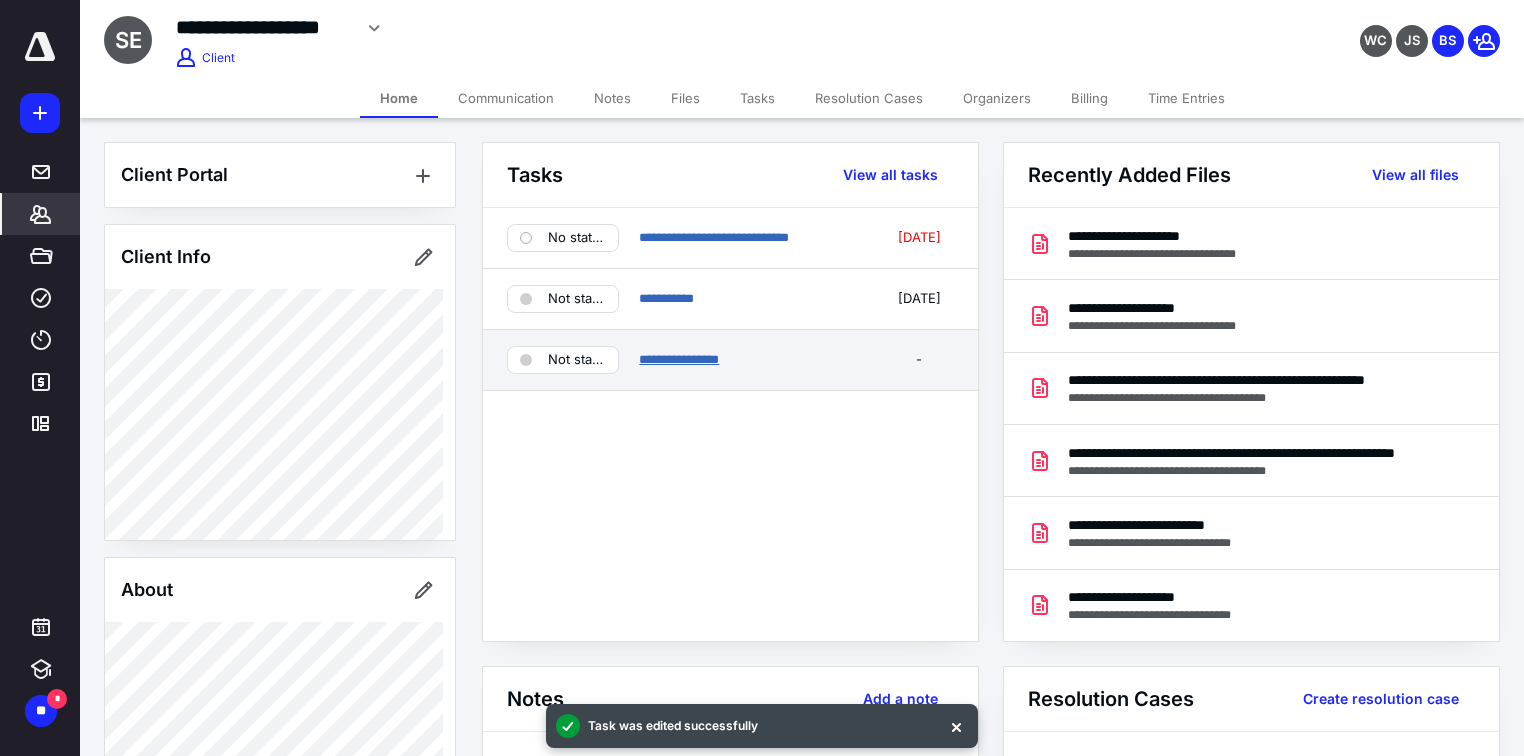 click on "**********" at bounding box center [679, 359] 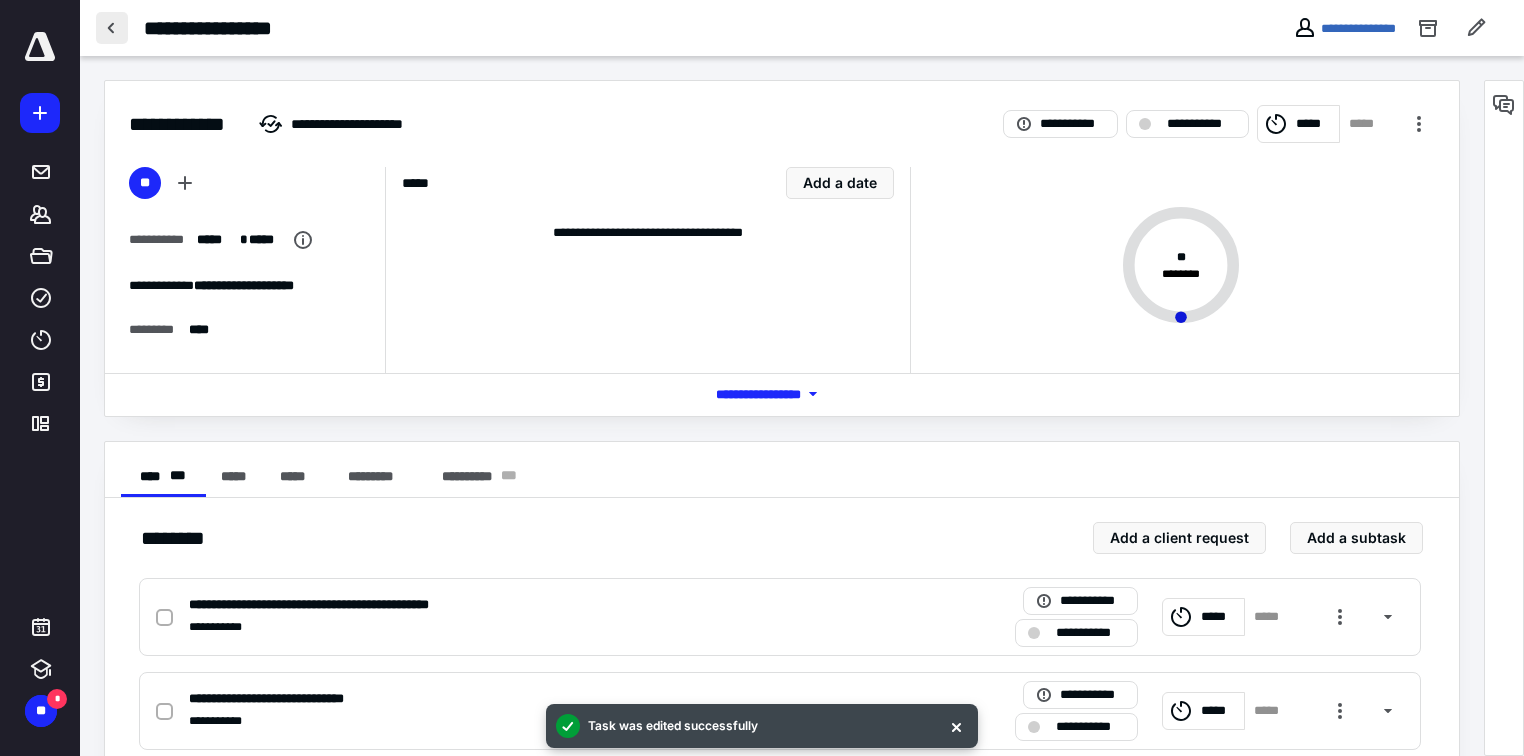click at bounding box center [112, 28] 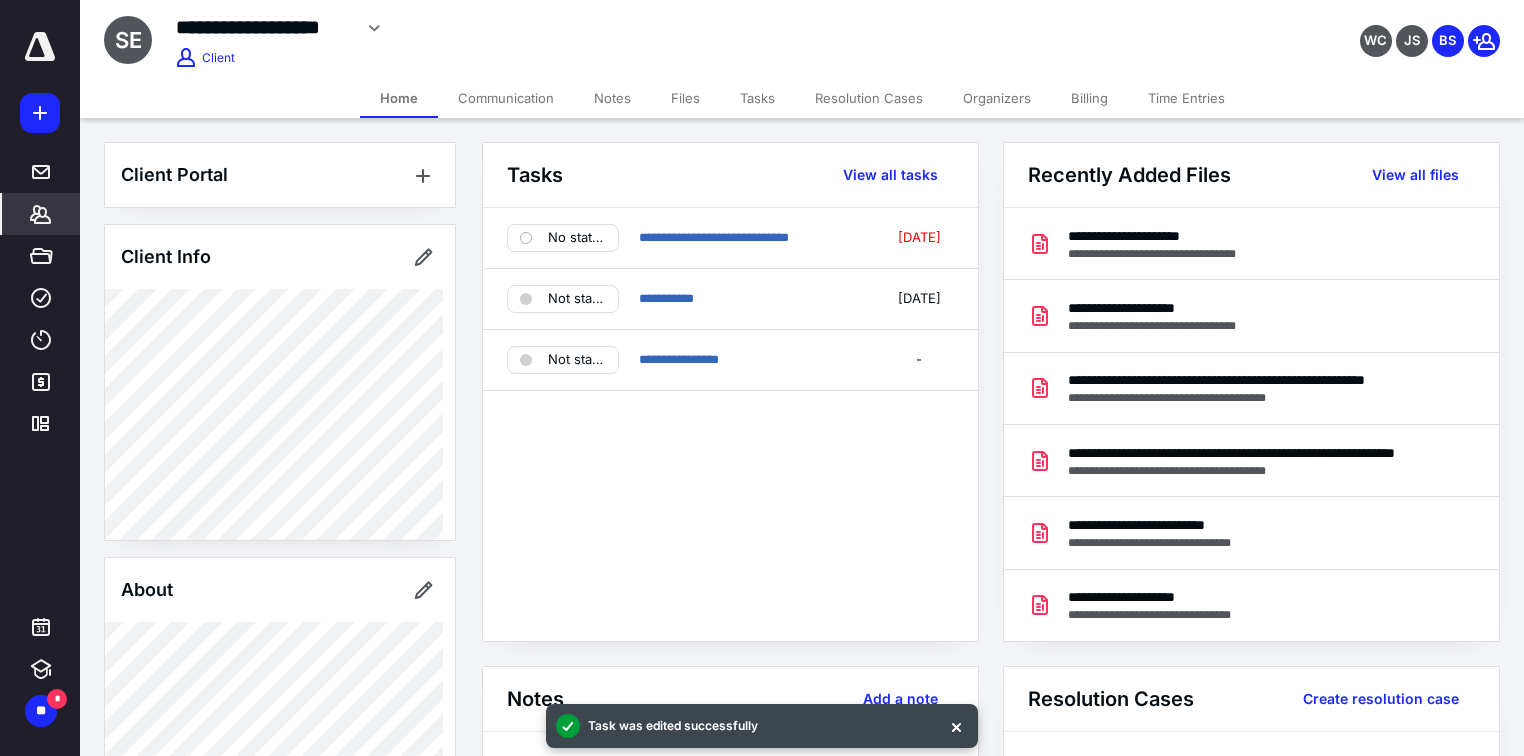 click on "Tasks" at bounding box center [757, 98] 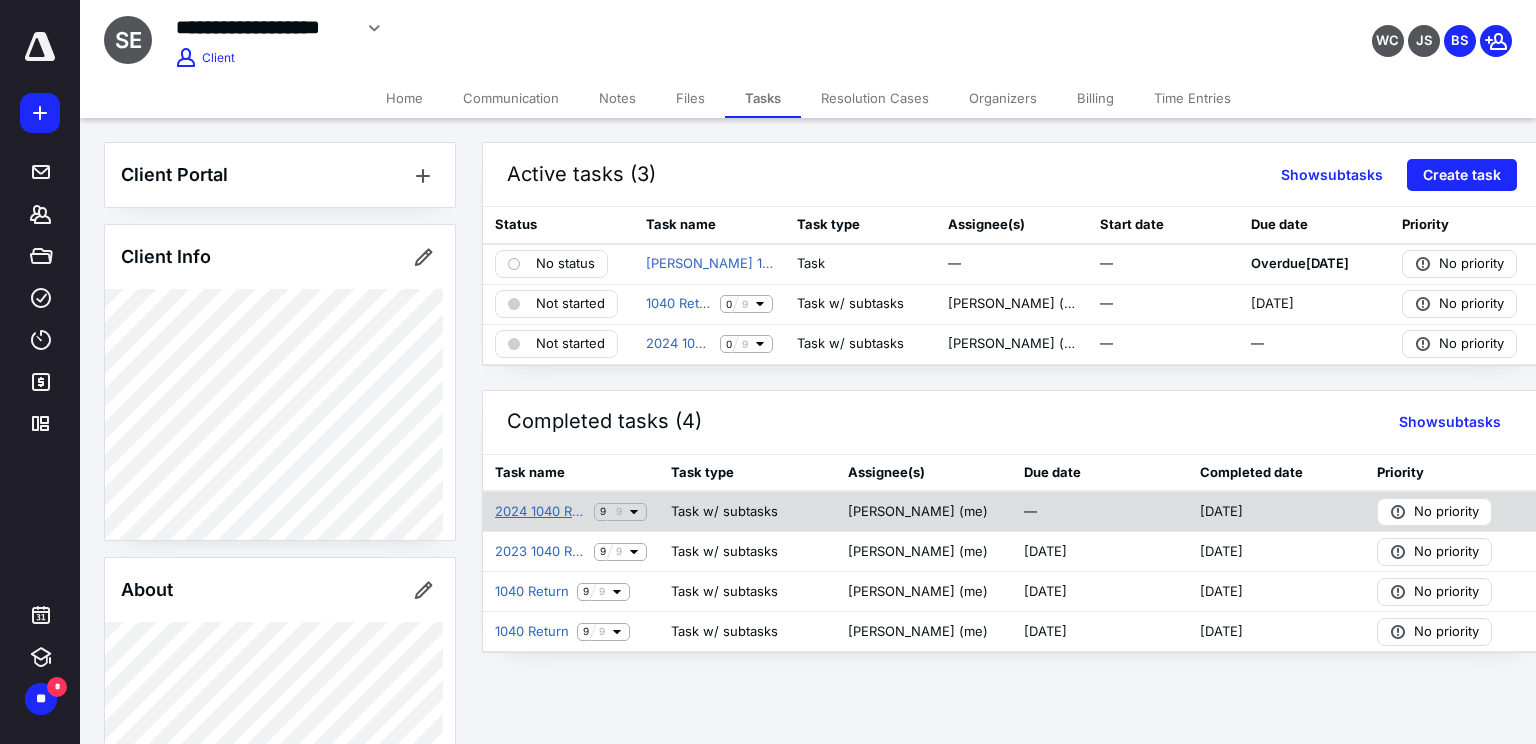 click on "2024 1040 Return" at bounding box center [540, 512] 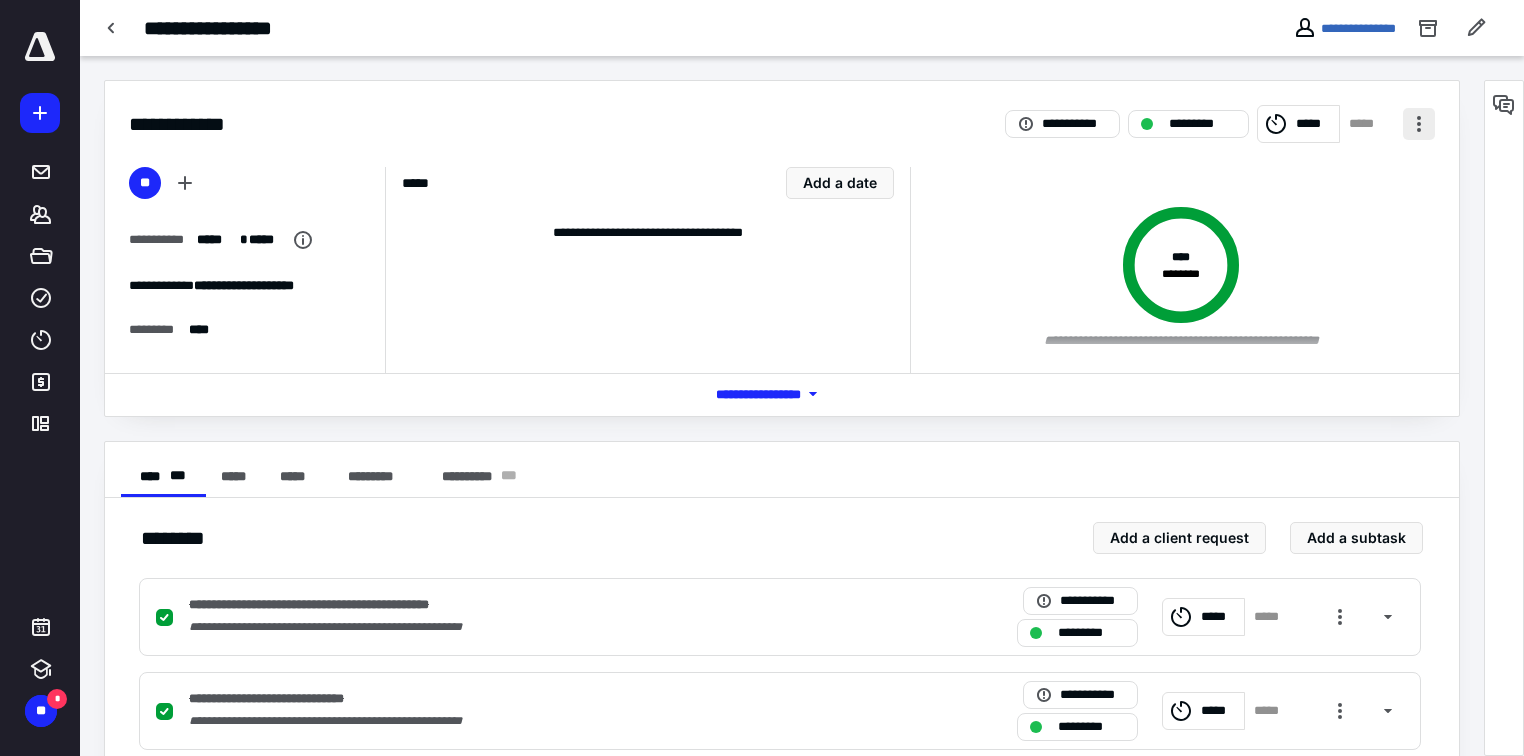 click at bounding box center [1419, 124] 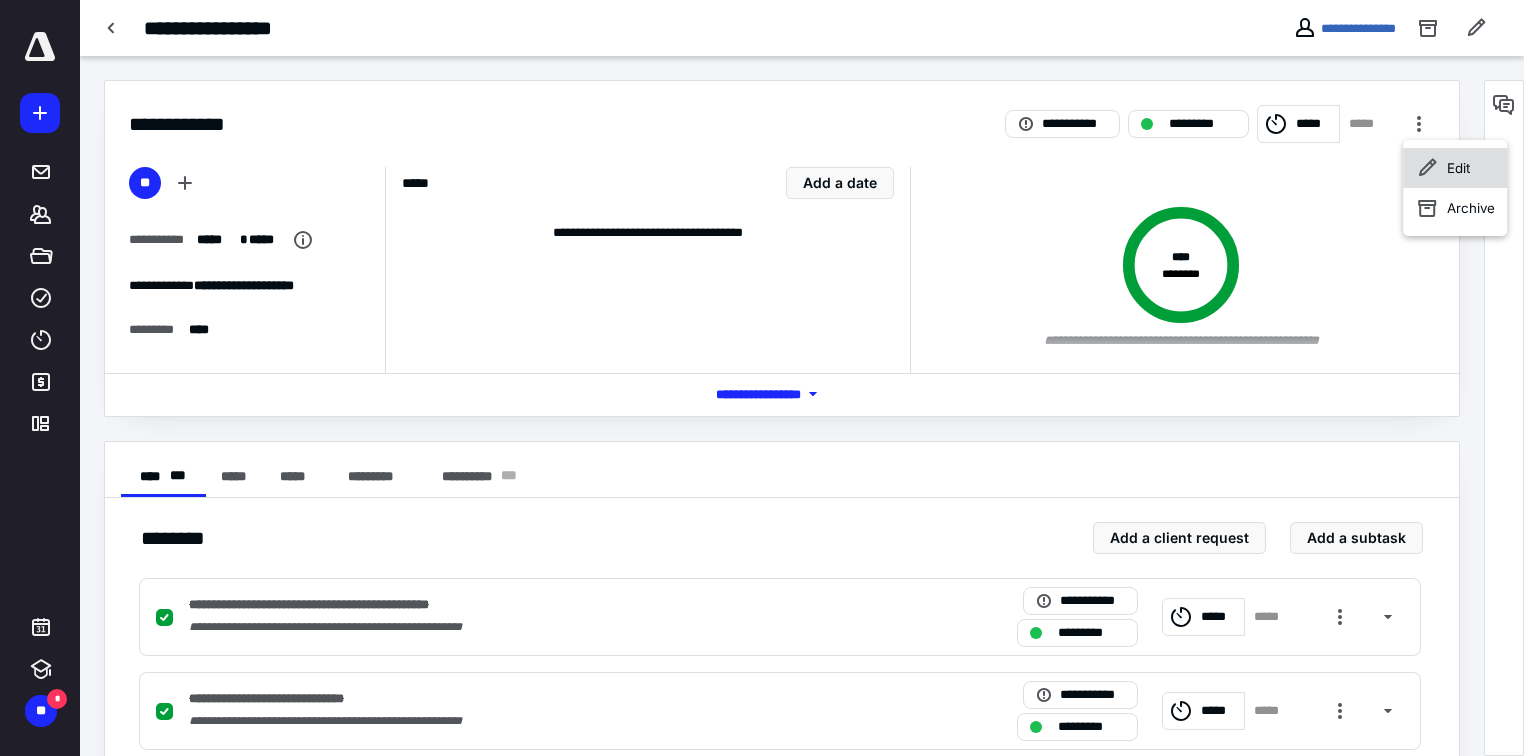 click 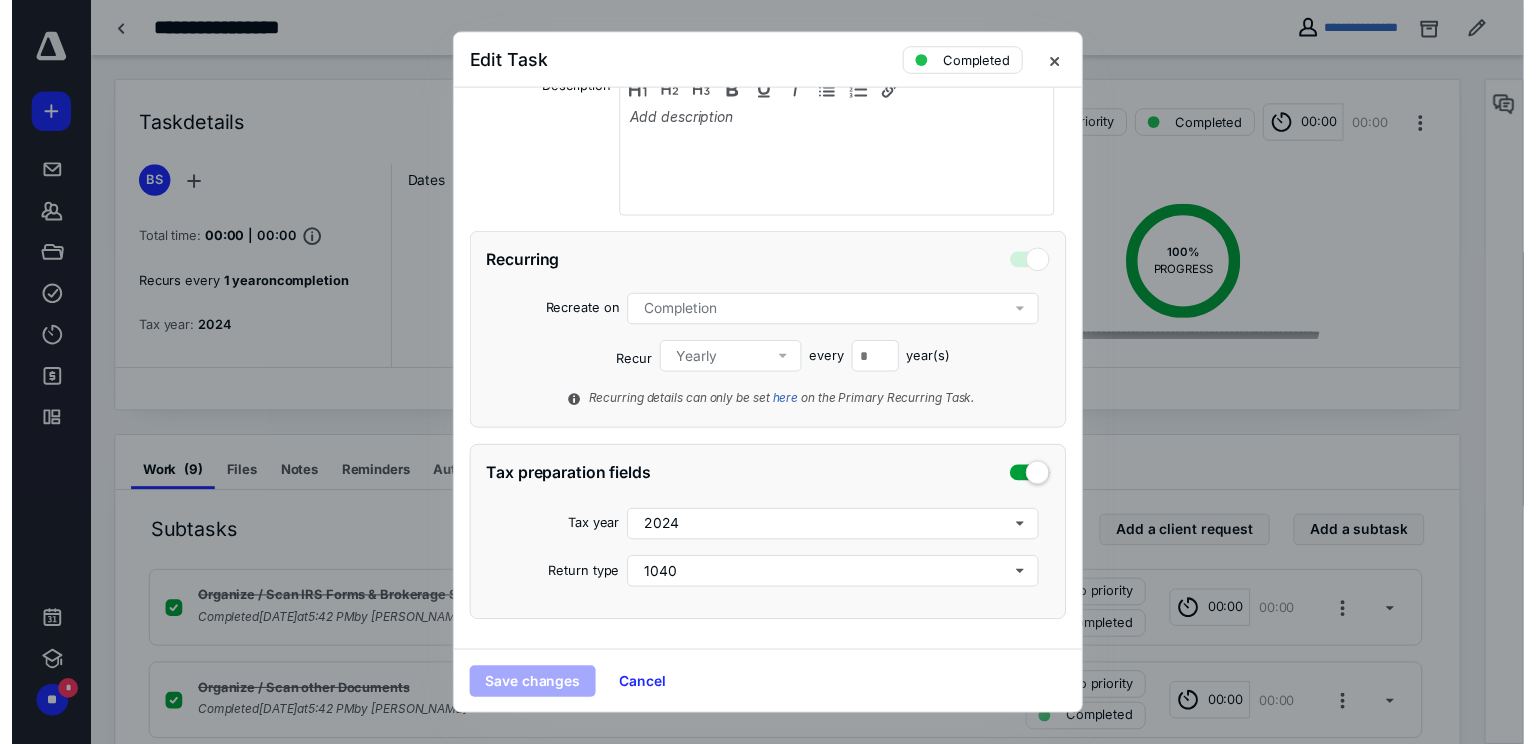 scroll, scrollTop: 436, scrollLeft: 0, axis: vertical 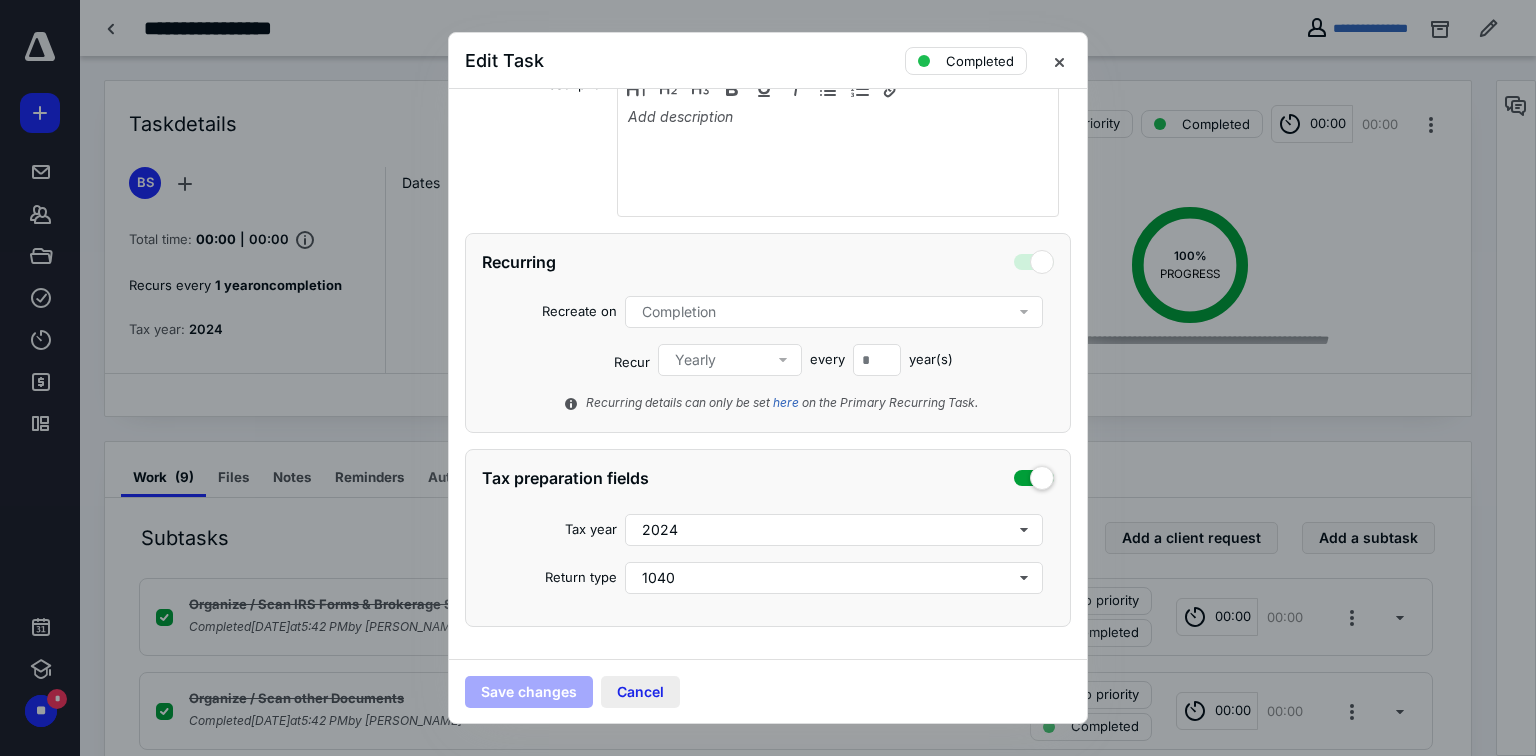 click on "Cancel" at bounding box center [640, 692] 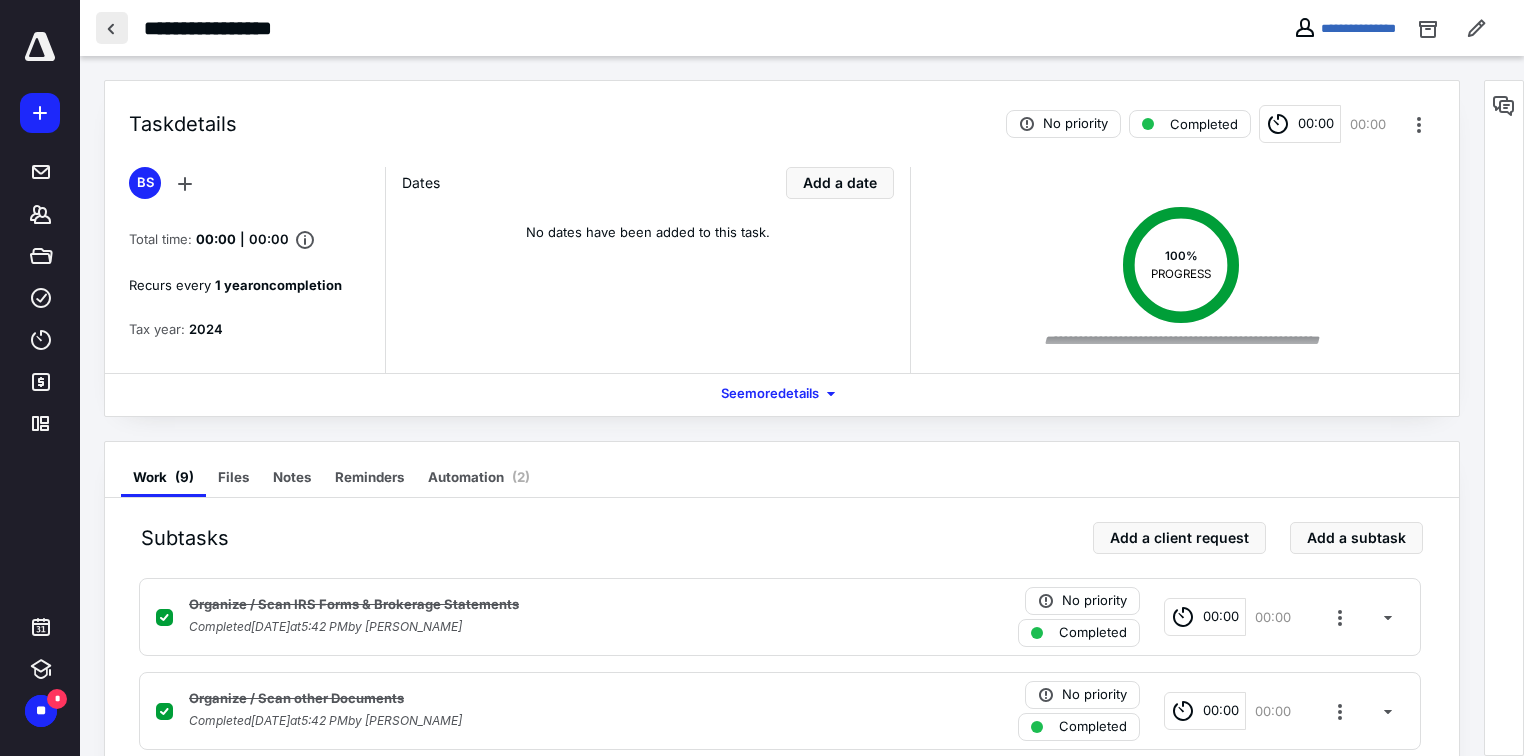 click at bounding box center (112, 28) 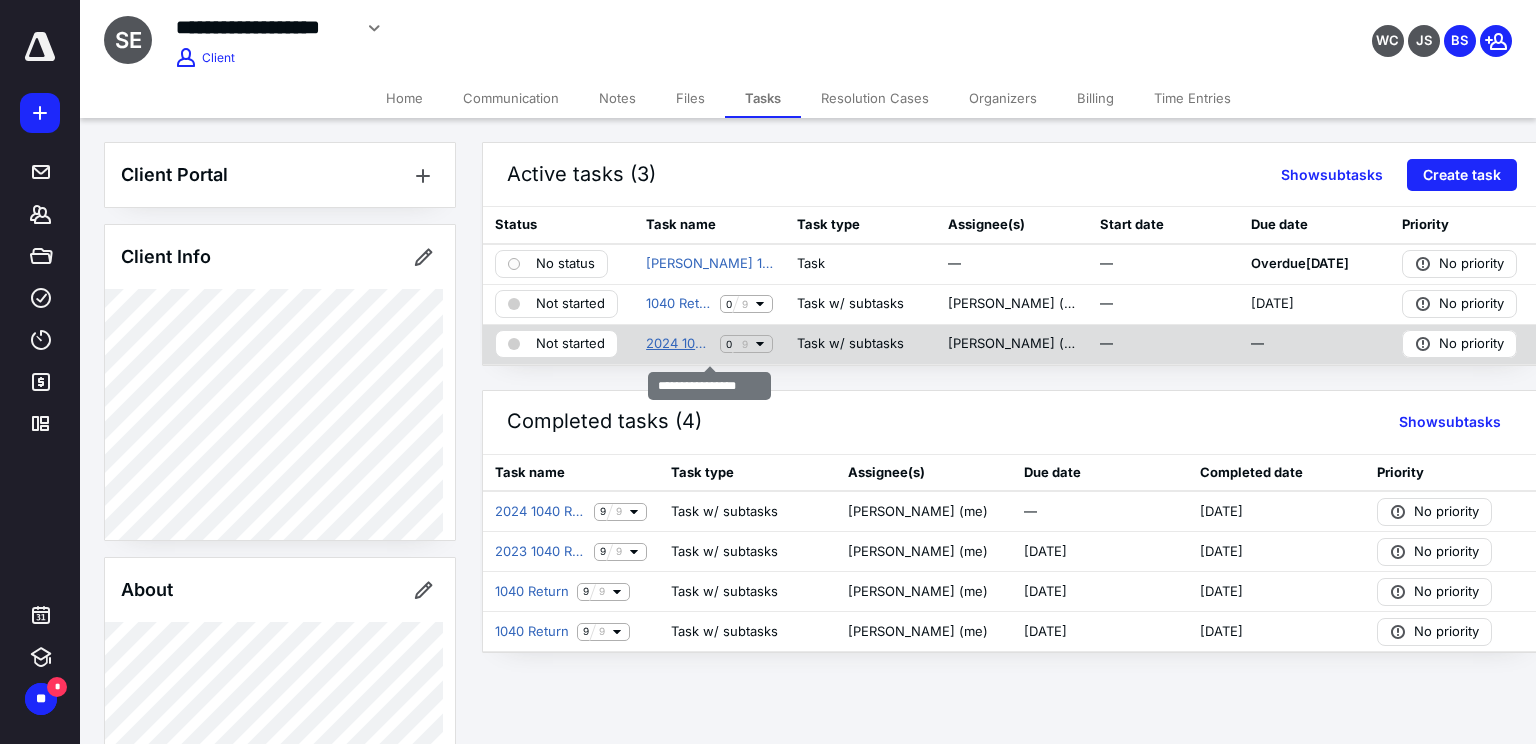 click on "2024 1040 Return" at bounding box center (679, 344) 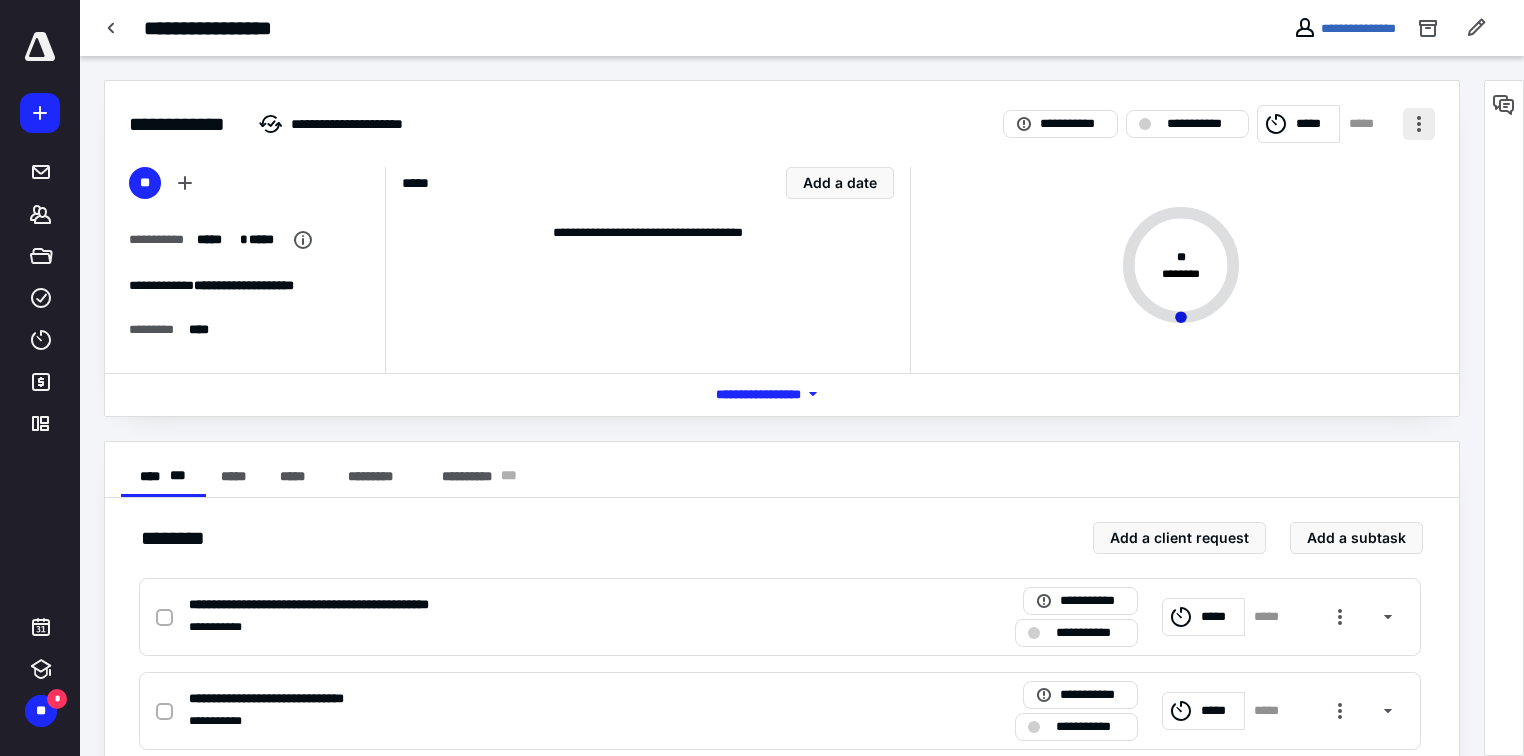click at bounding box center (1419, 124) 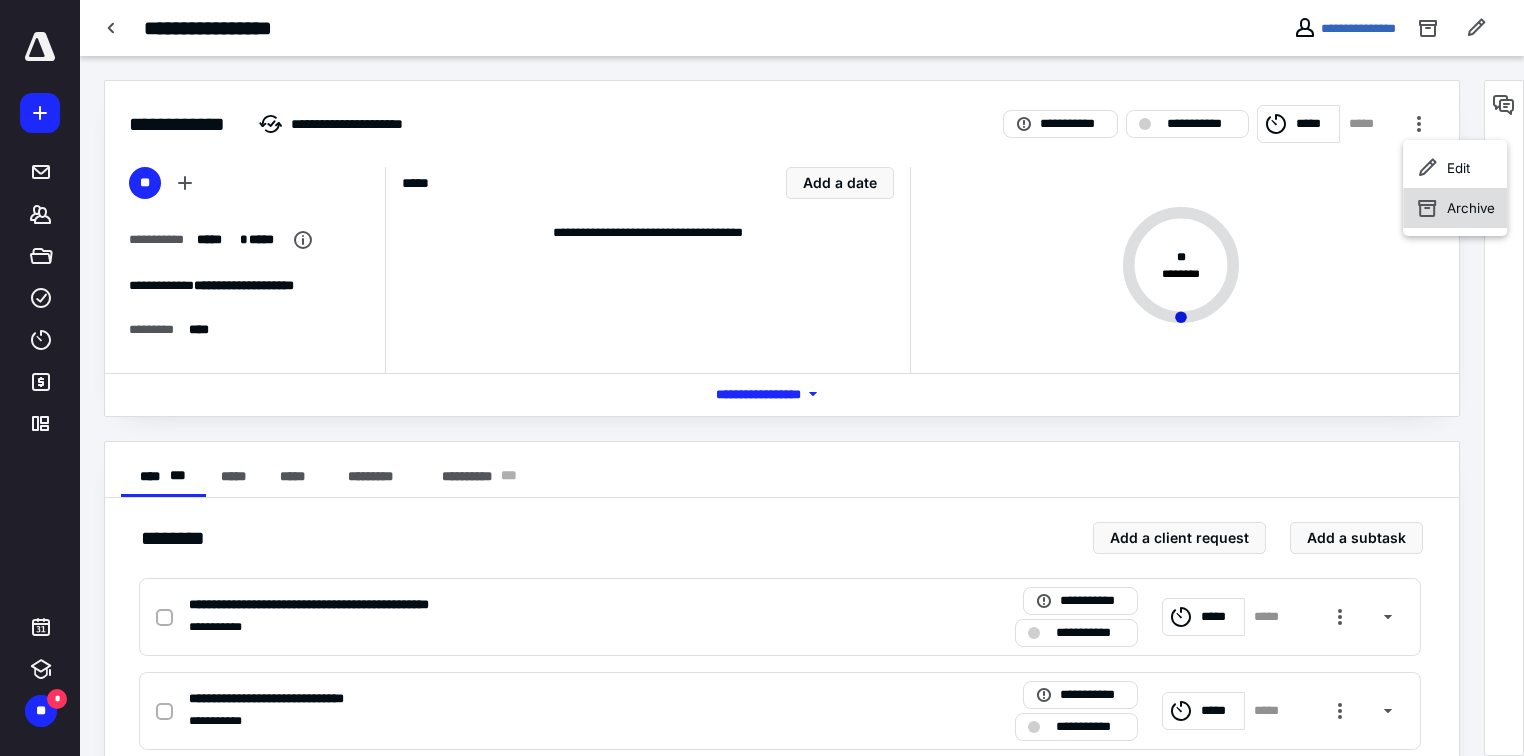 click 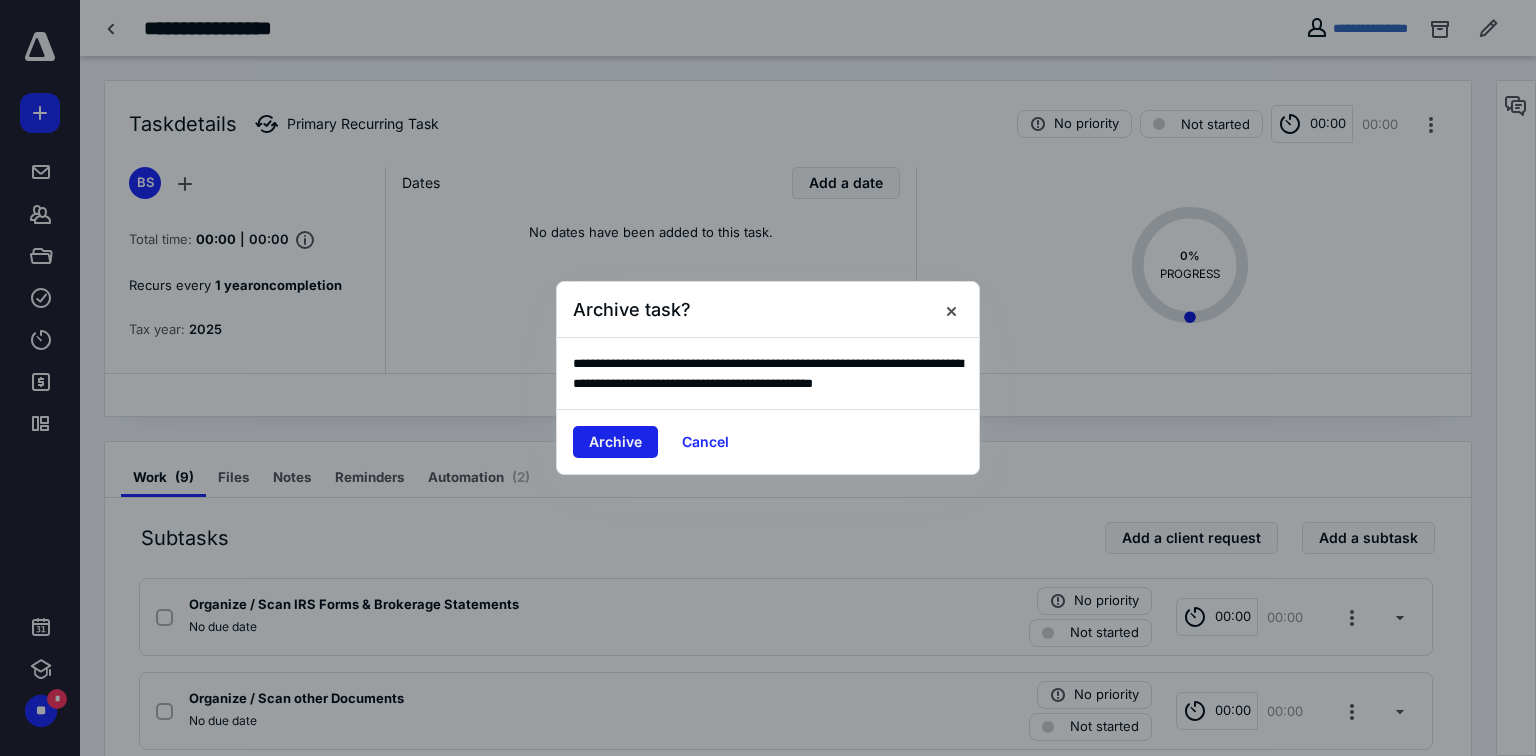 click on "Archive" at bounding box center [615, 442] 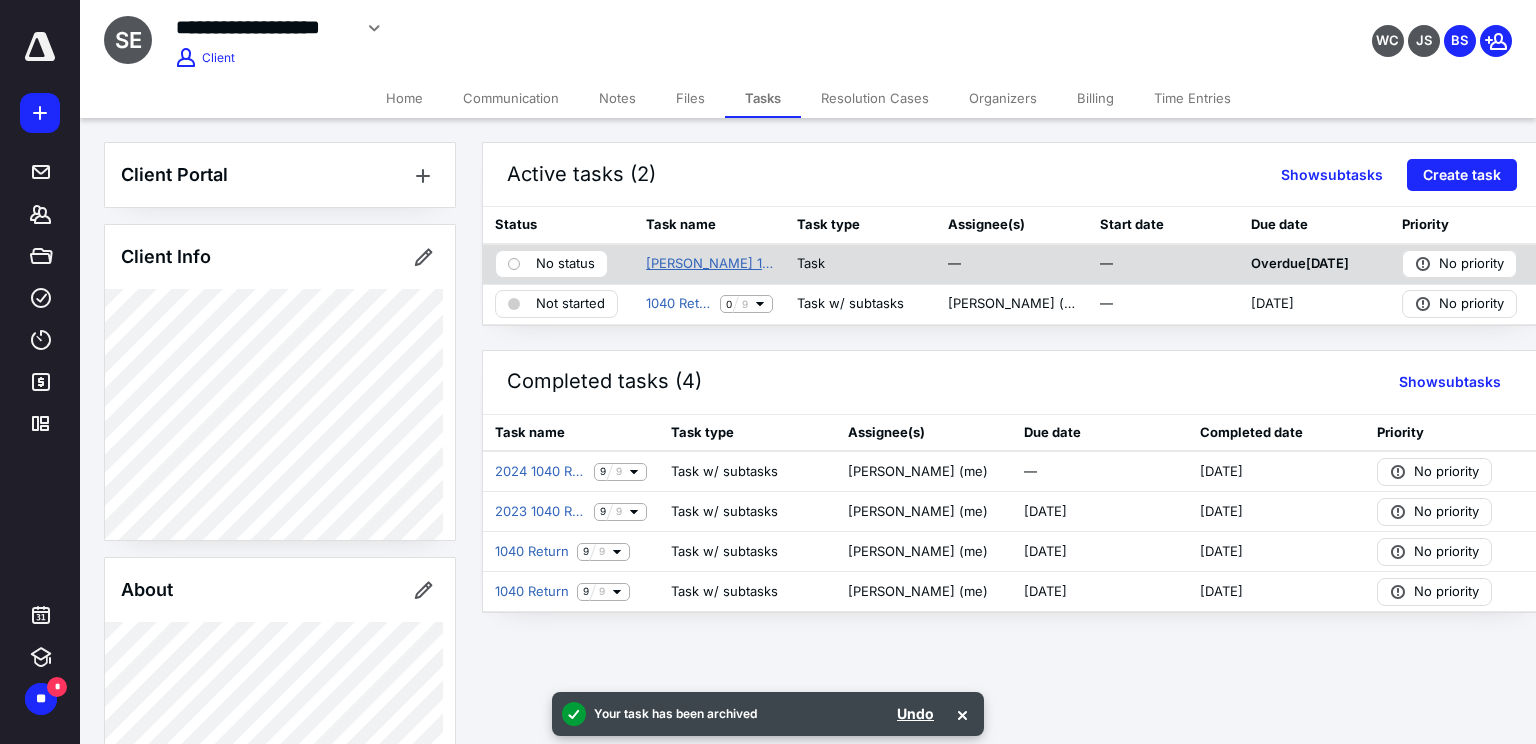 click on "[PERSON_NAME] 1040 Extension" at bounding box center (709, 264) 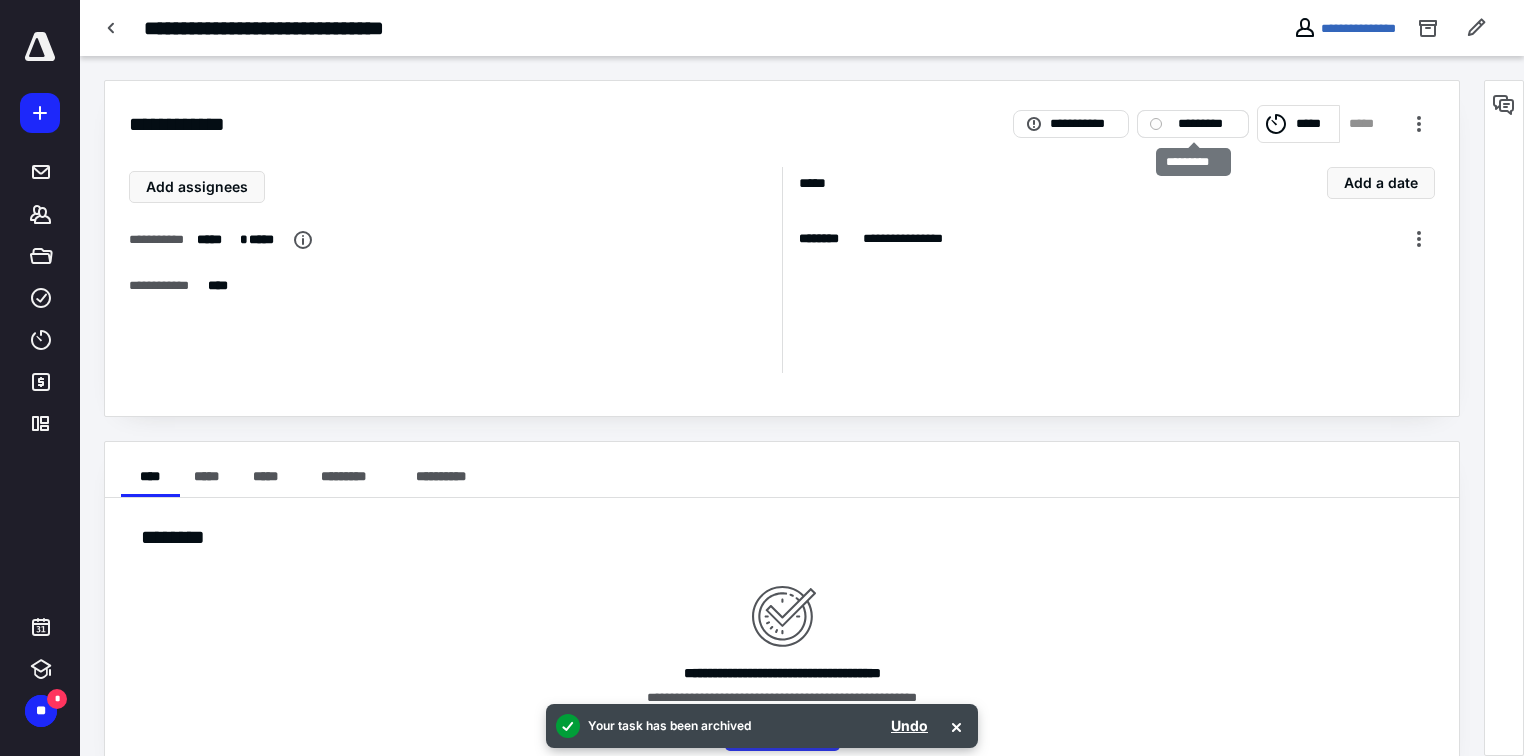 click on "*********" at bounding box center (1207, 124) 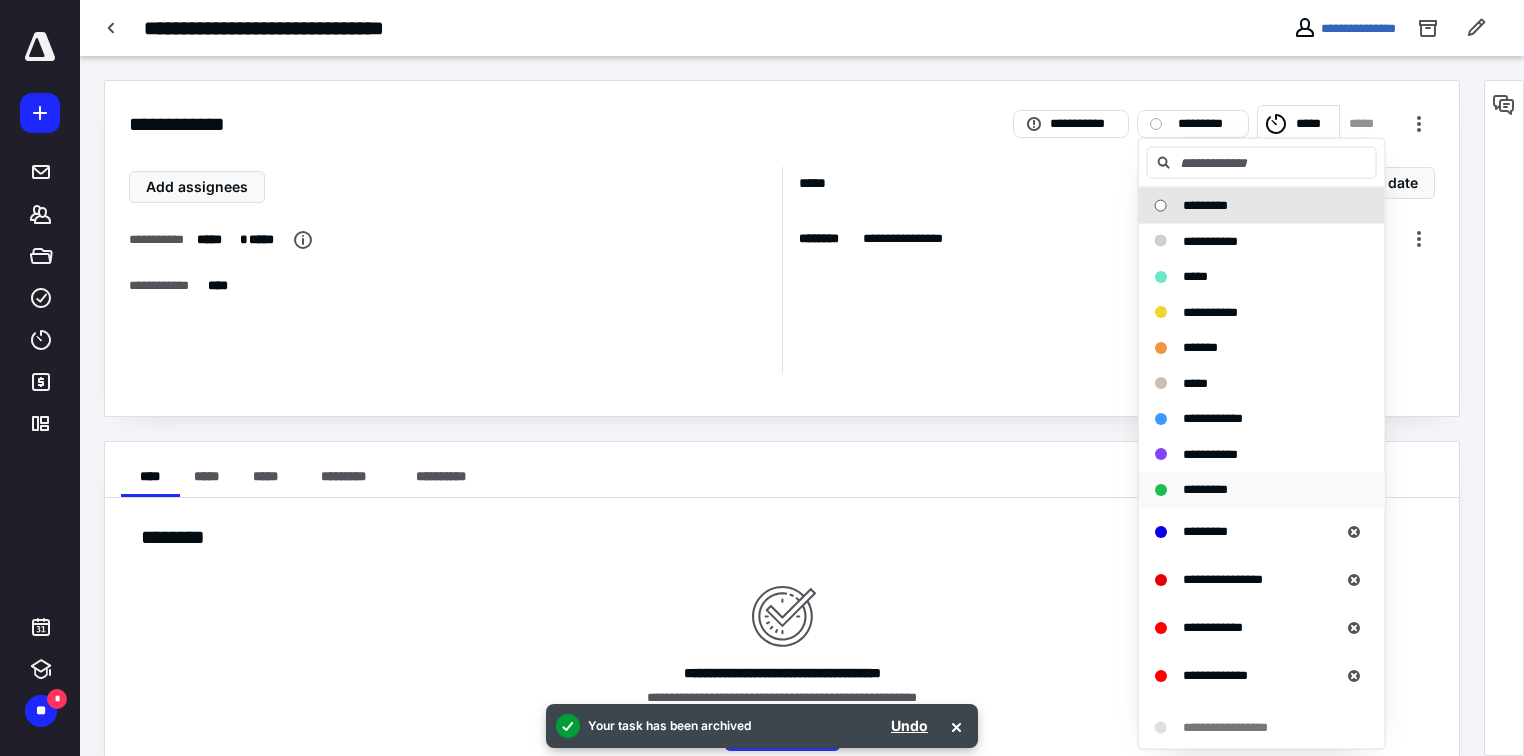 click on "*********" at bounding box center [1262, 490] 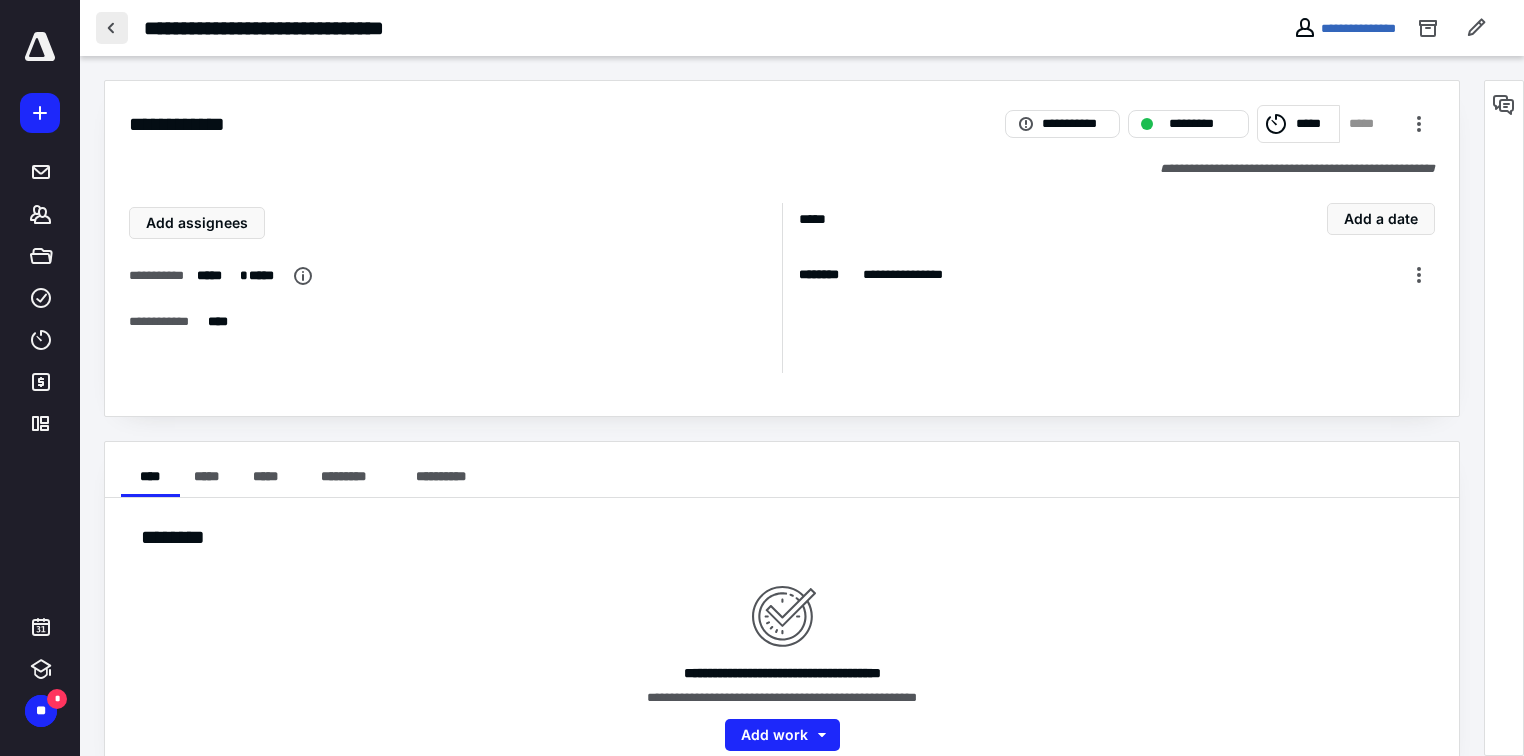 click at bounding box center (112, 28) 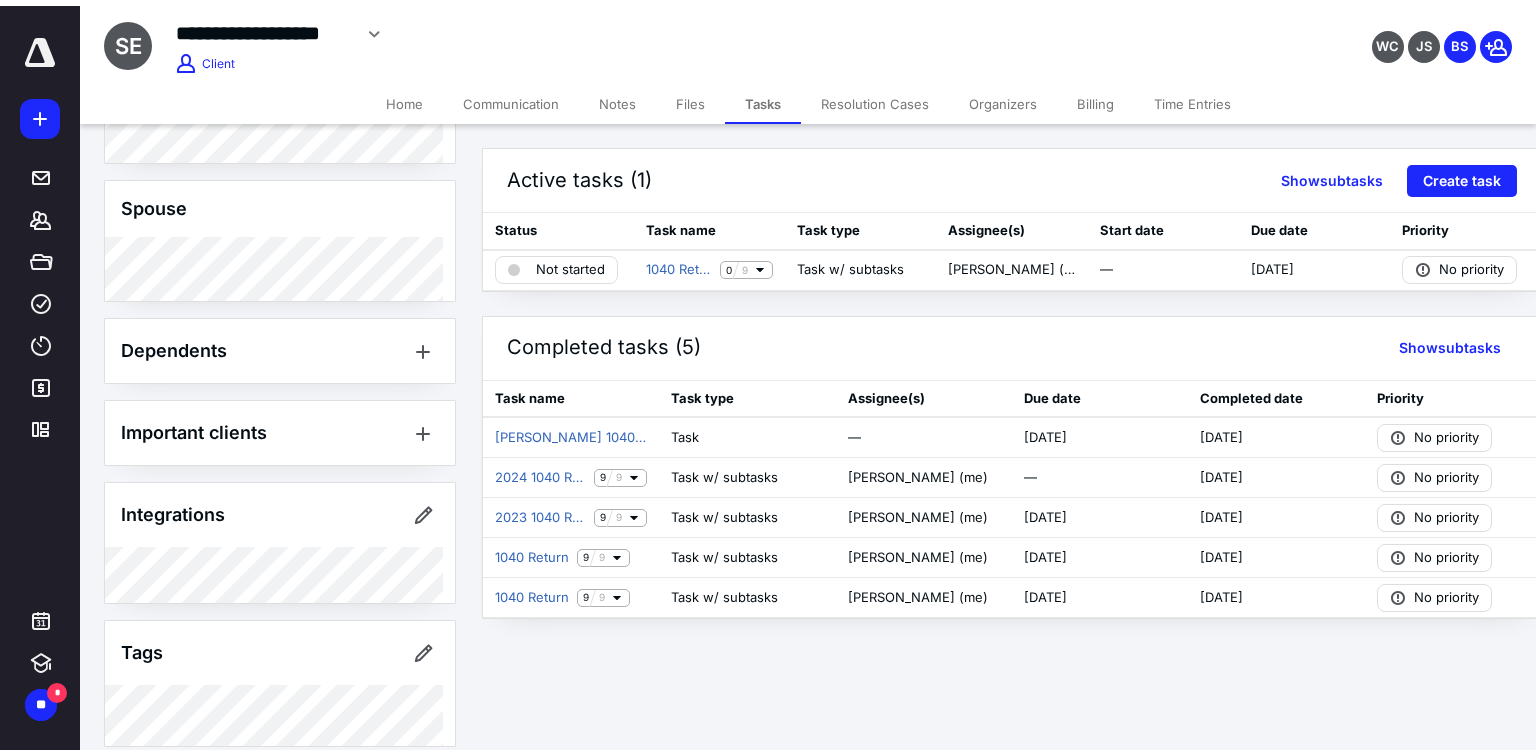 scroll, scrollTop: 945, scrollLeft: 0, axis: vertical 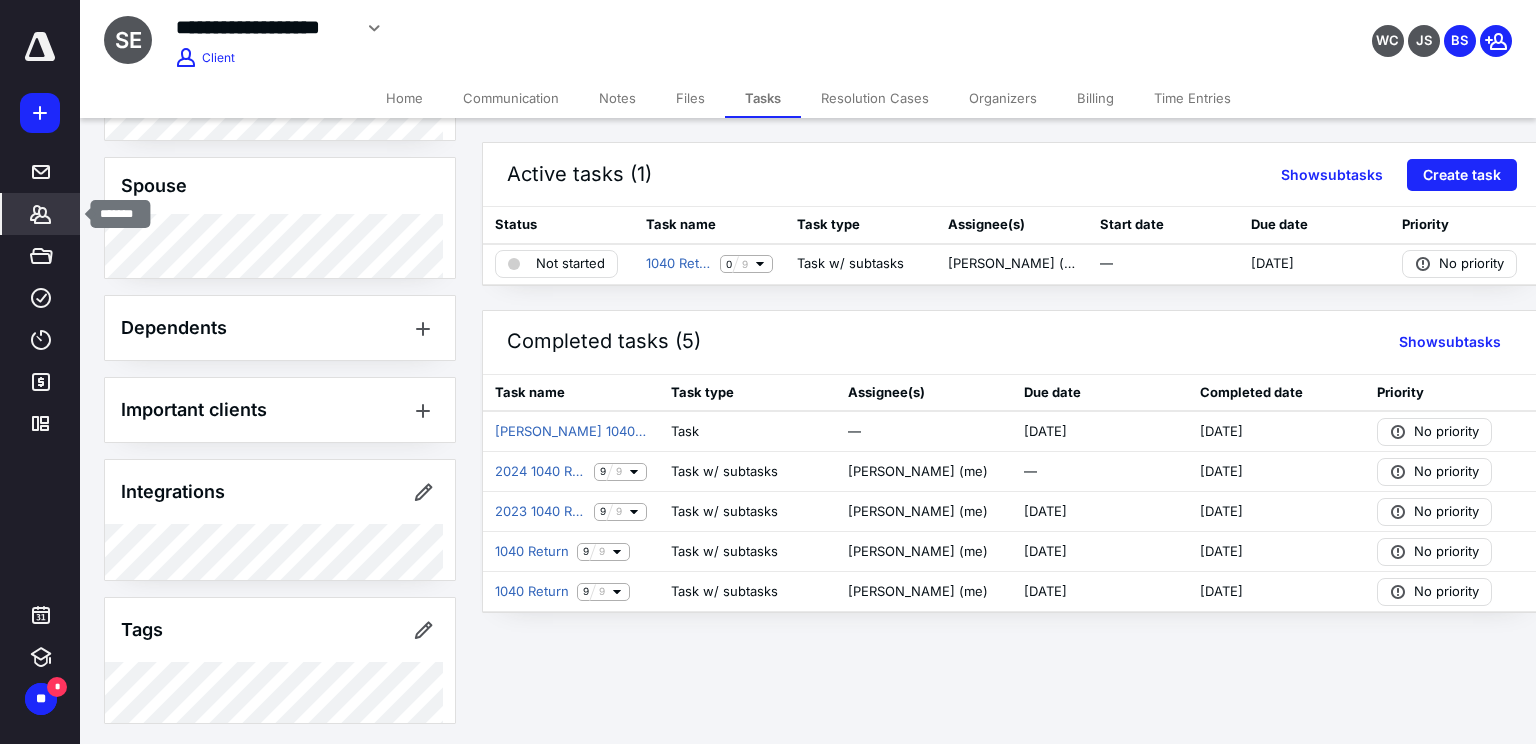 click 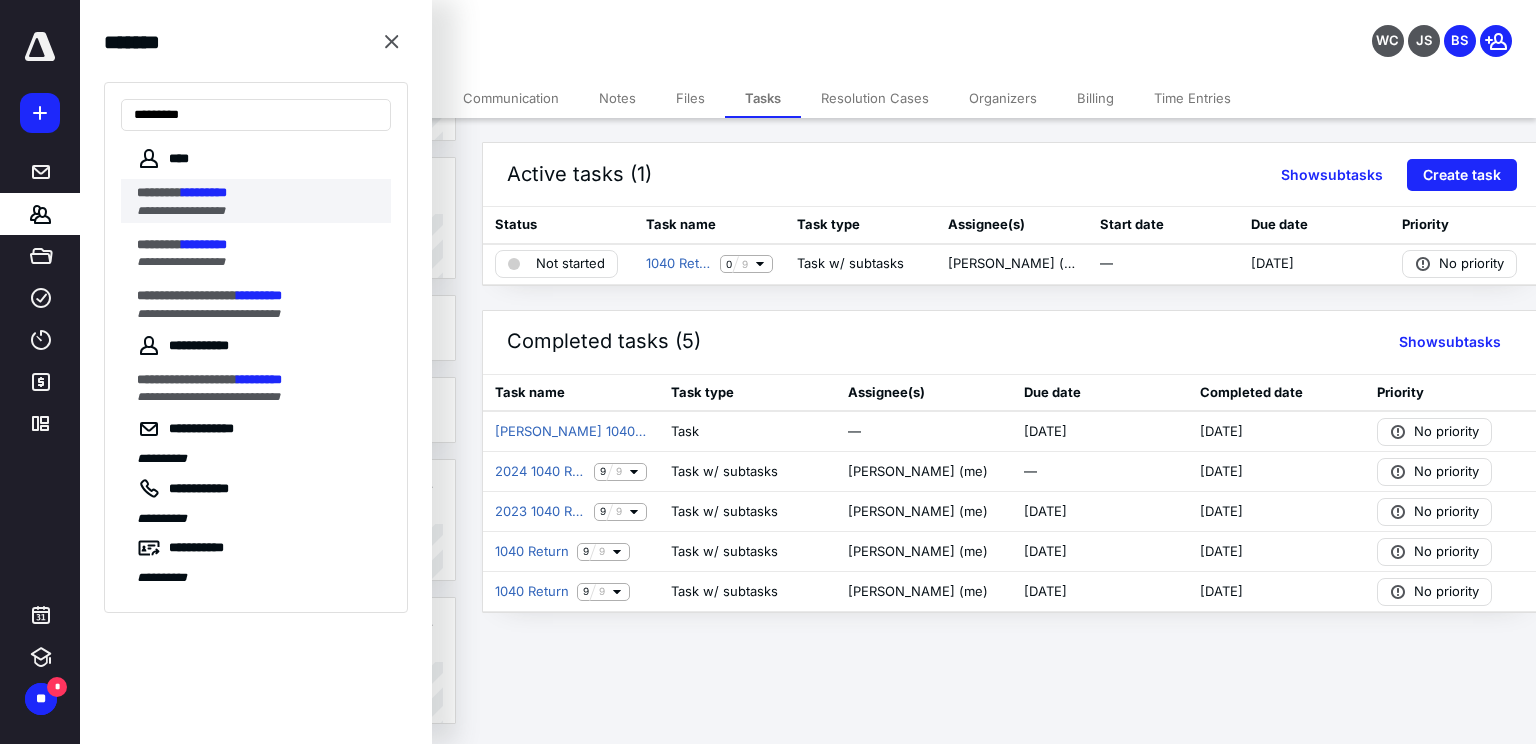 type on "*********" 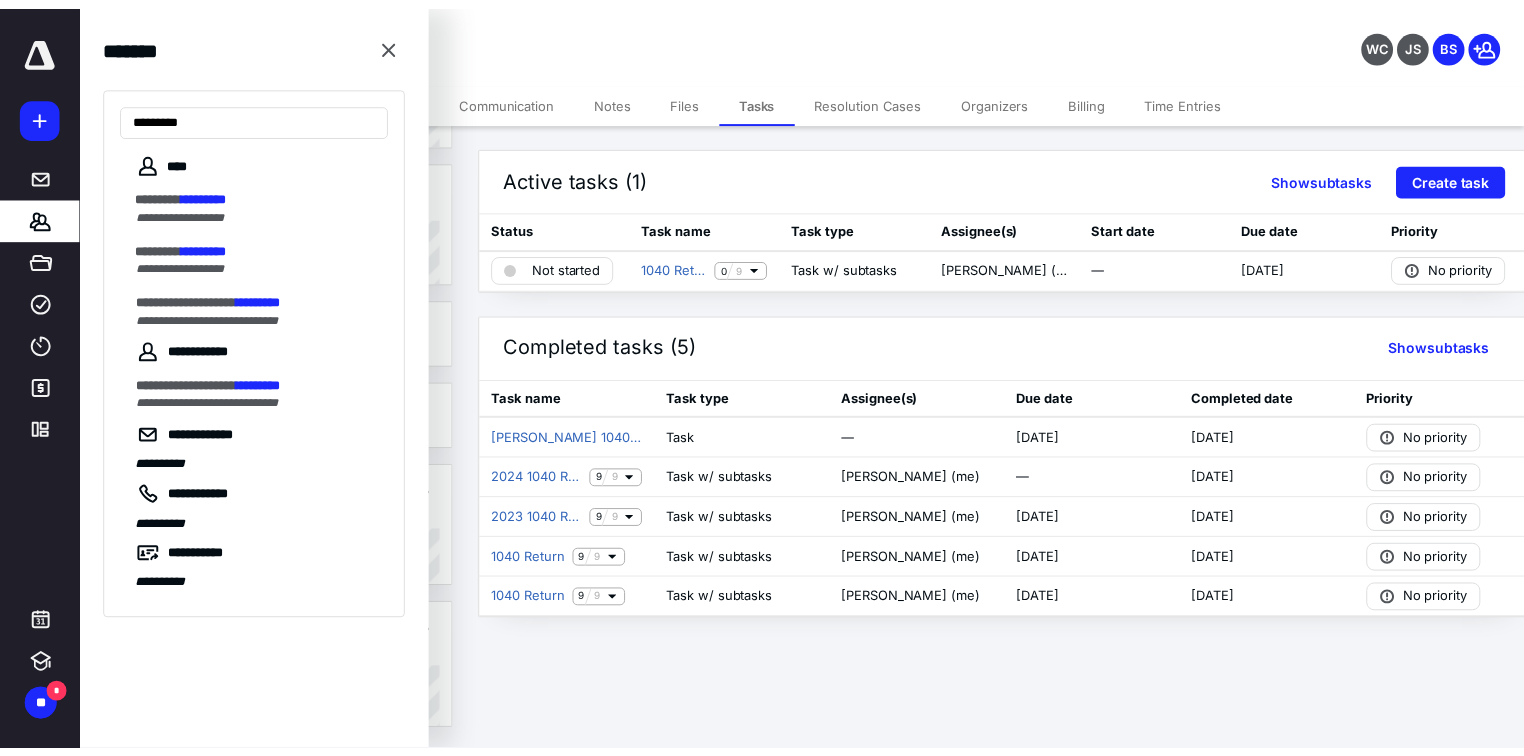 scroll, scrollTop: 0, scrollLeft: 0, axis: both 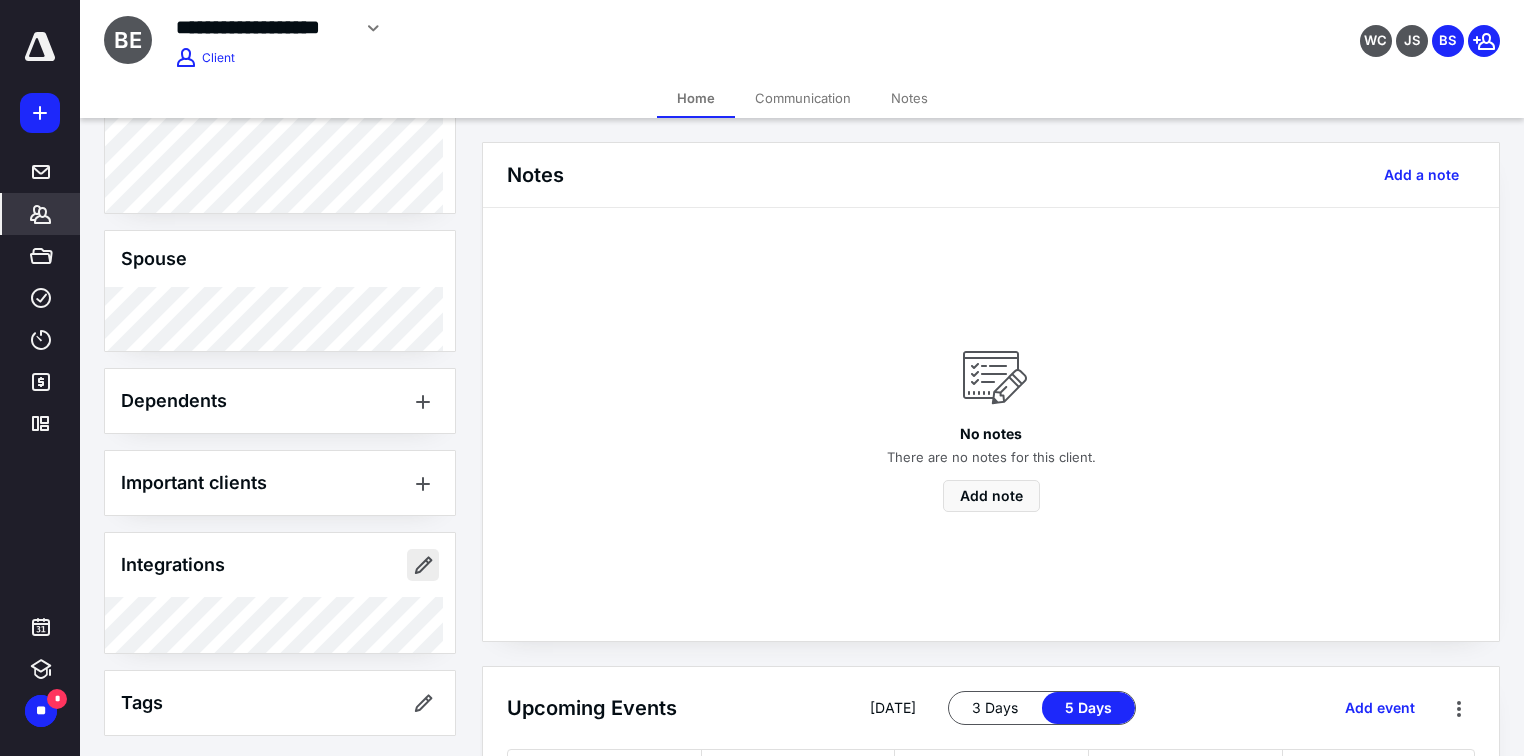 click at bounding box center [423, 565] 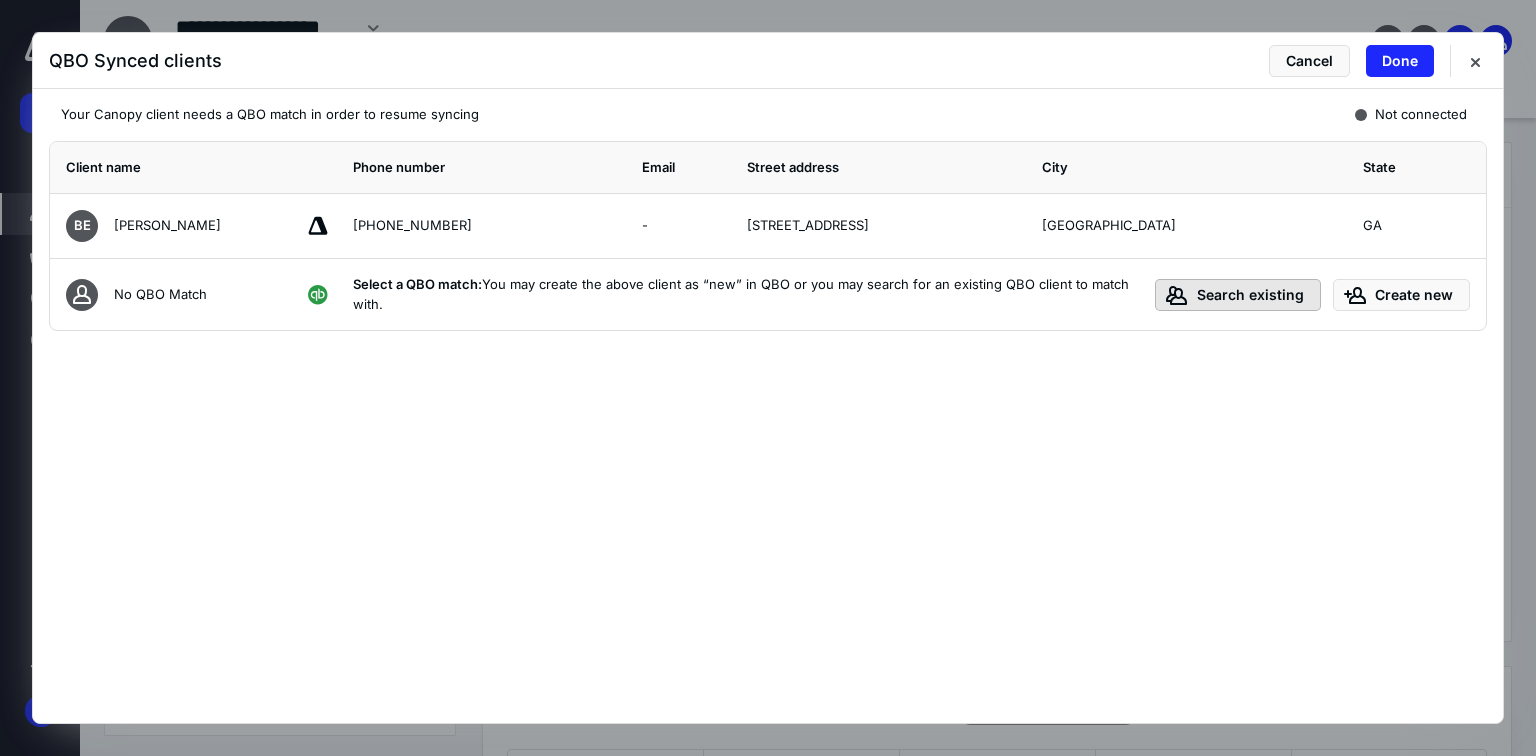 click on "Search existing" at bounding box center (1238, 295) 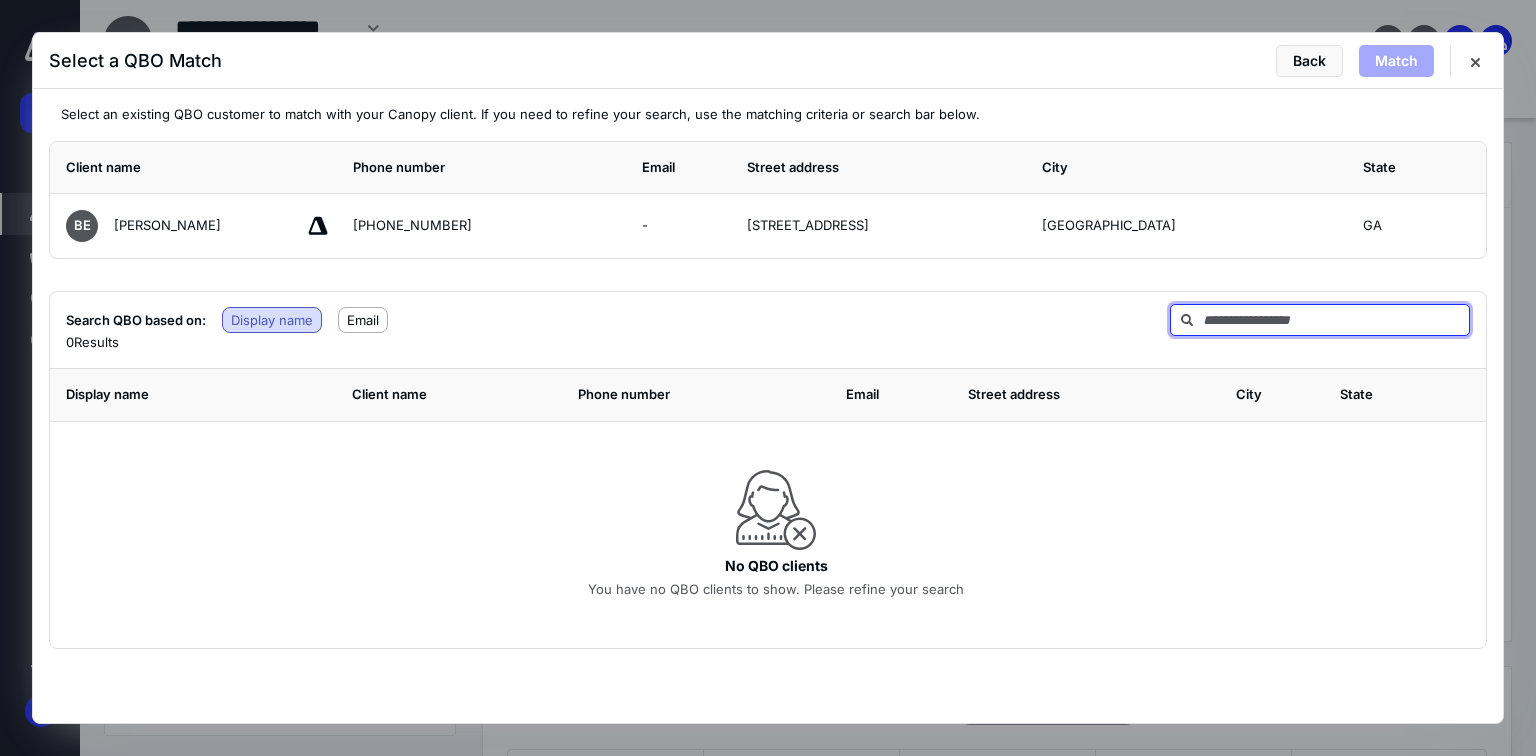 click at bounding box center (1320, 320) 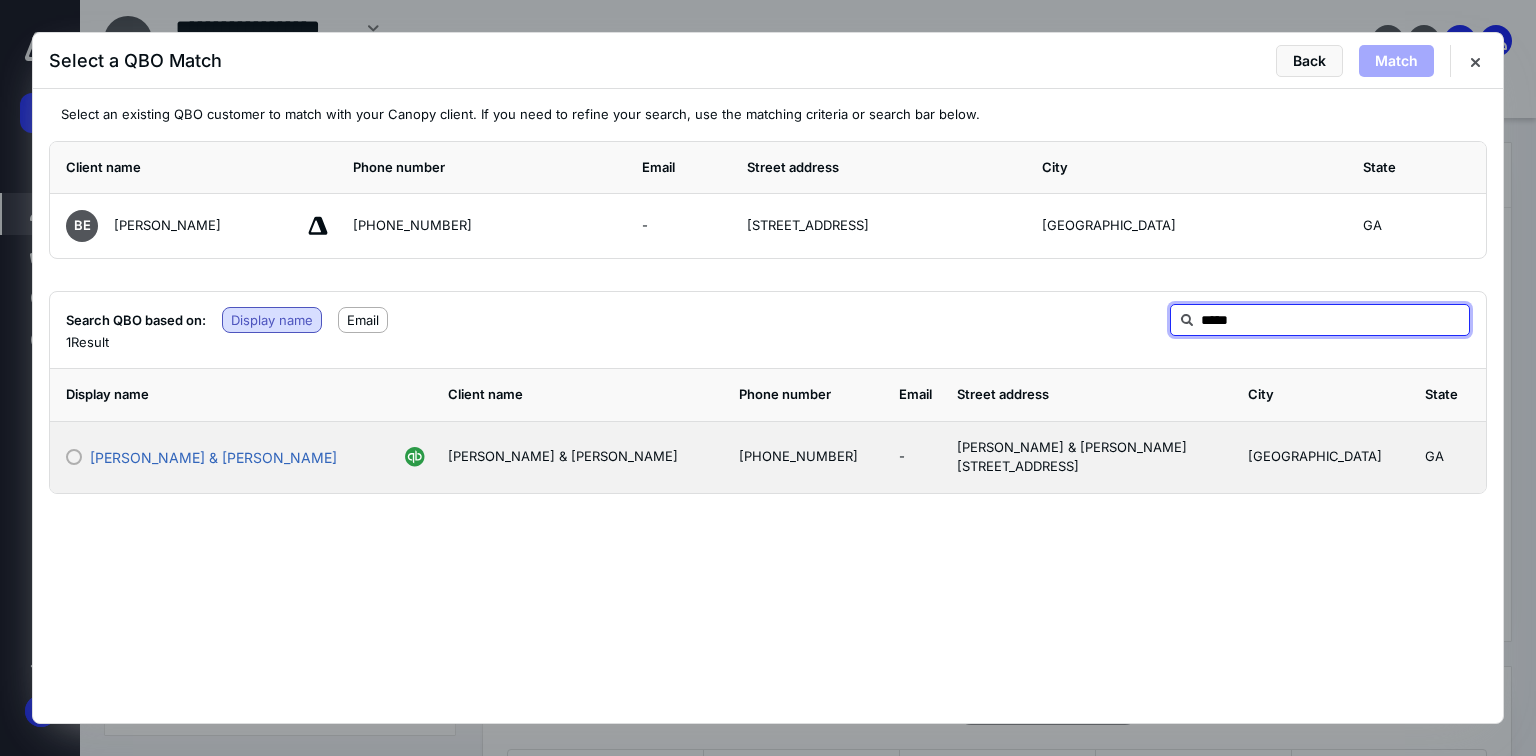 type on "*****" 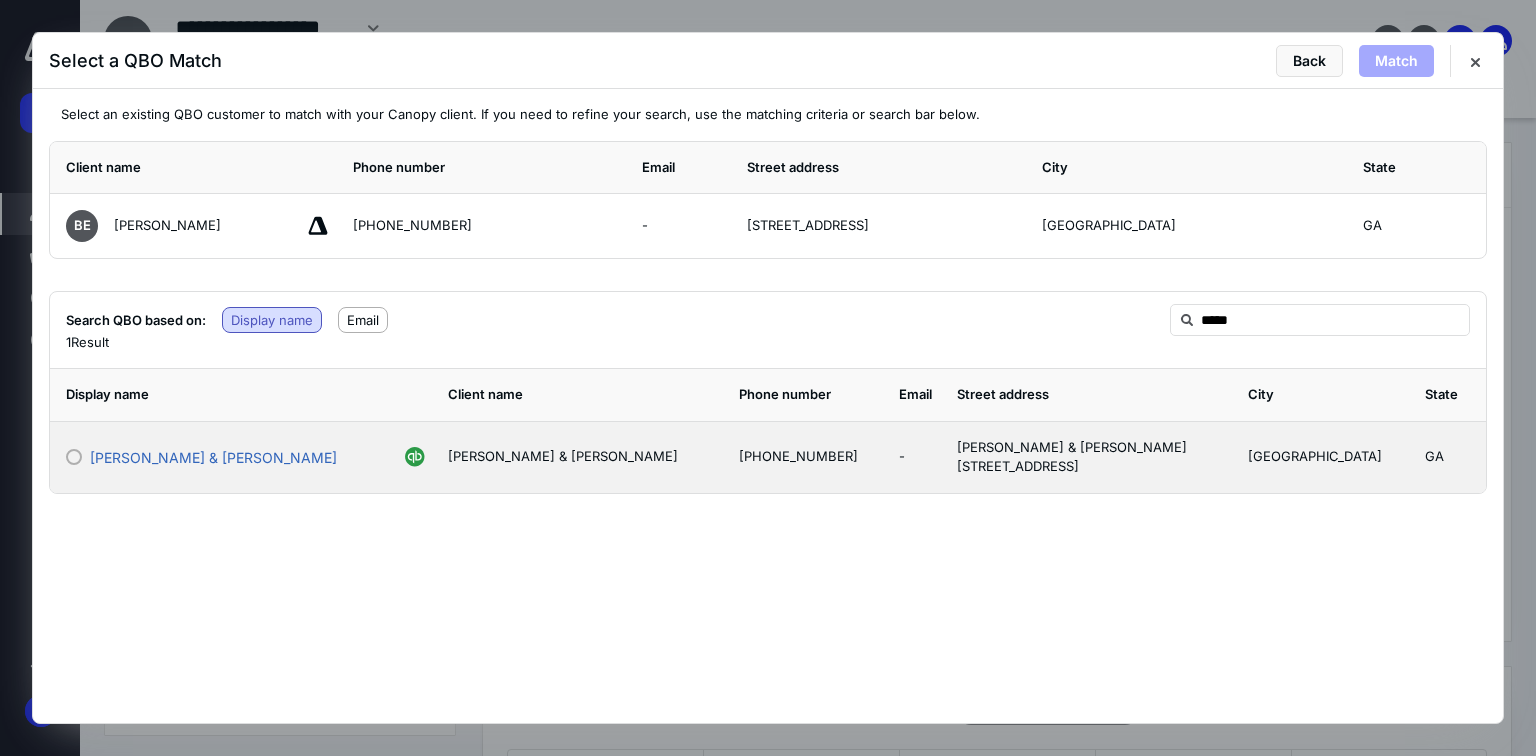 click at bounding box center (74, 457) 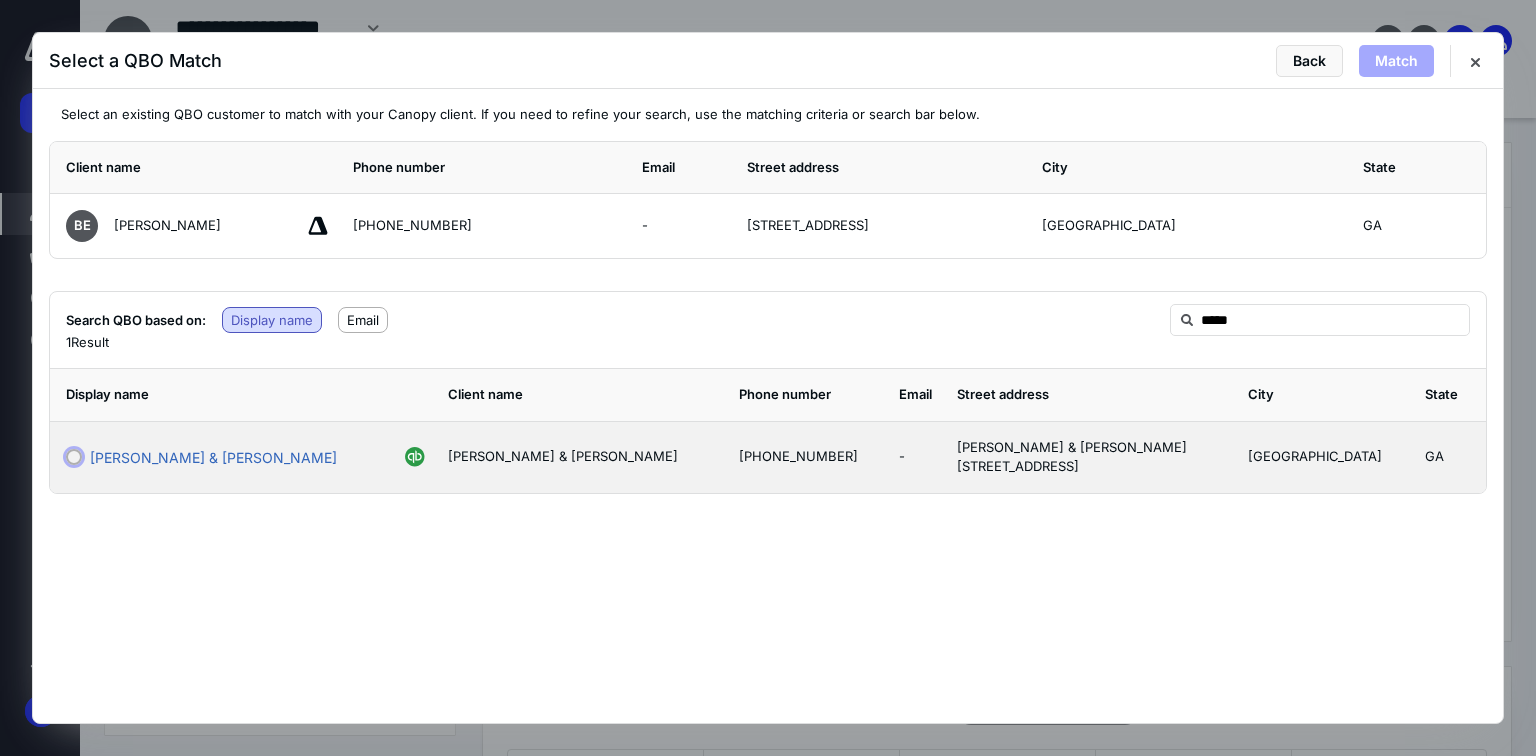 radio on "true" 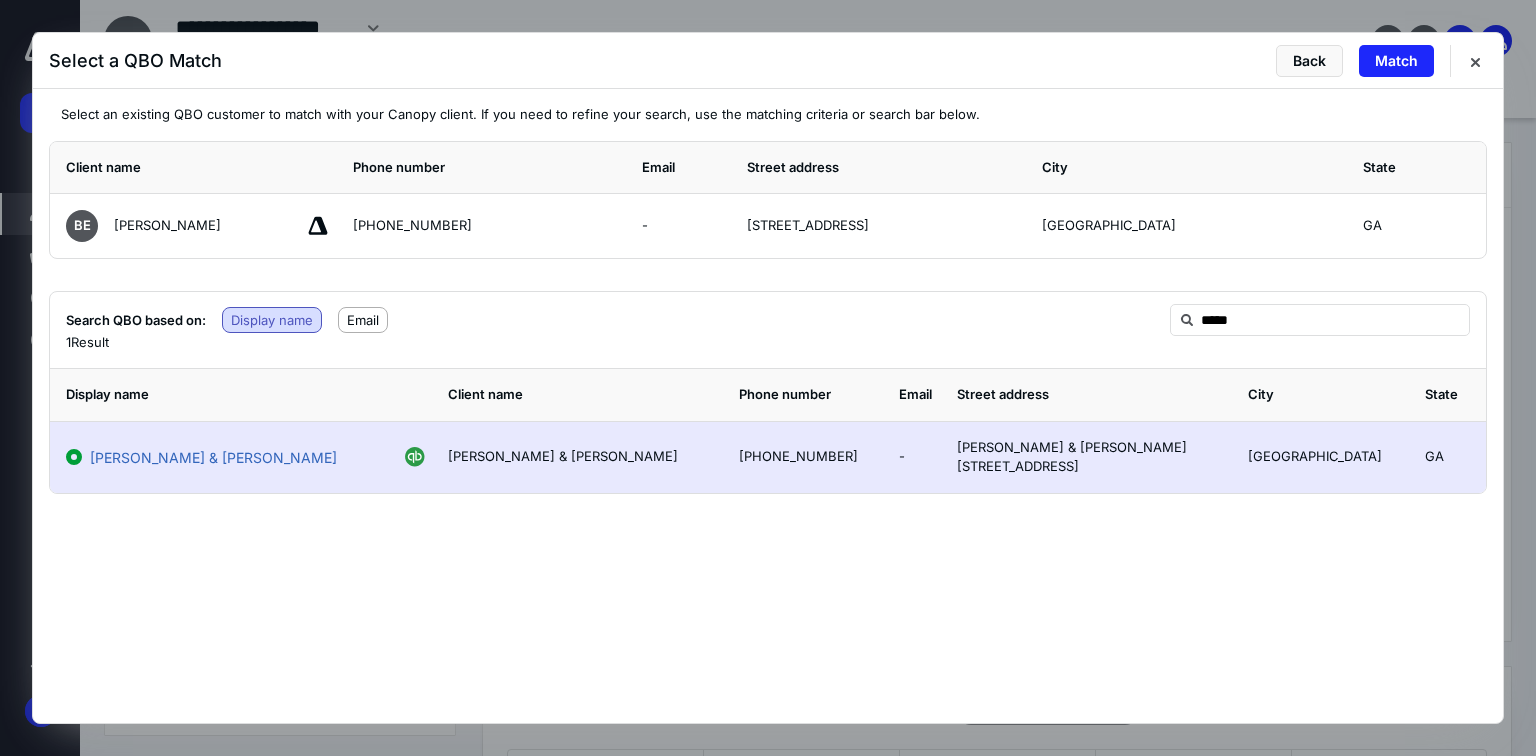 click on "Back Match" at bounding box center [1383, 61] 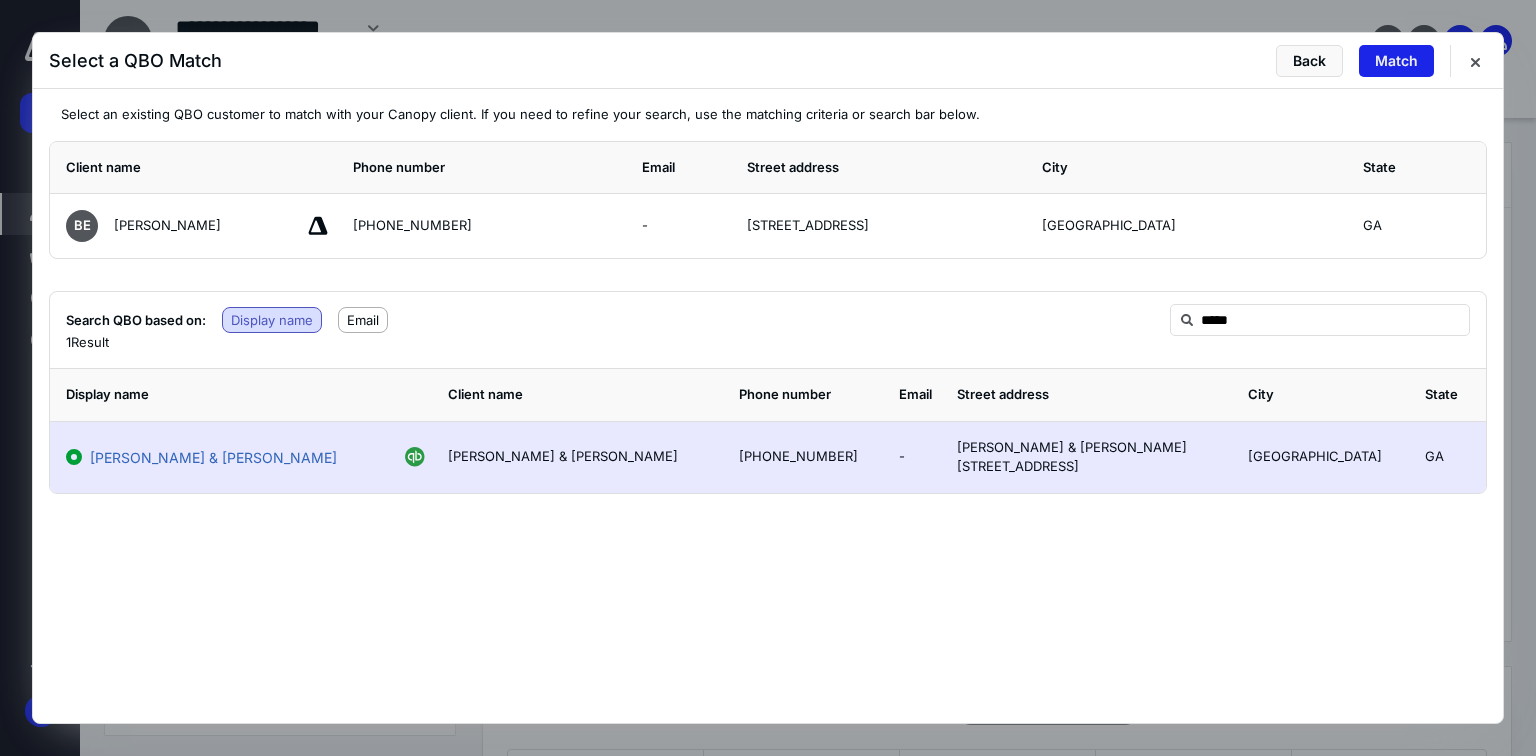 click on "Match" at bounding box center [1396, 61] 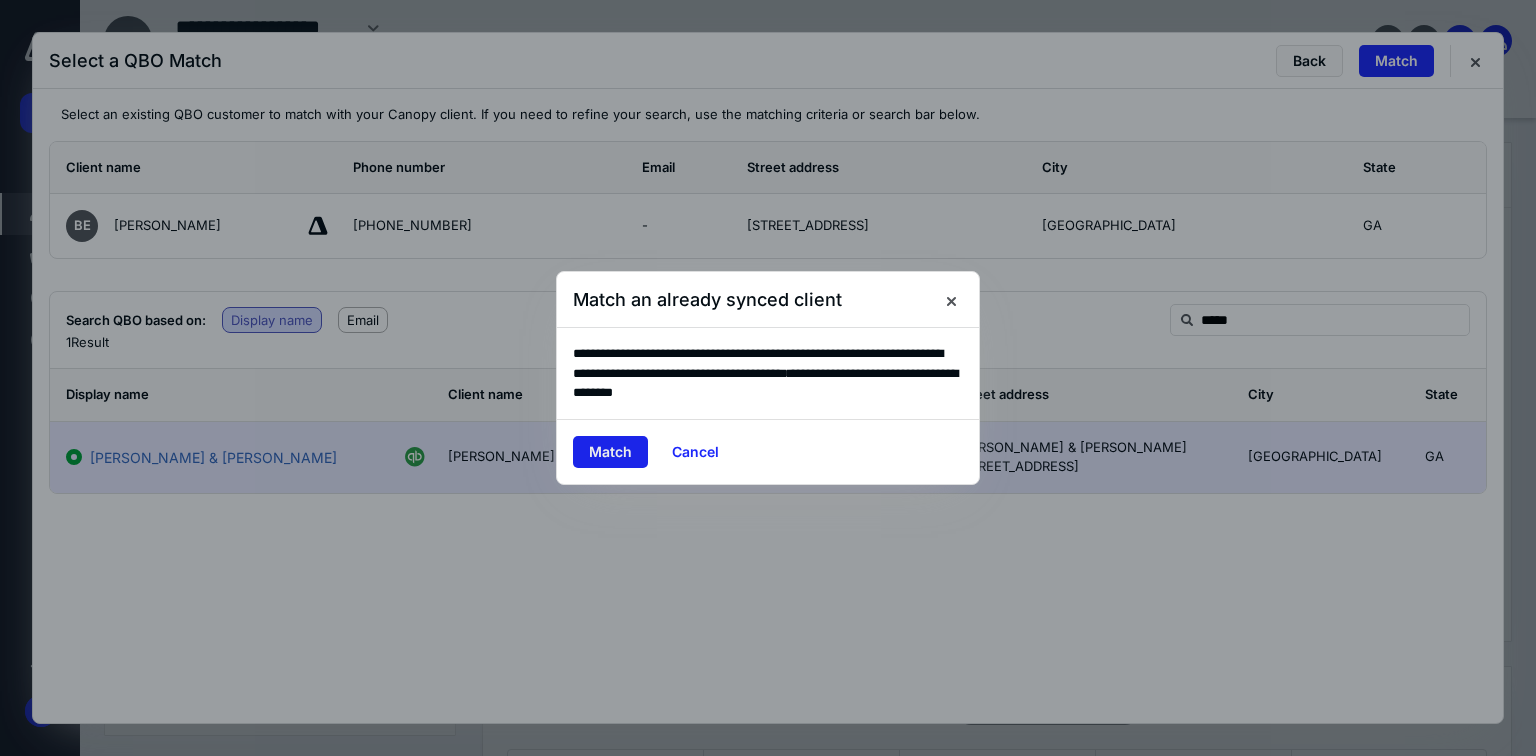 click on "Match" at bounding box center (610, 452) 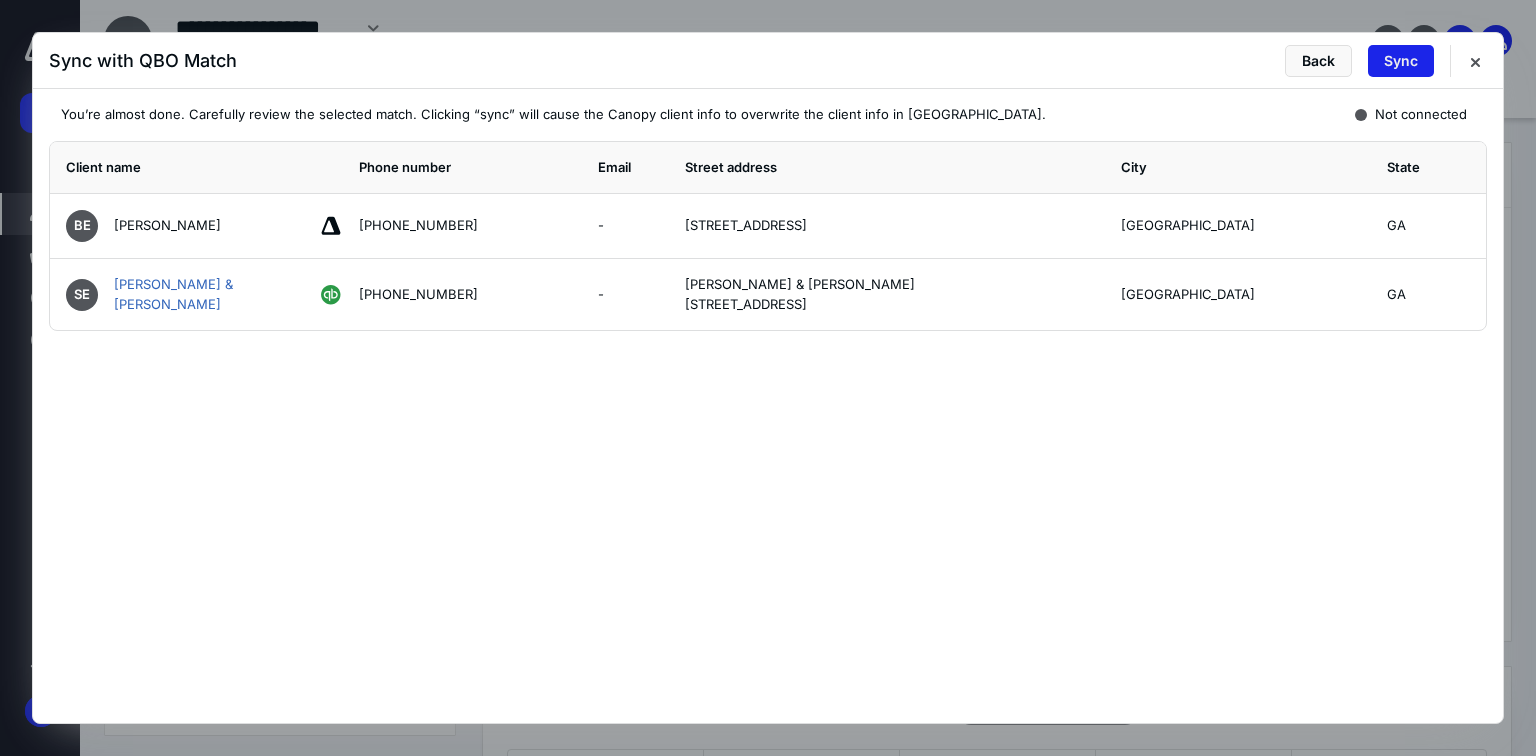 click on "Sync" at bounding box center (1401, 61) 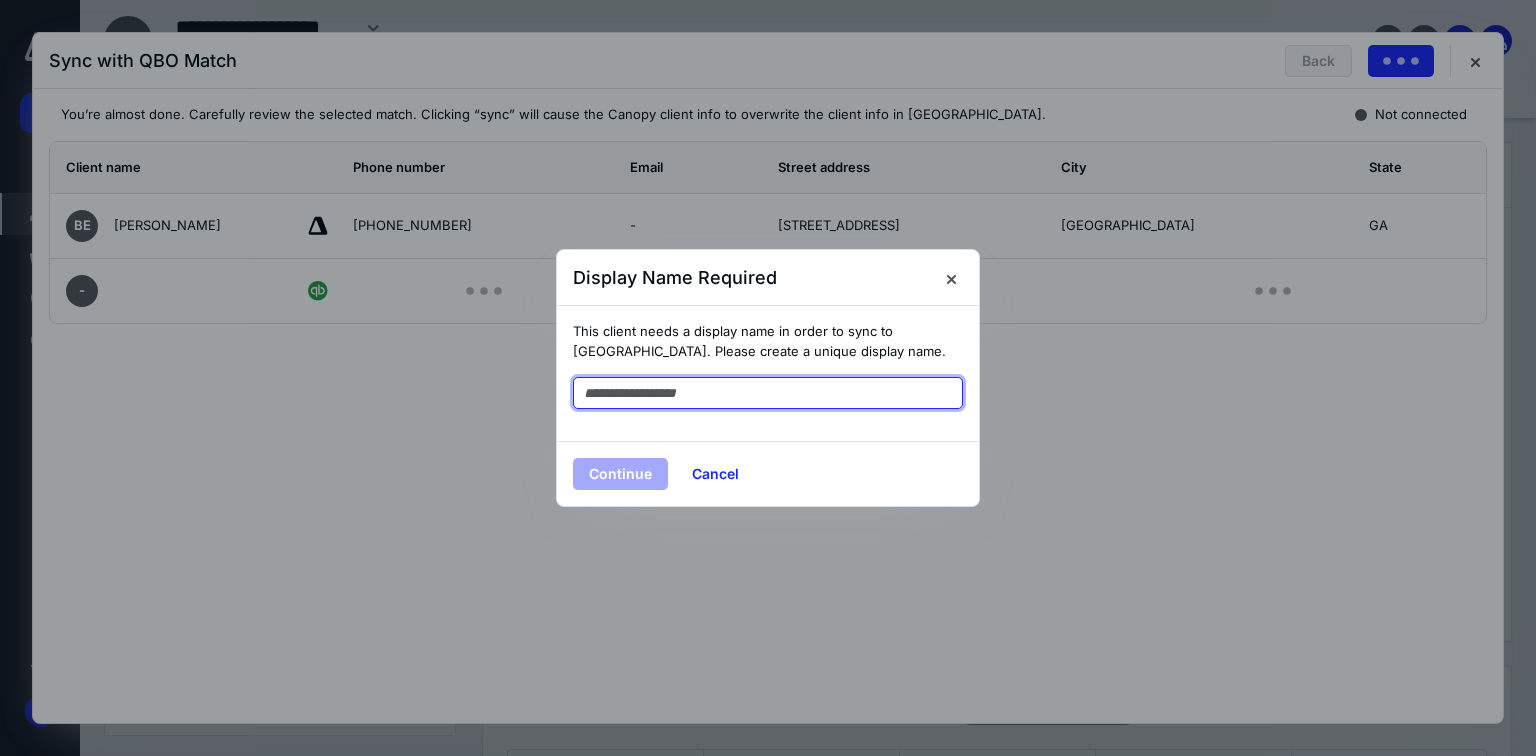 click at bounding box center [768, 393] 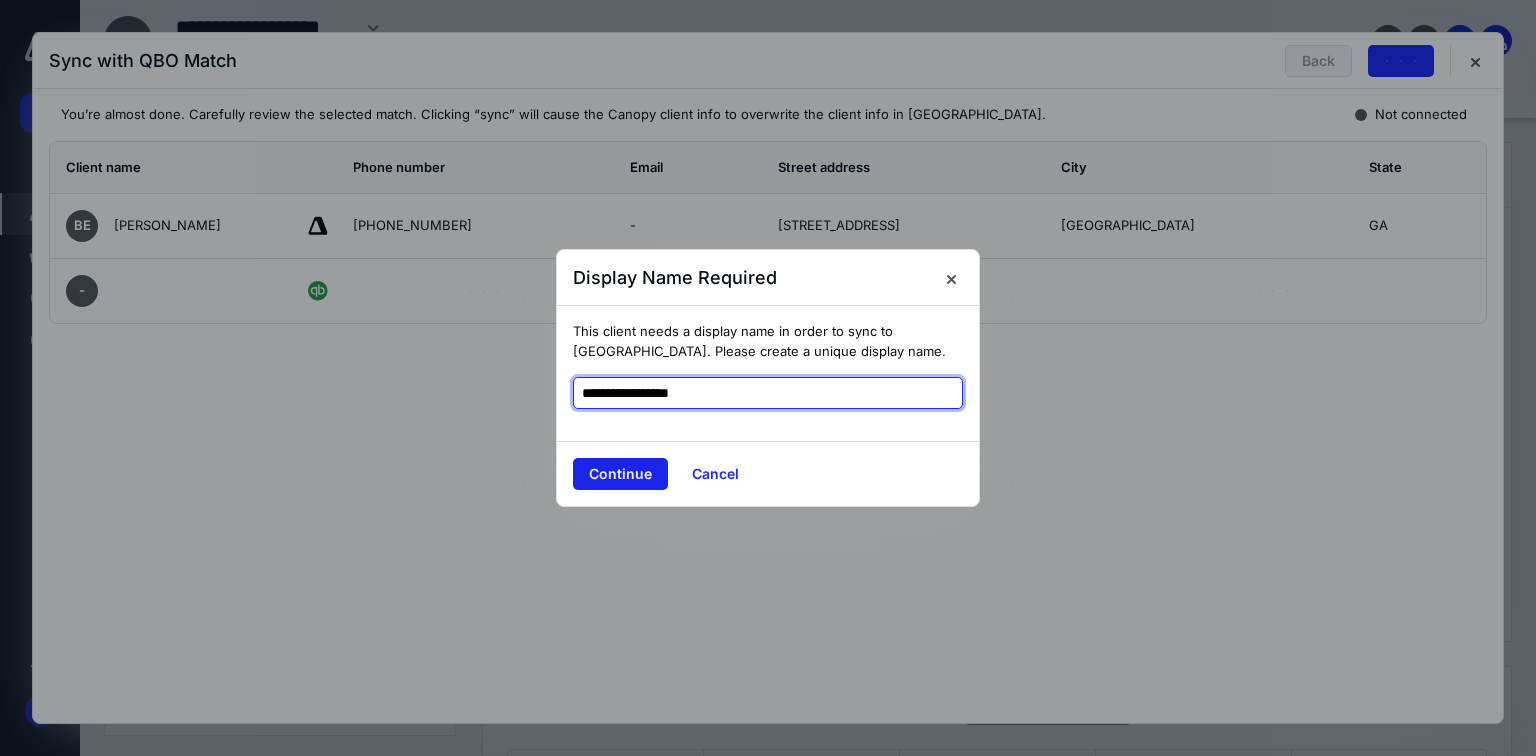 type on "**********" 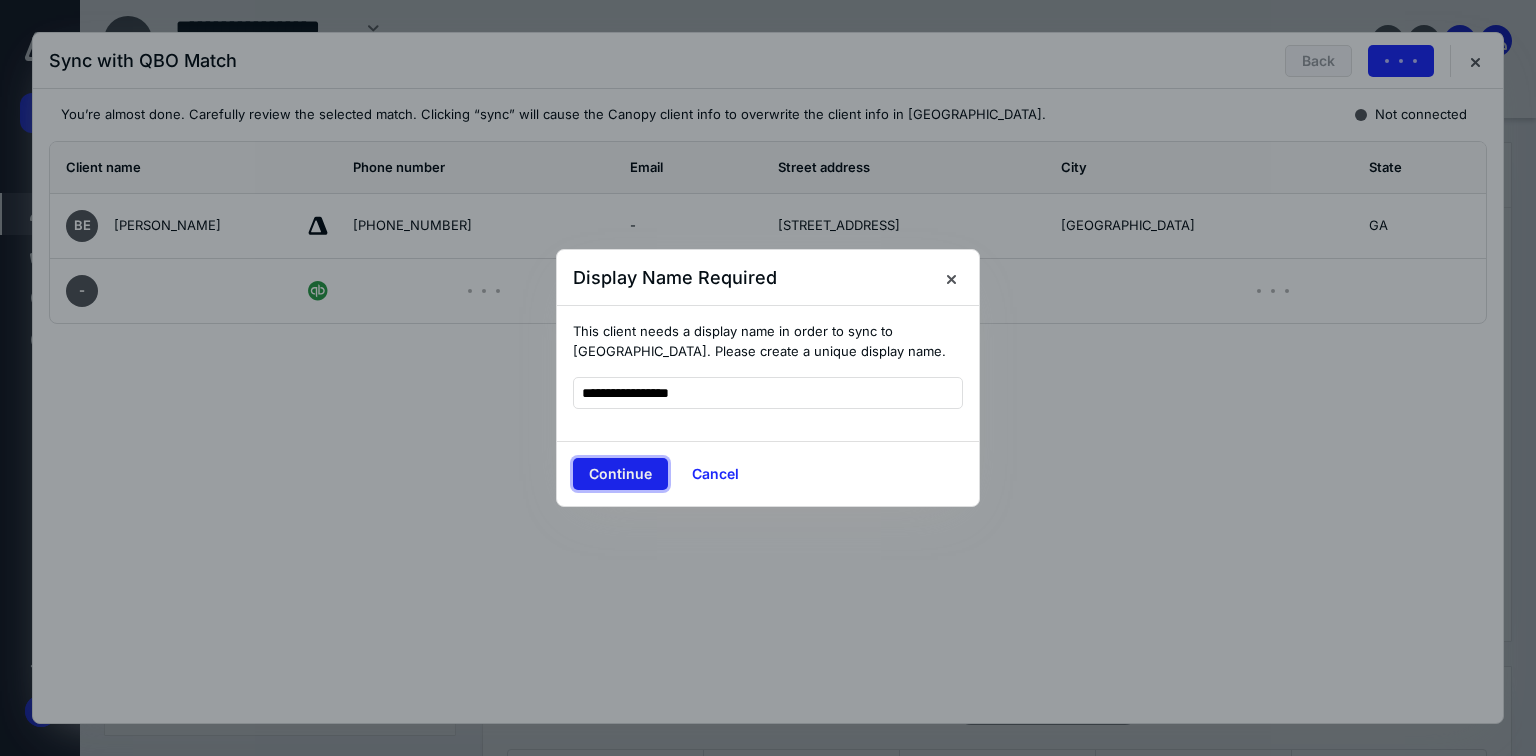 click on "Continue" at bounding box center [620, 474] 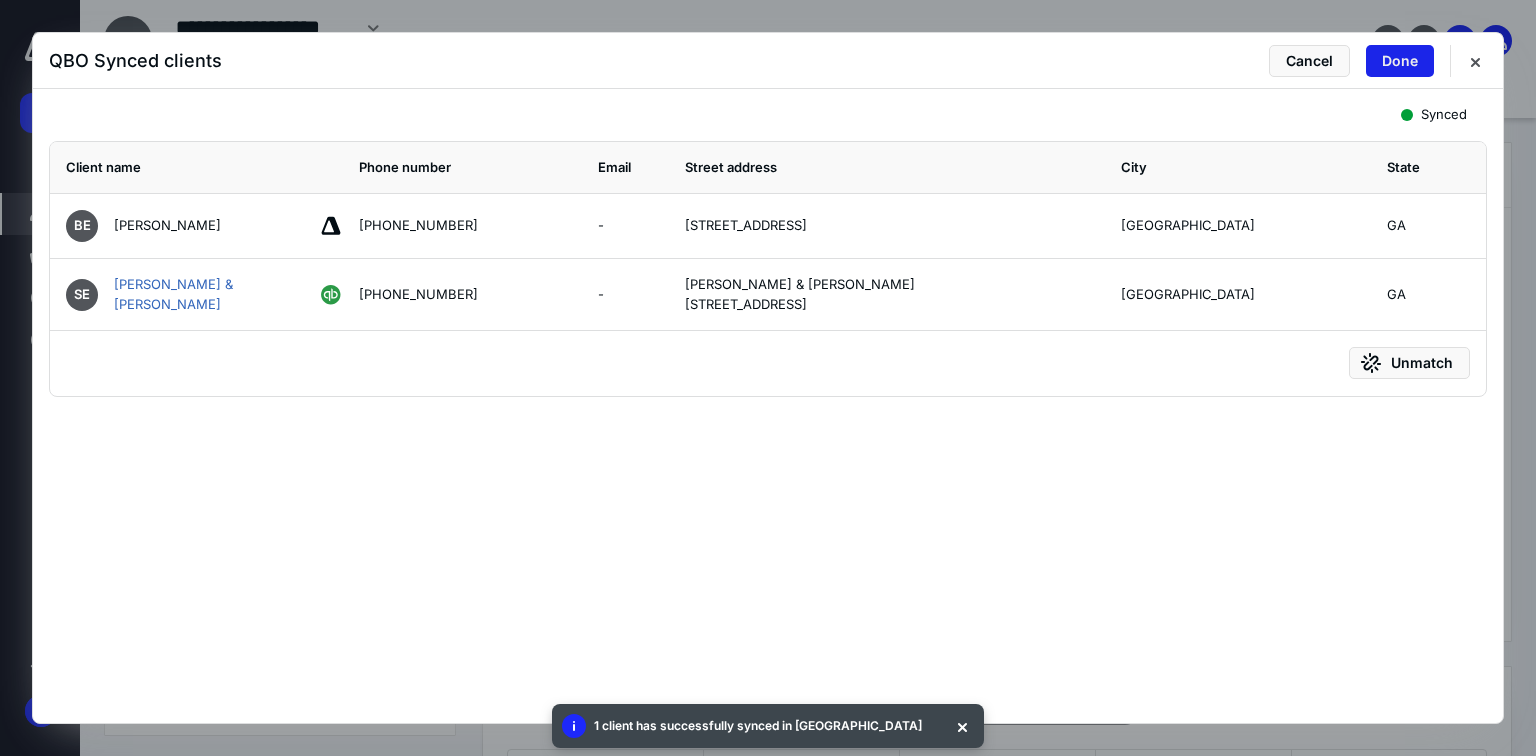 click on "Done" at bounding box center (1400, 61) 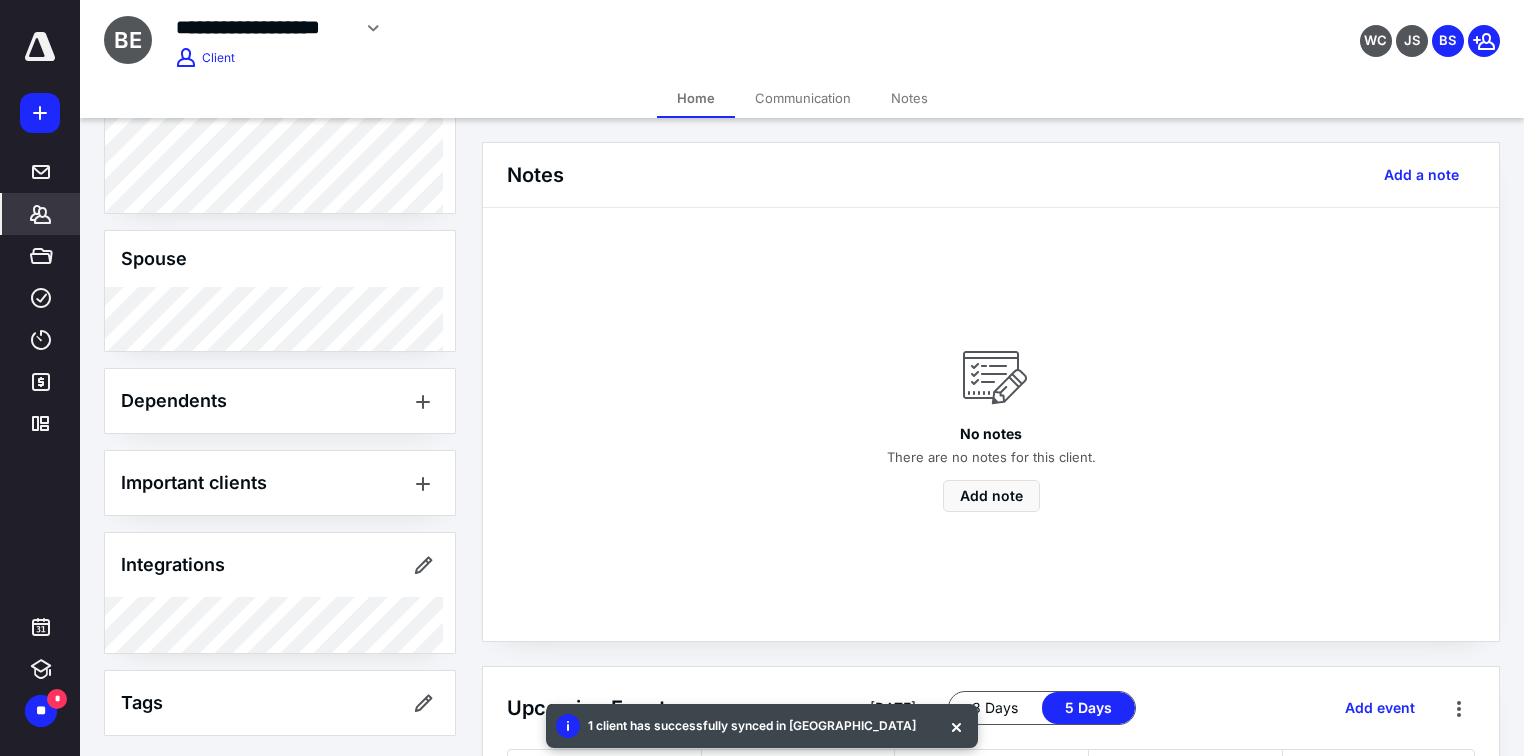 click at bounding box center (40, 47) 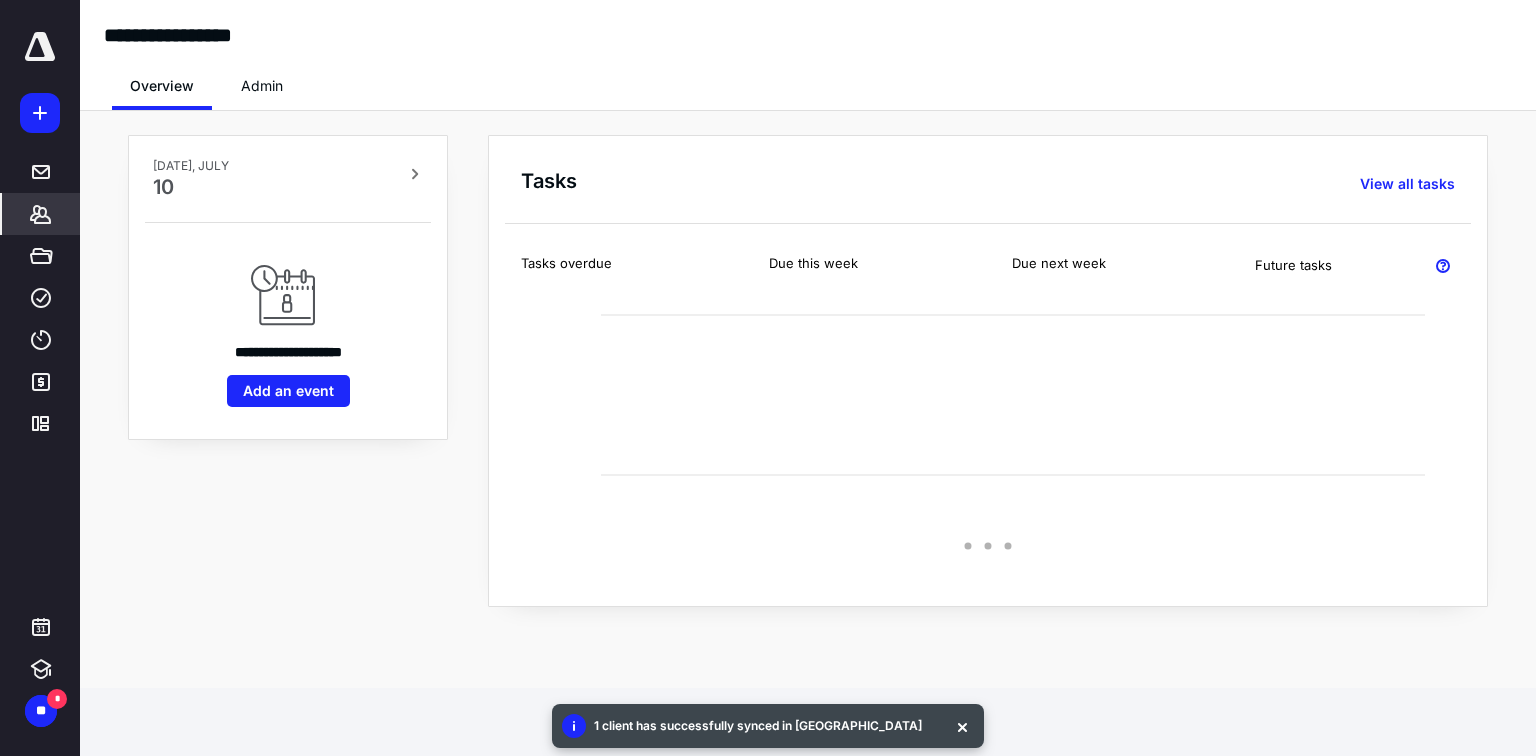 click 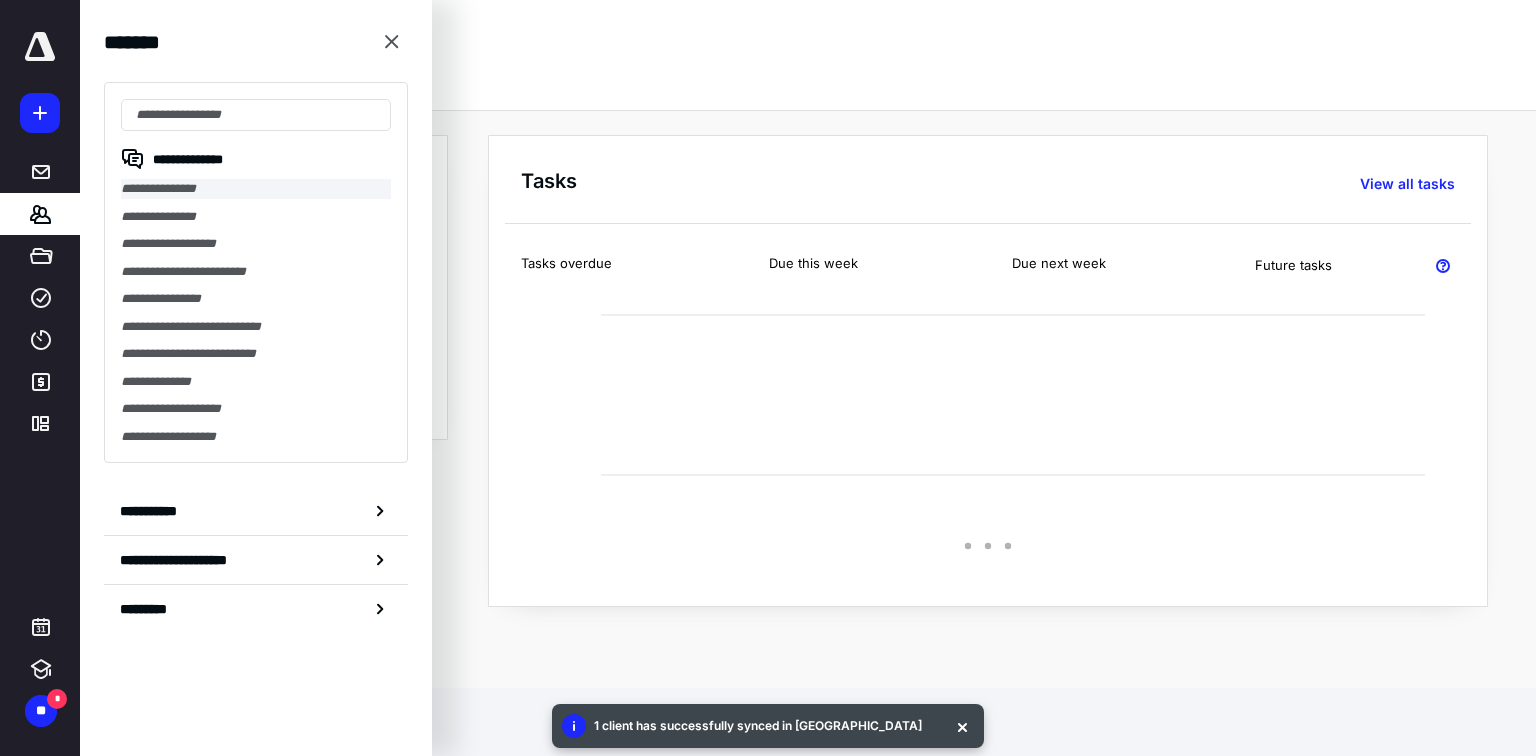 click on "**********" at bounding box center [256, 189] 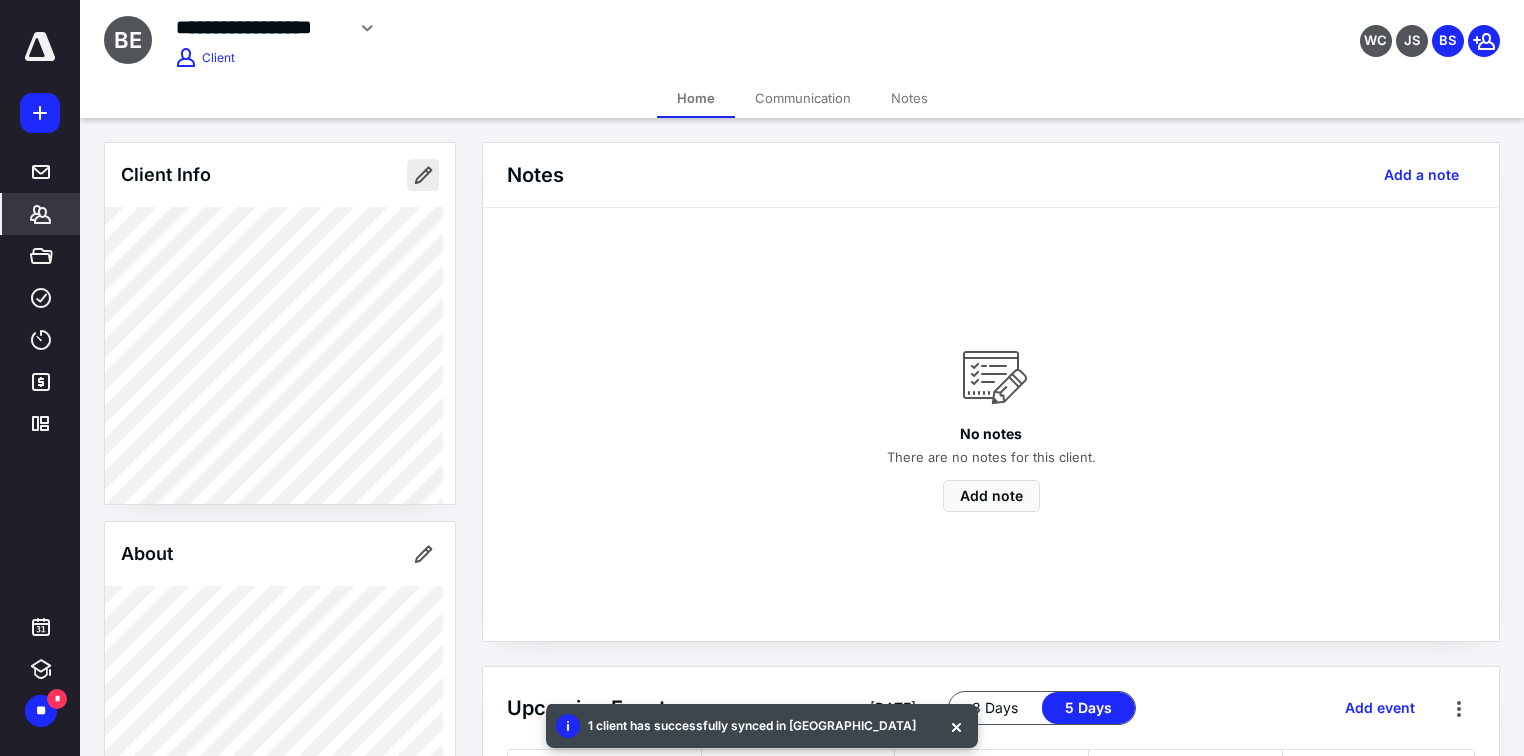 click at bounding box center (423, 175) 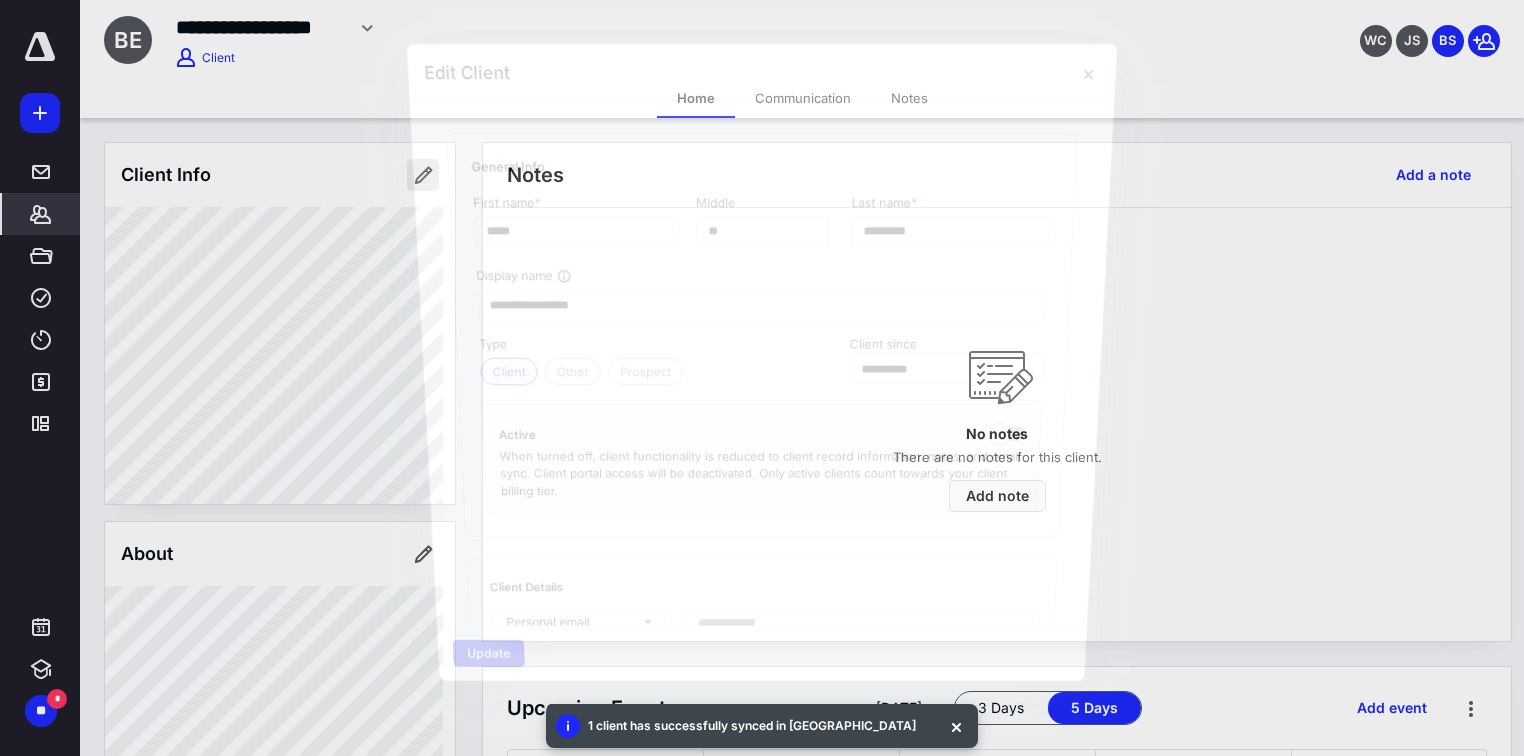 type on "**********" 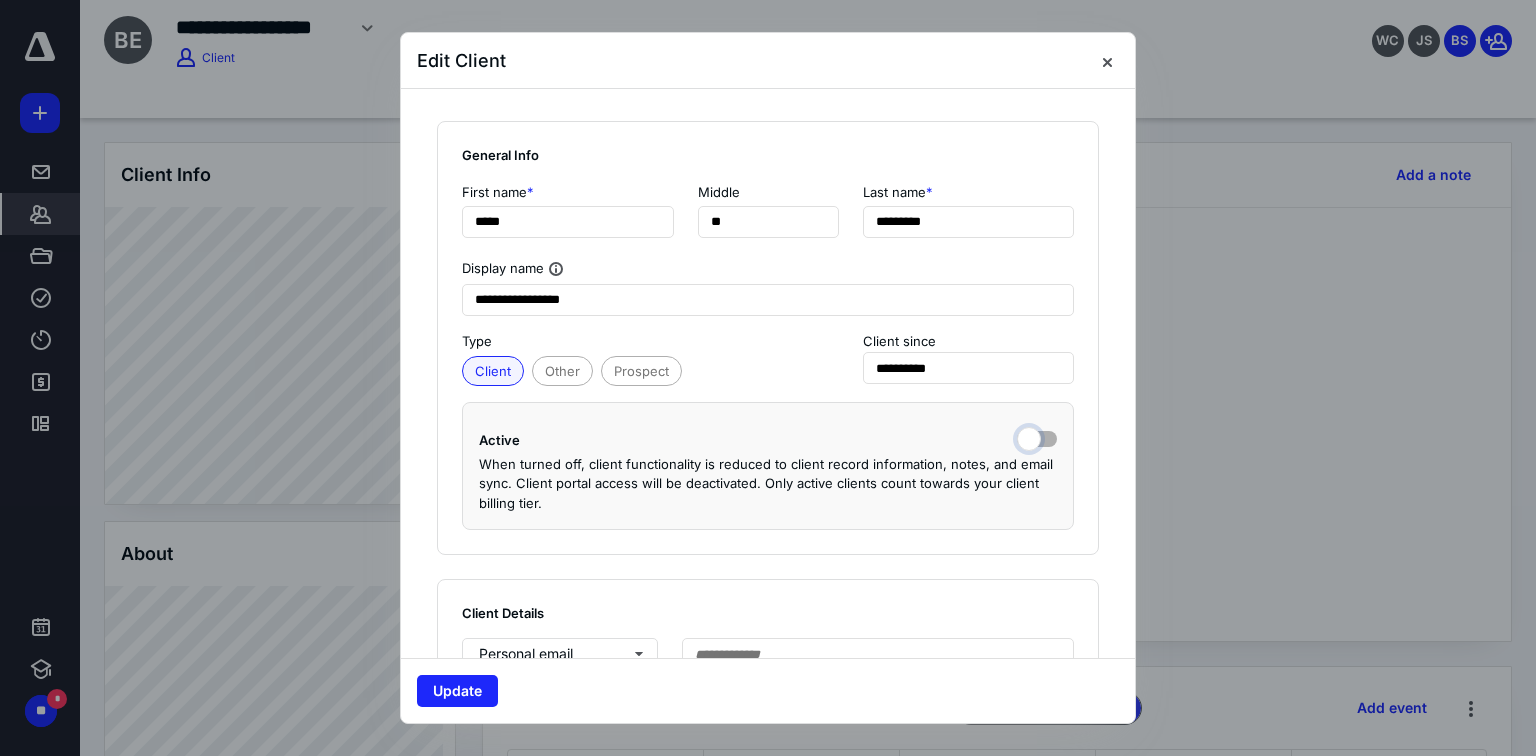 click at bounding box center (1037, 437) 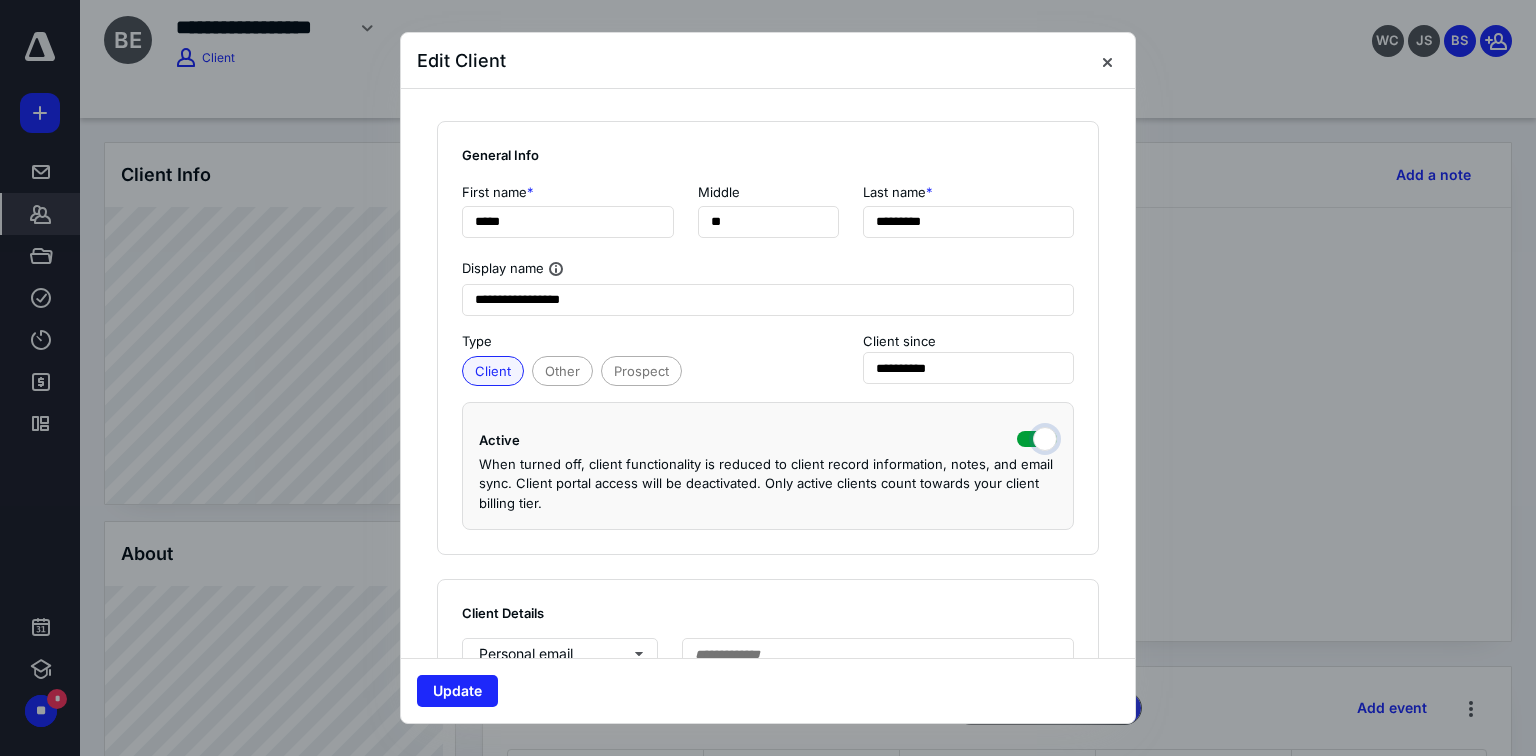 checkbox on "true" 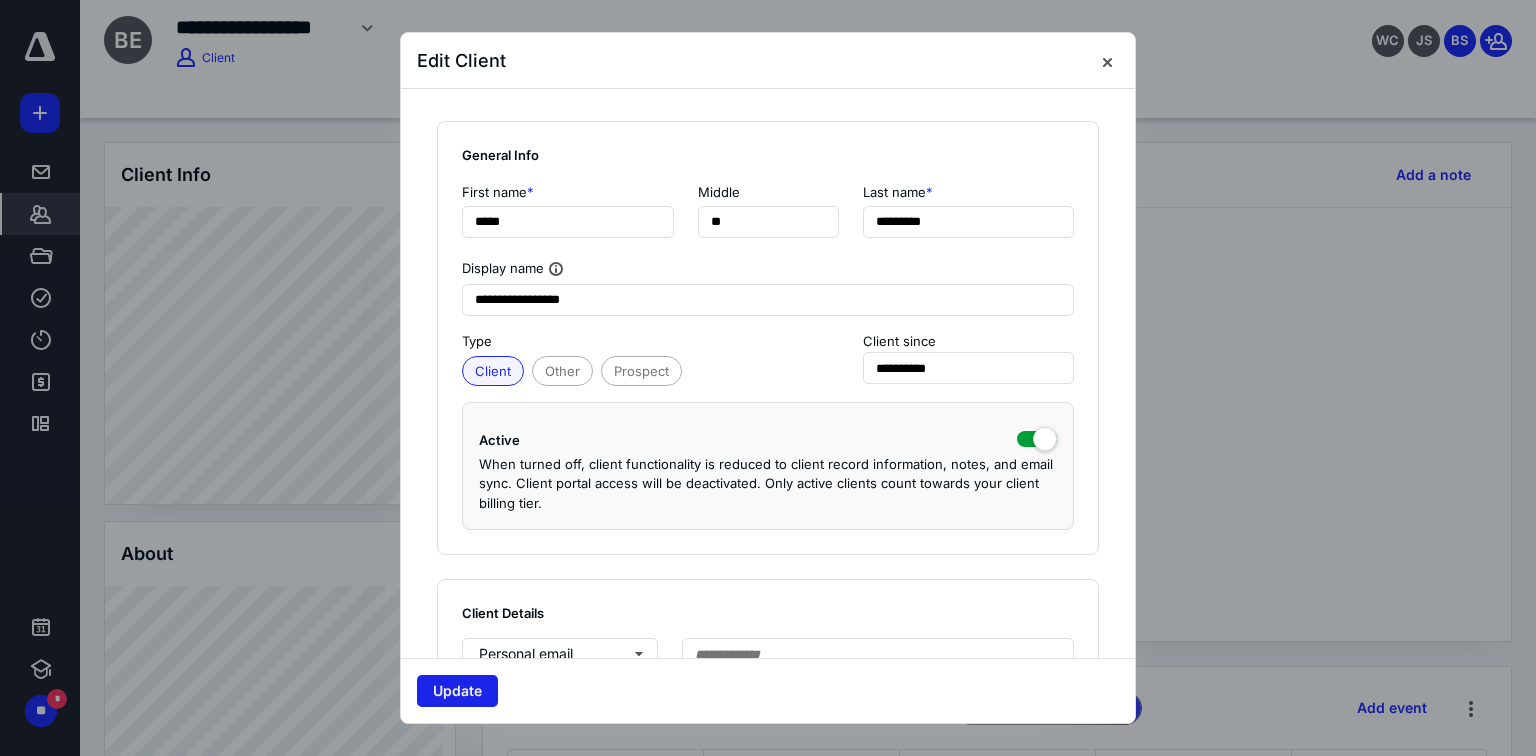 click on "Update" at bounding box center [457, 691] 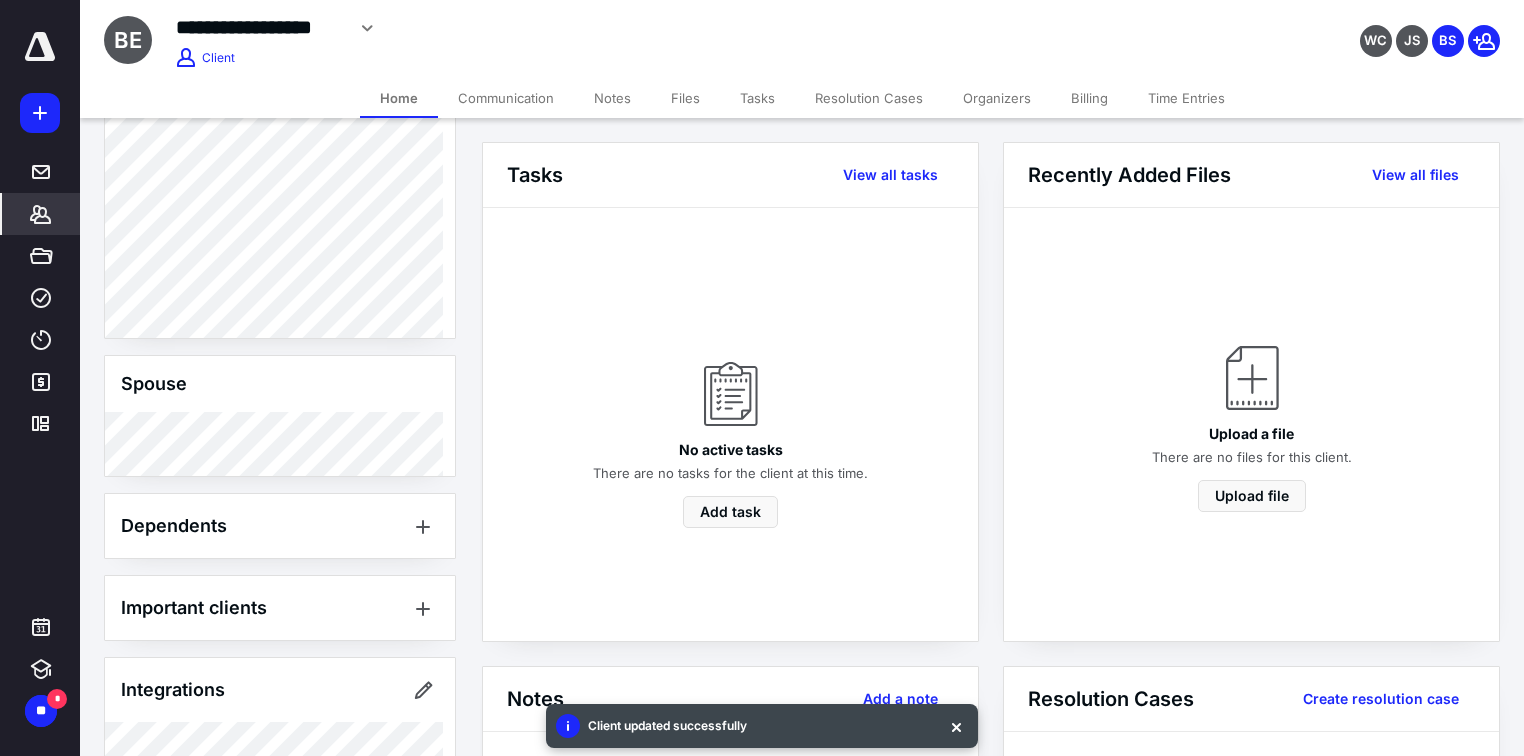 scroll, scrollTop: 880, scrollLeft: 0, axis: vertical 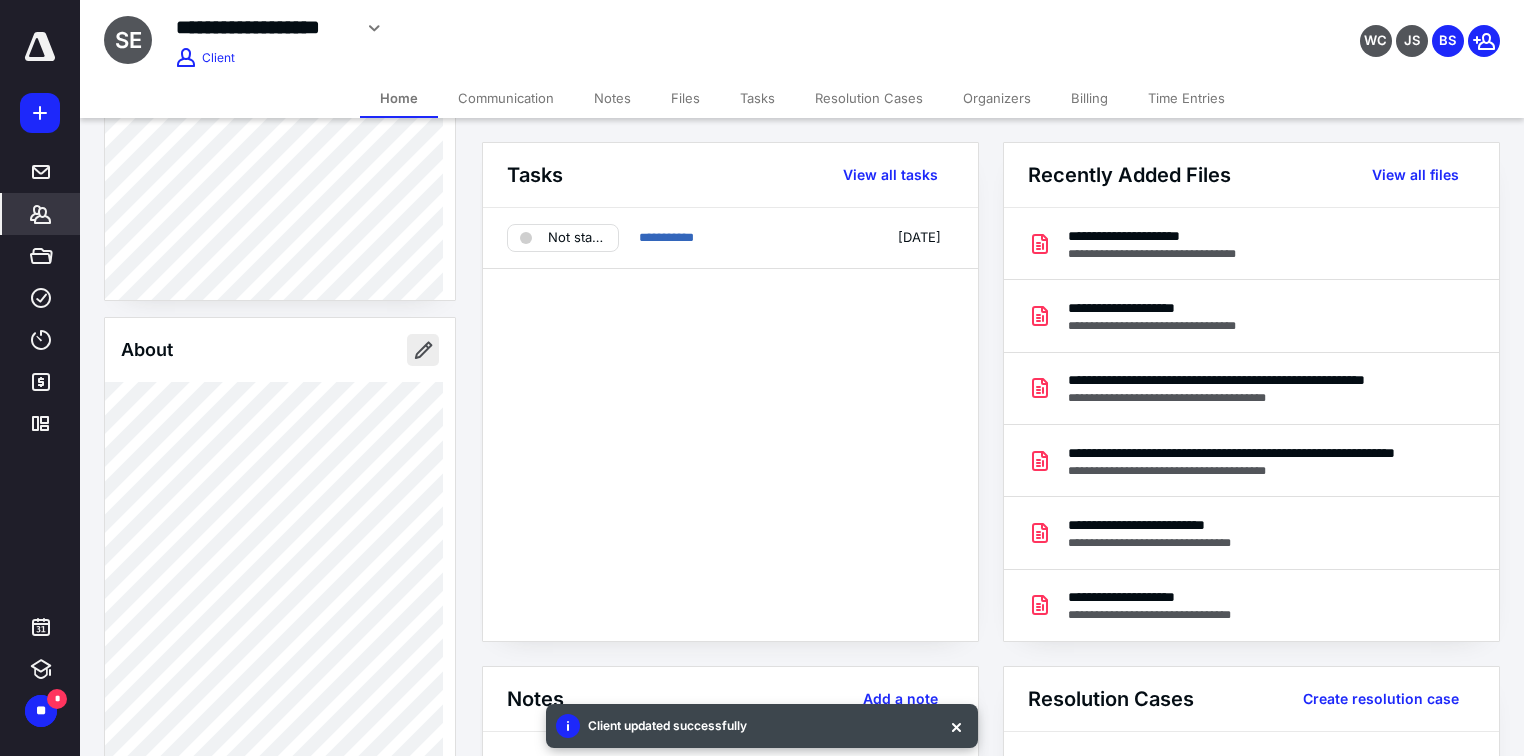 click at bounding box center (423, 350) 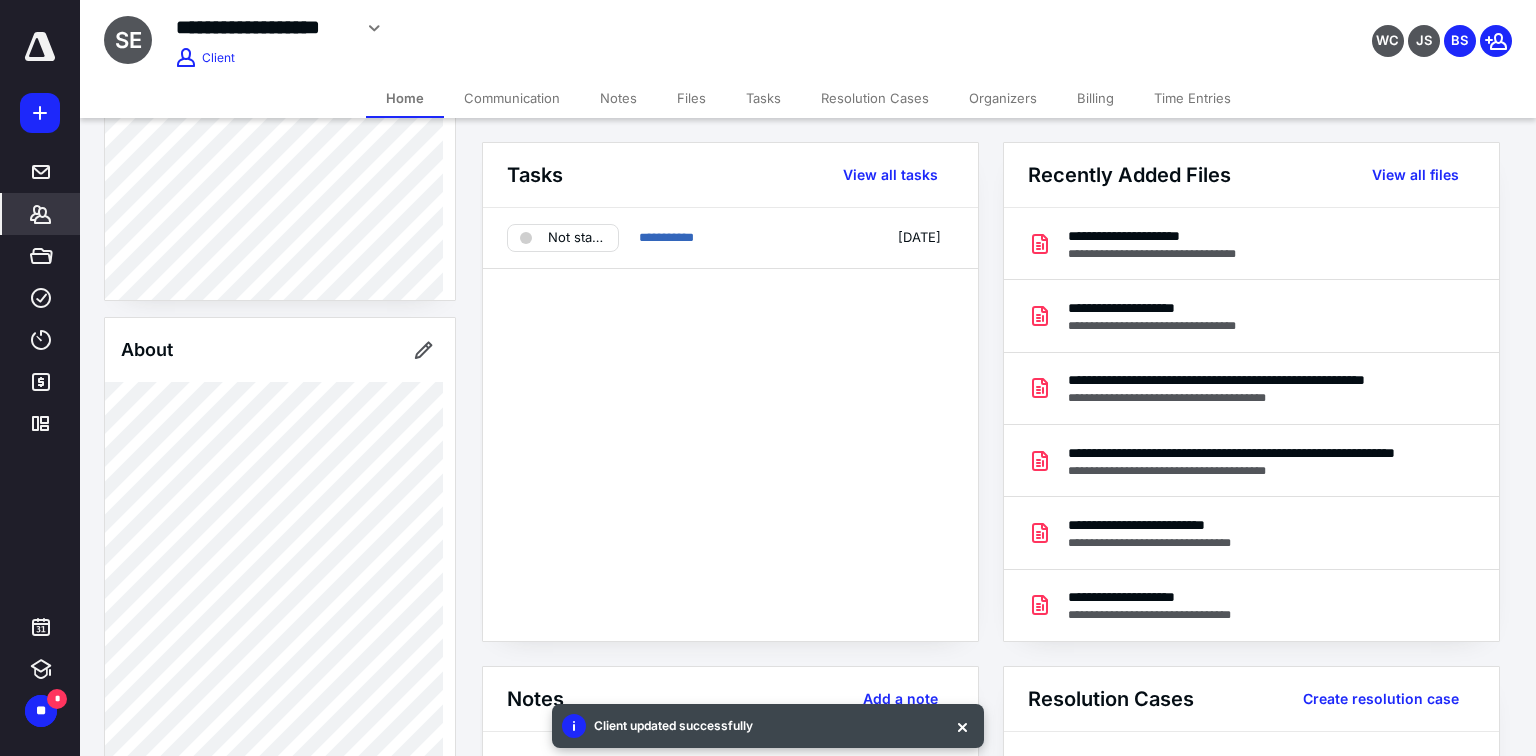 type on "**********" 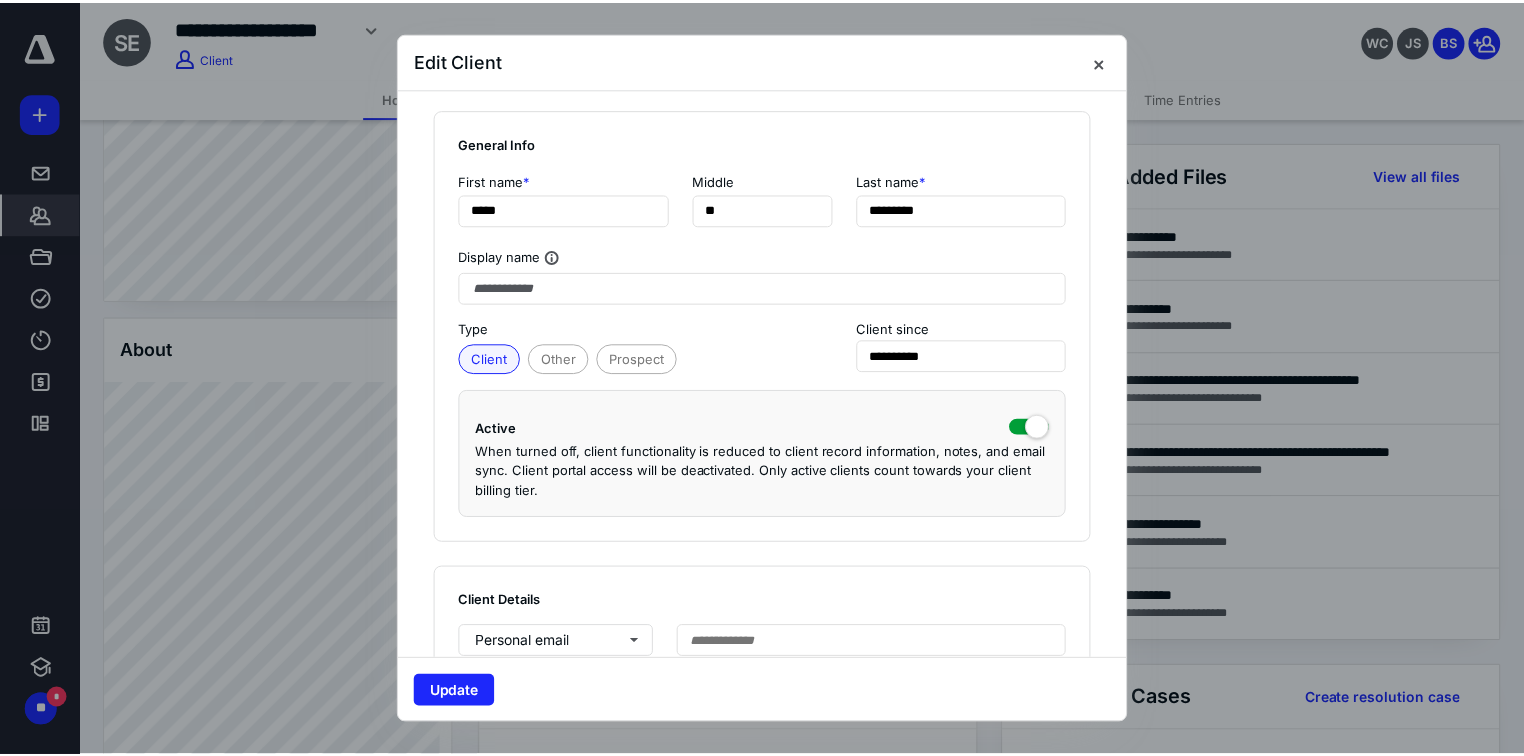 scroll, scrollTop: 0, scrollLeft: 0, axis: both 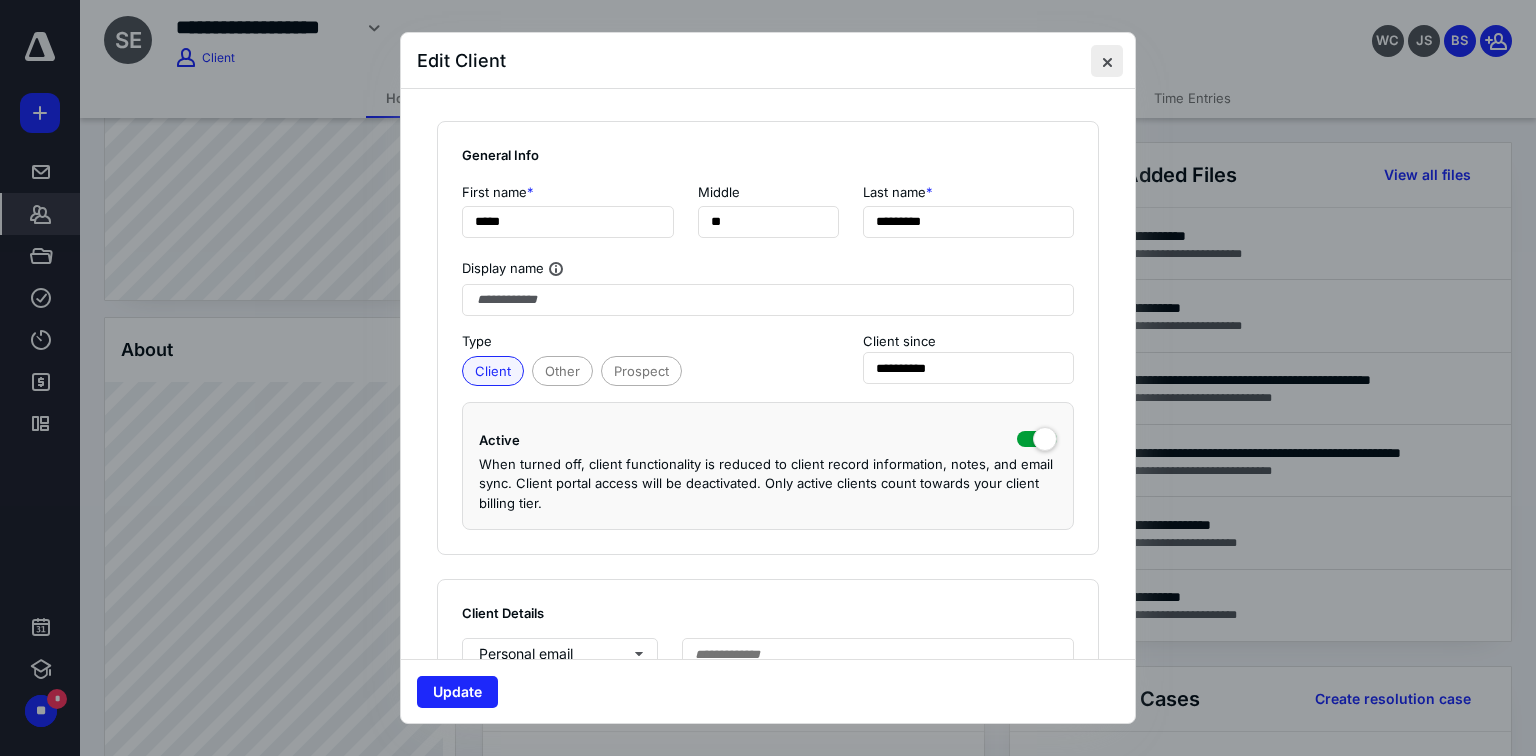 click at bounding box center (1107, 61) 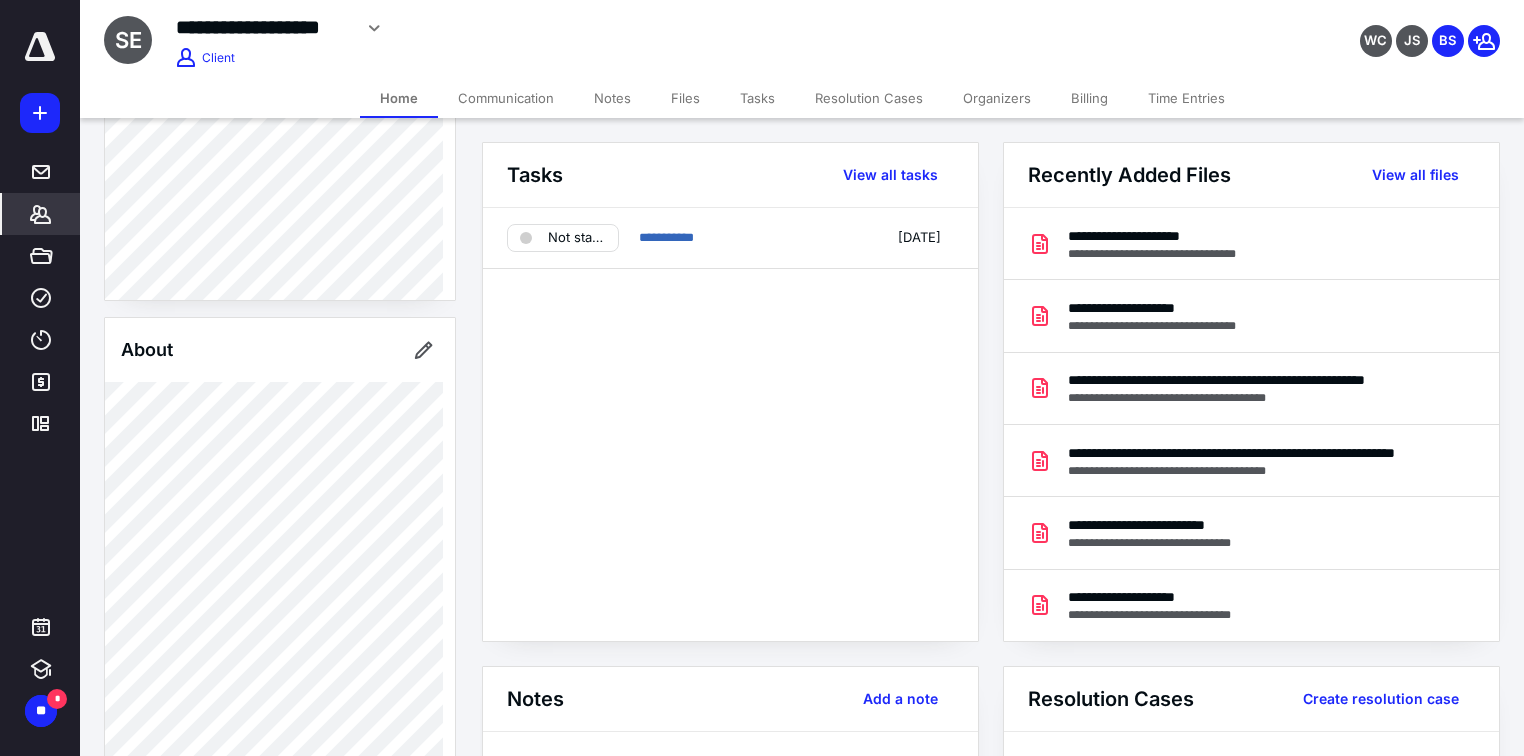 click on "Files" at bounding box center [685, 98] 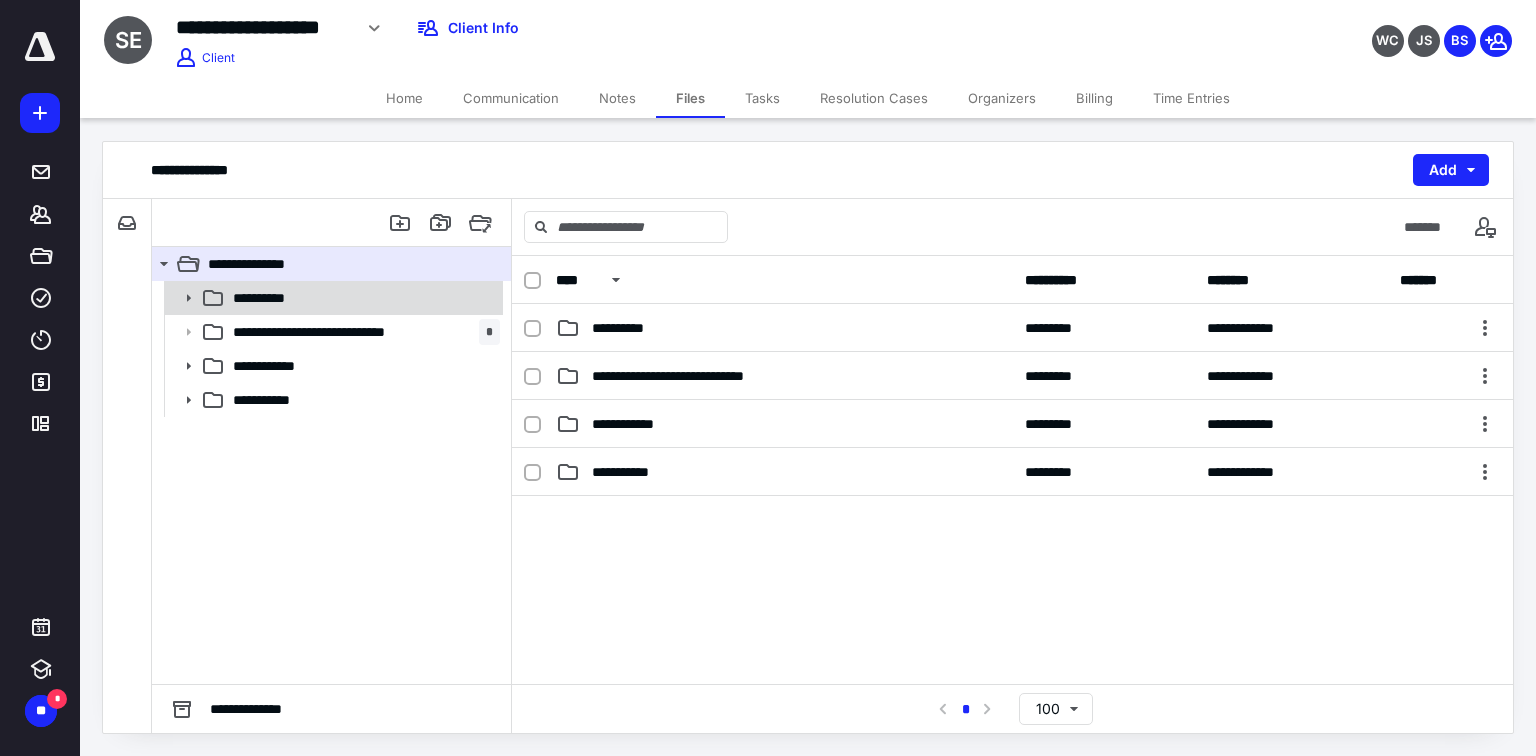 click 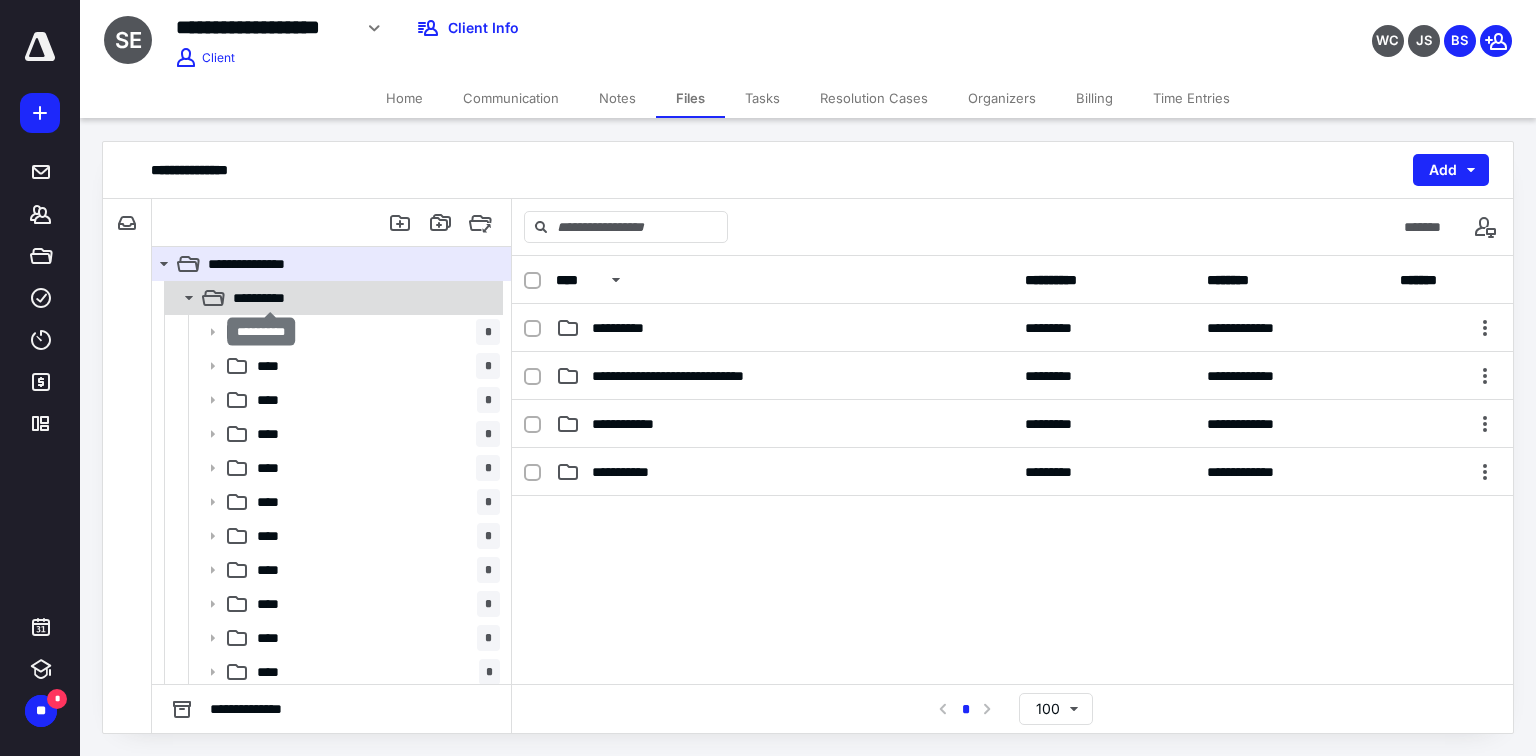 click on "**********" at bounding box center [271, 298] 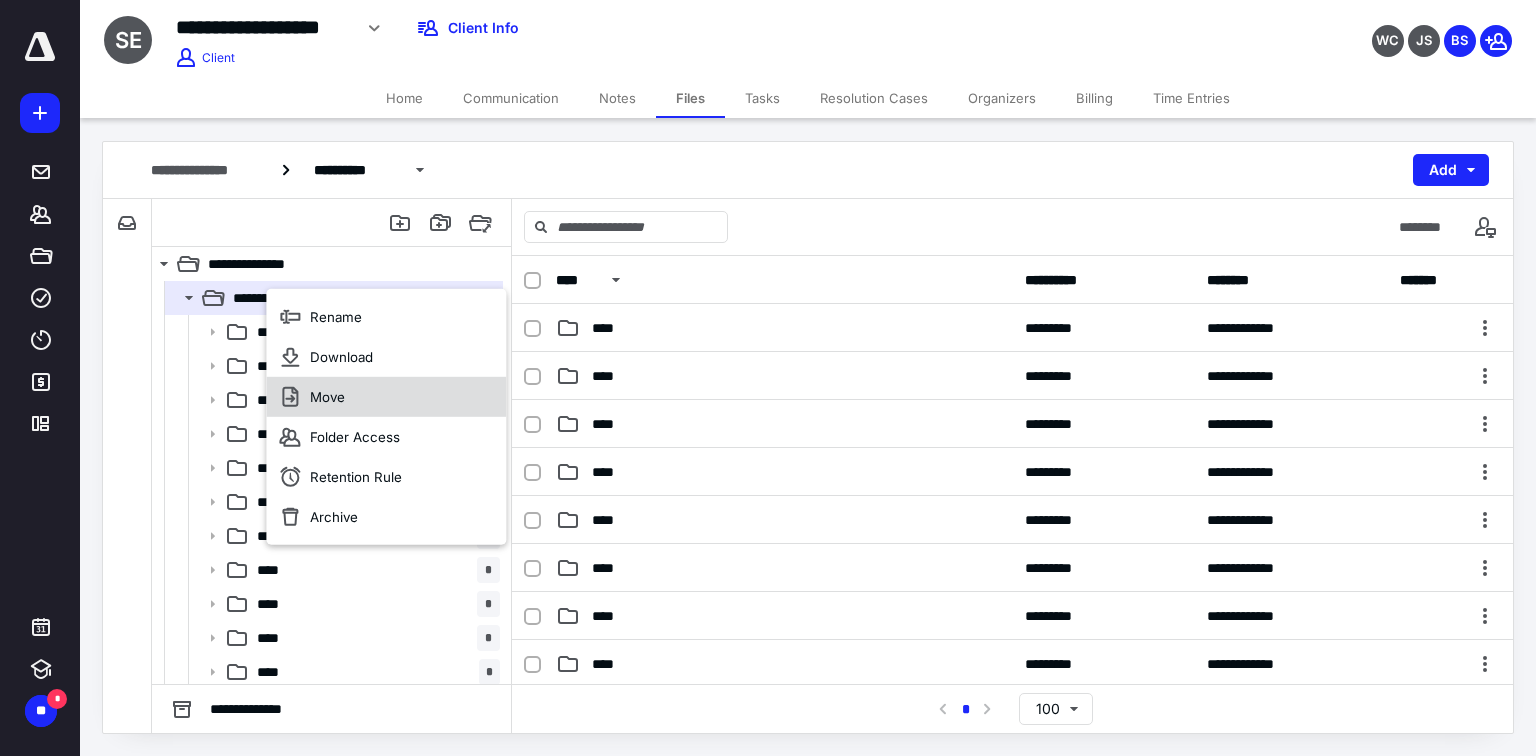 click on "Move" at bounding box center (386, 397) 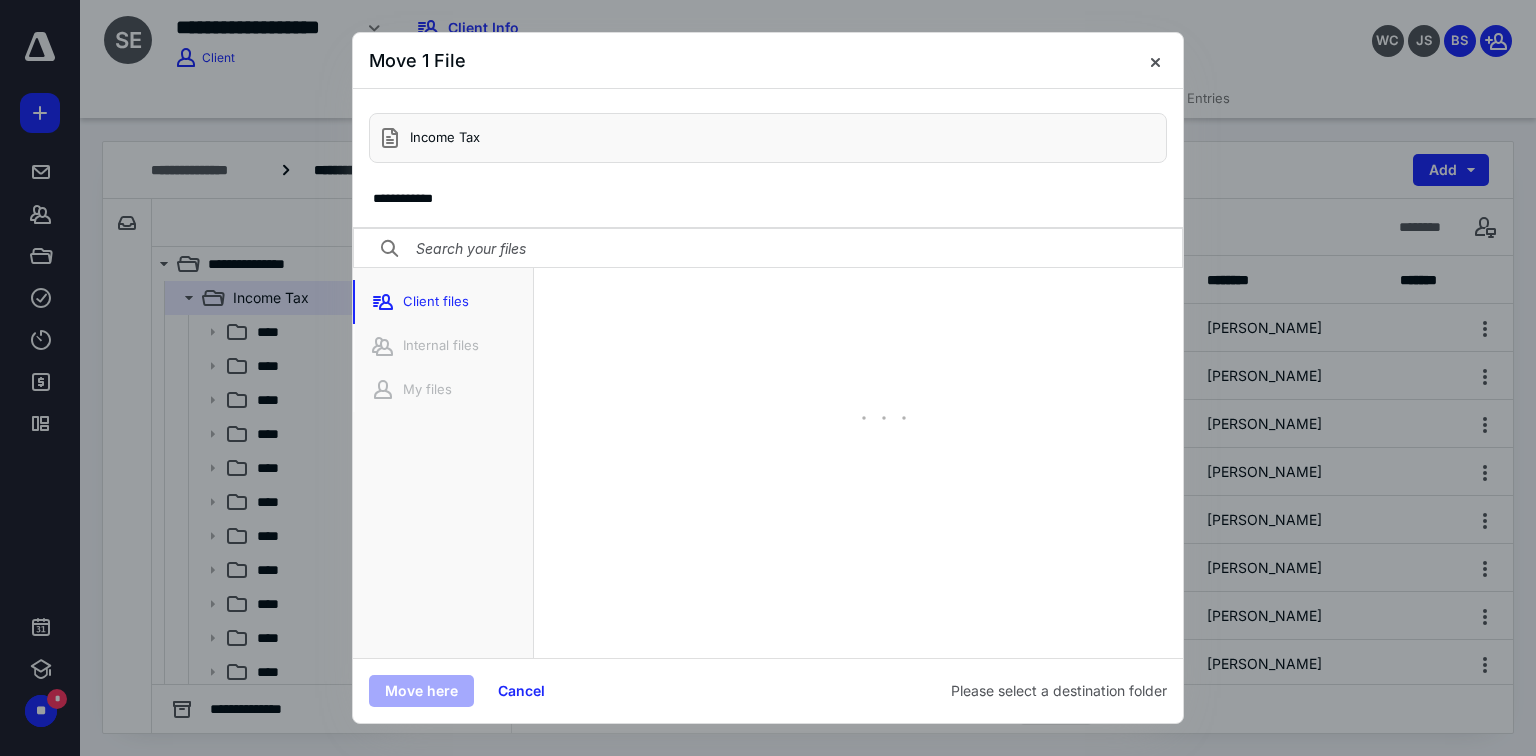 click at bounding box center [768, 249] 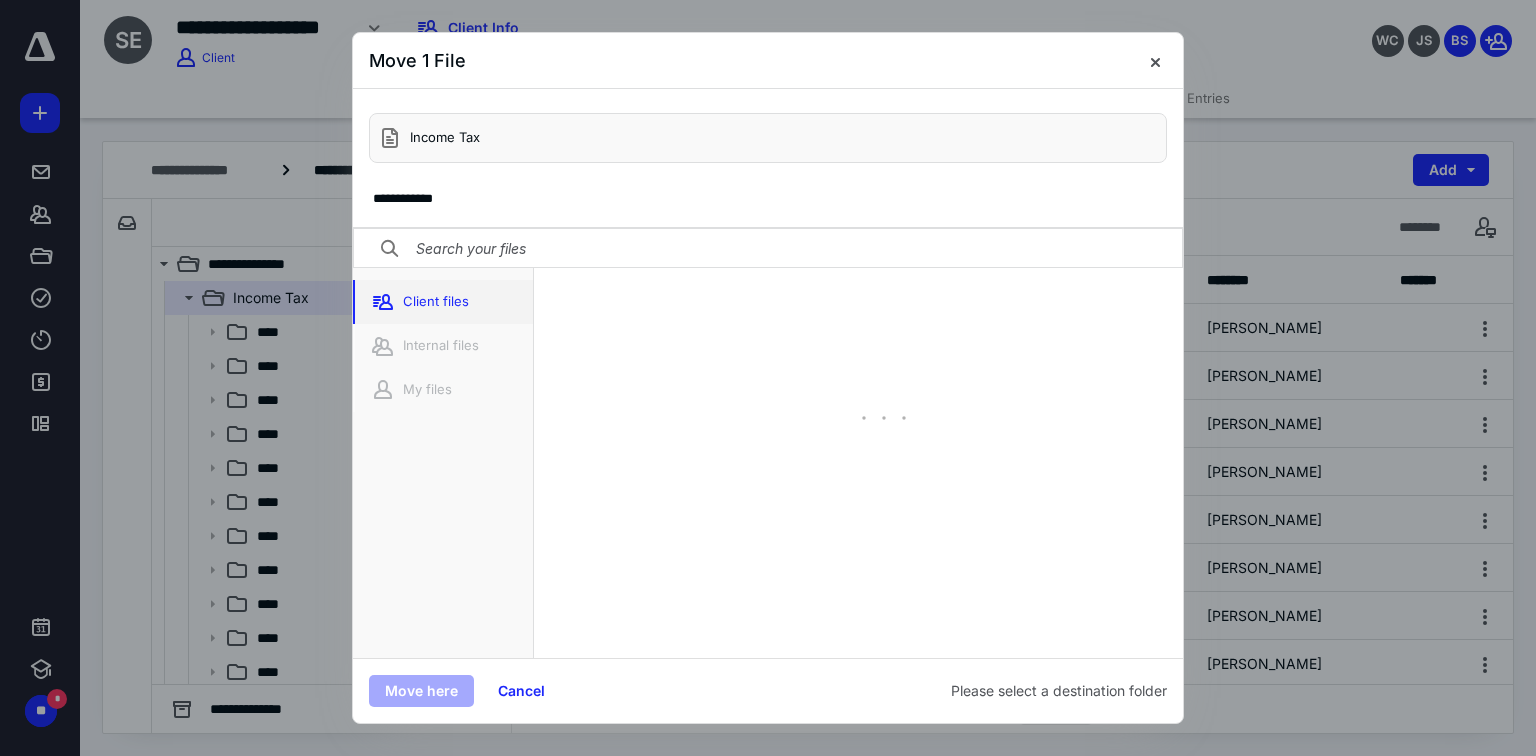 click on "Client files" at bounding box center [443, 302] 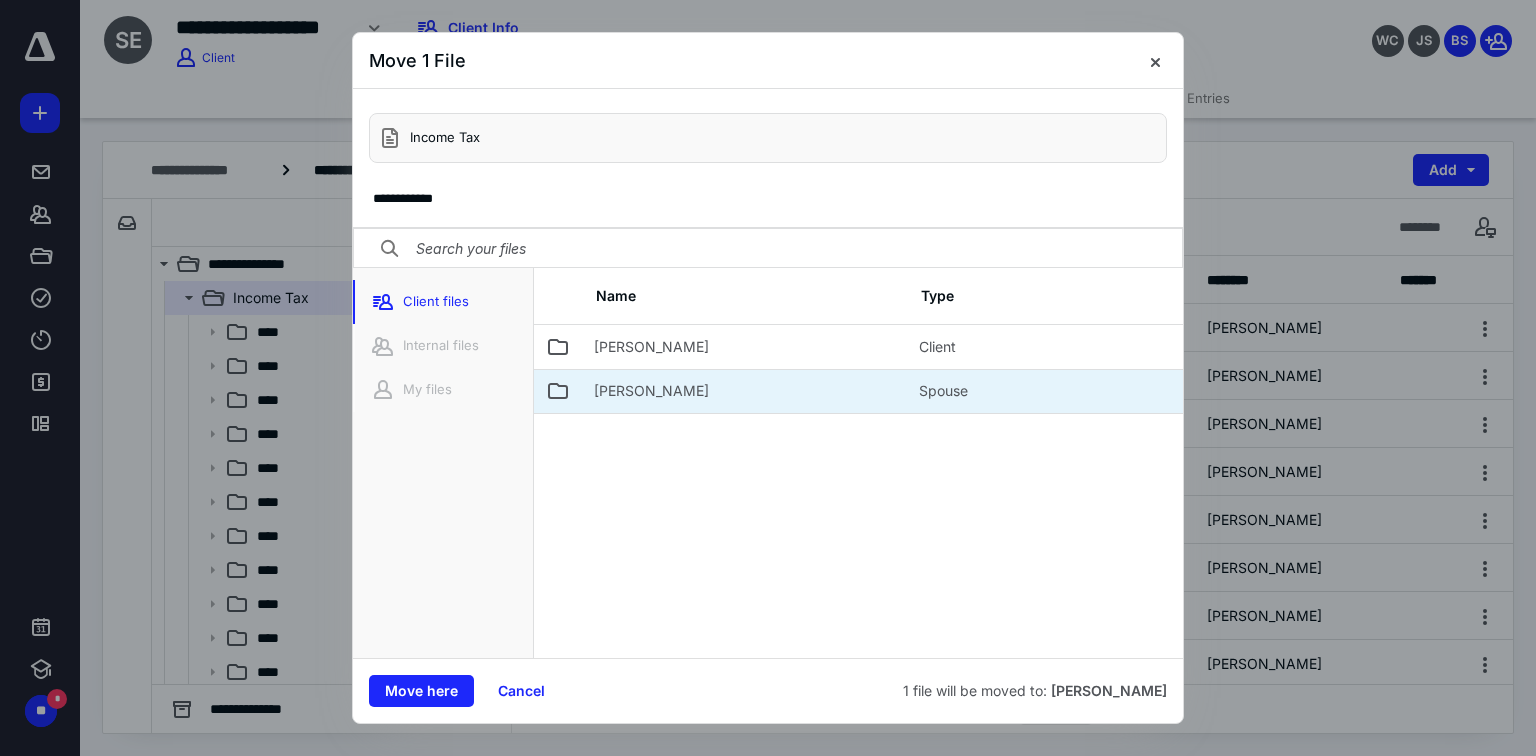 click at bounding box center [558, 391] 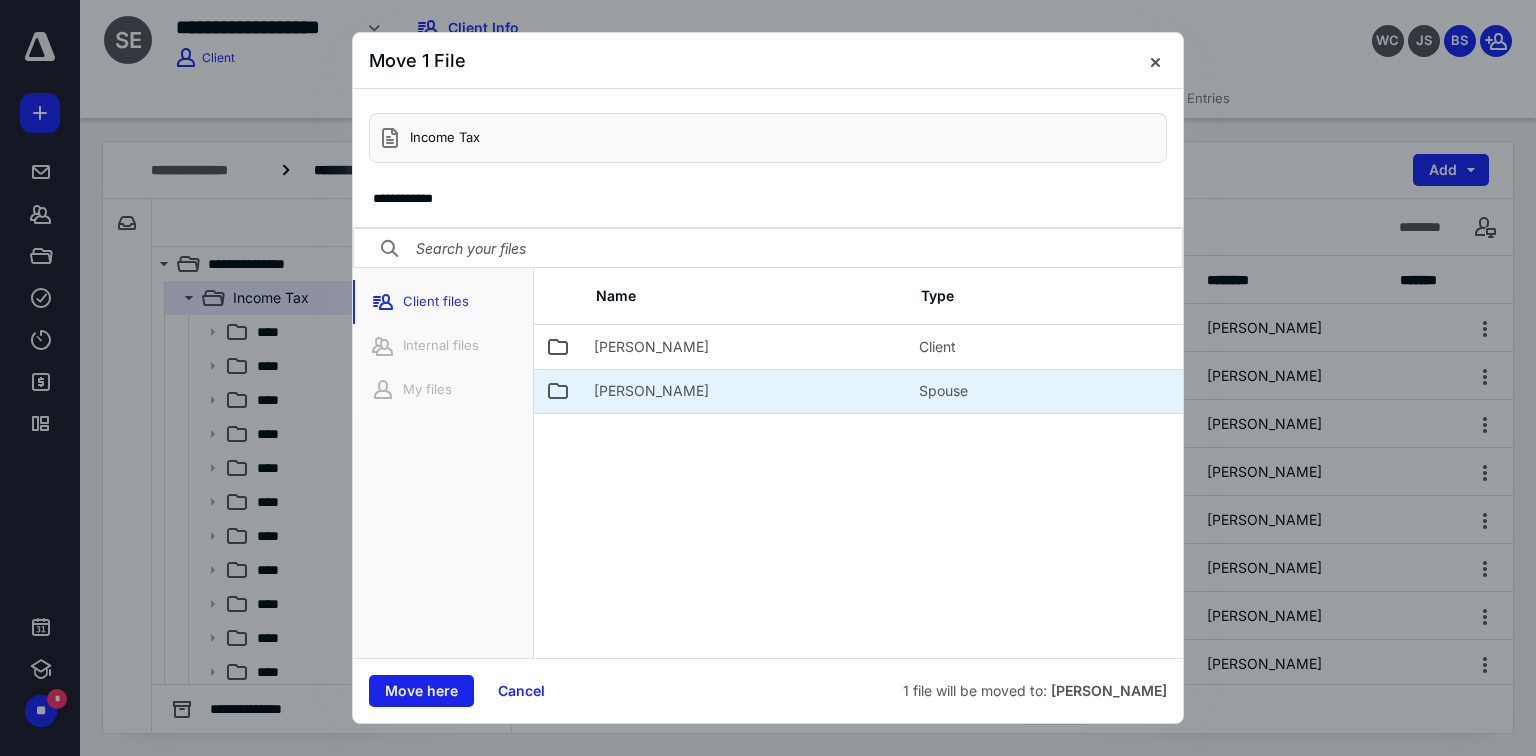 click on "Move here" at bounding box center (421, 691) 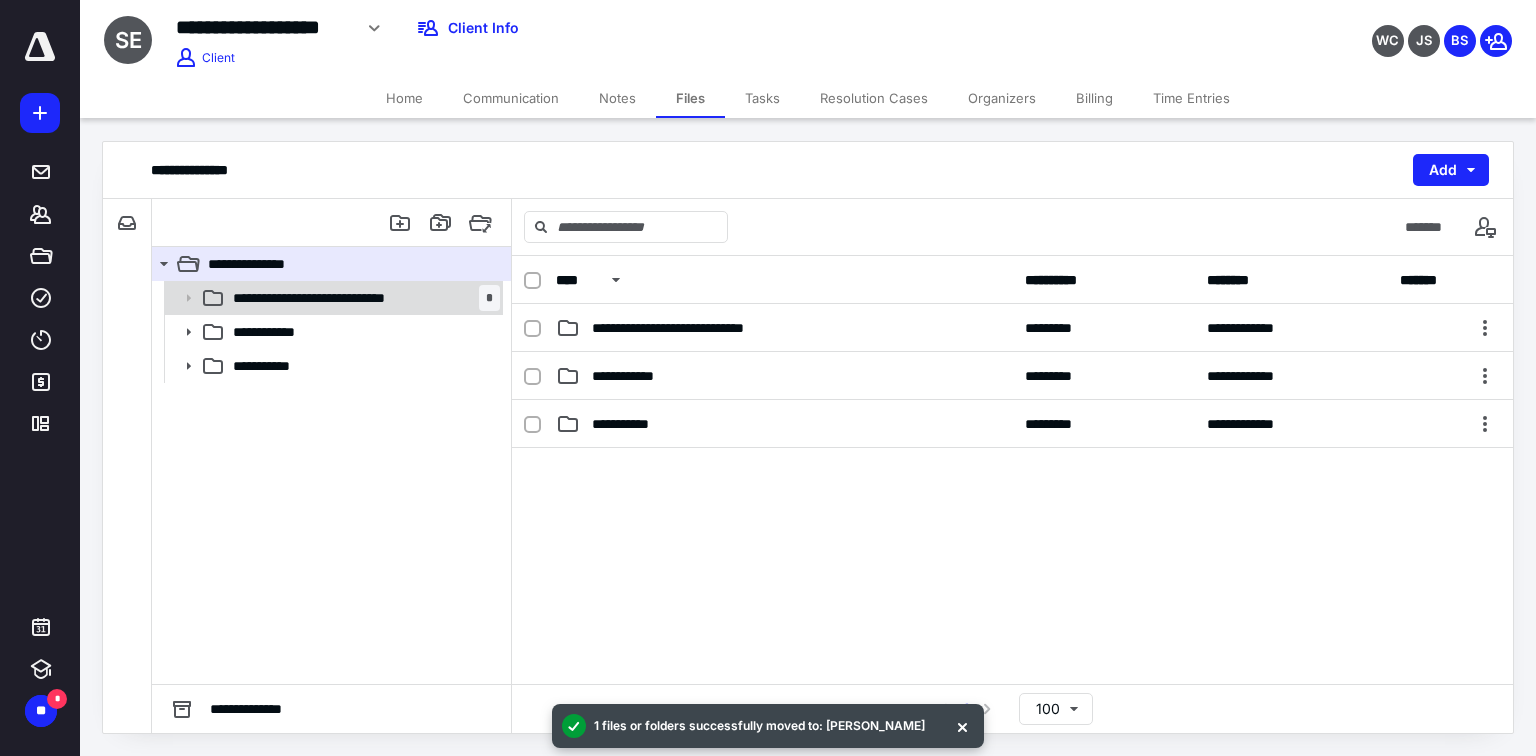 click on "**********" at bounding box center [340, 298] 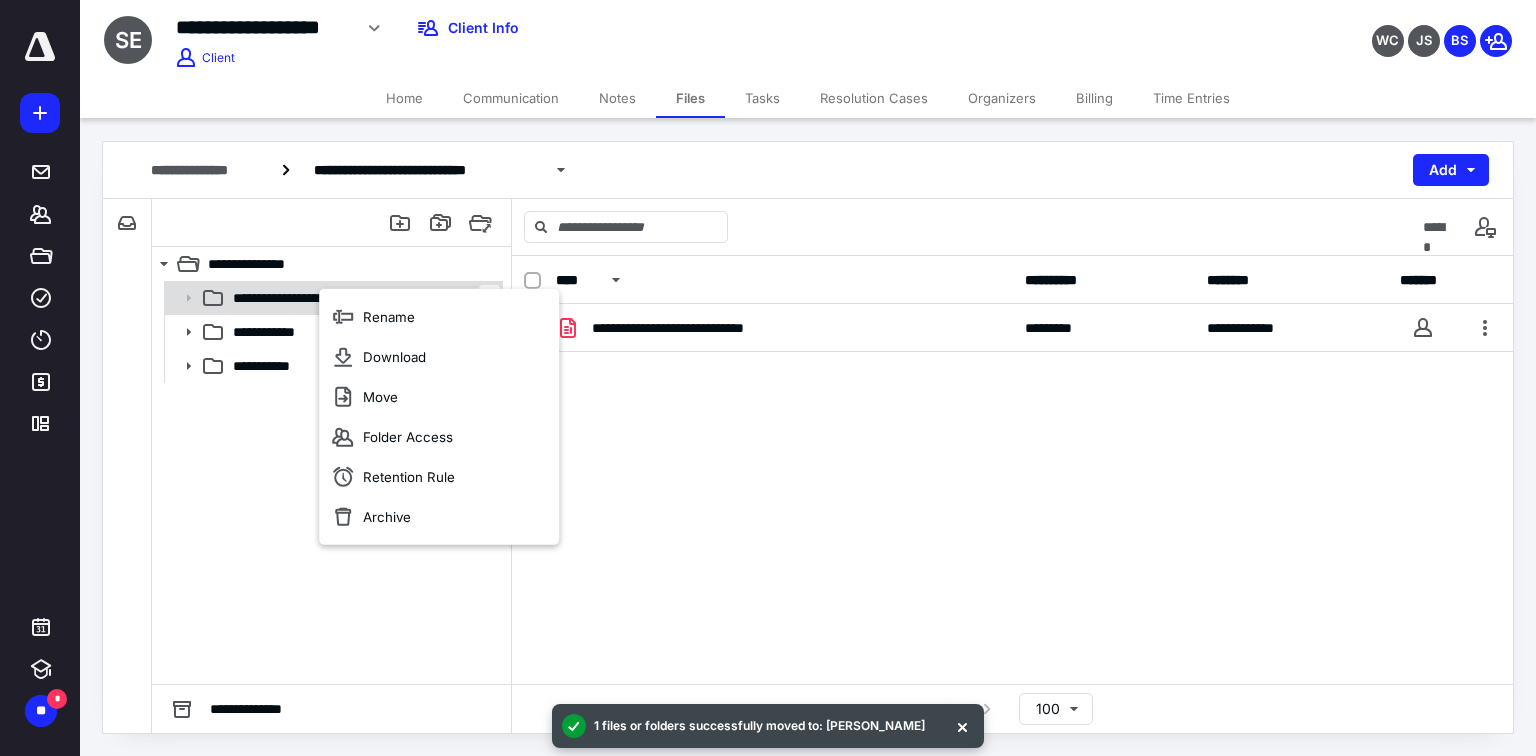 click on "**********" at bounding box center [340, 298] 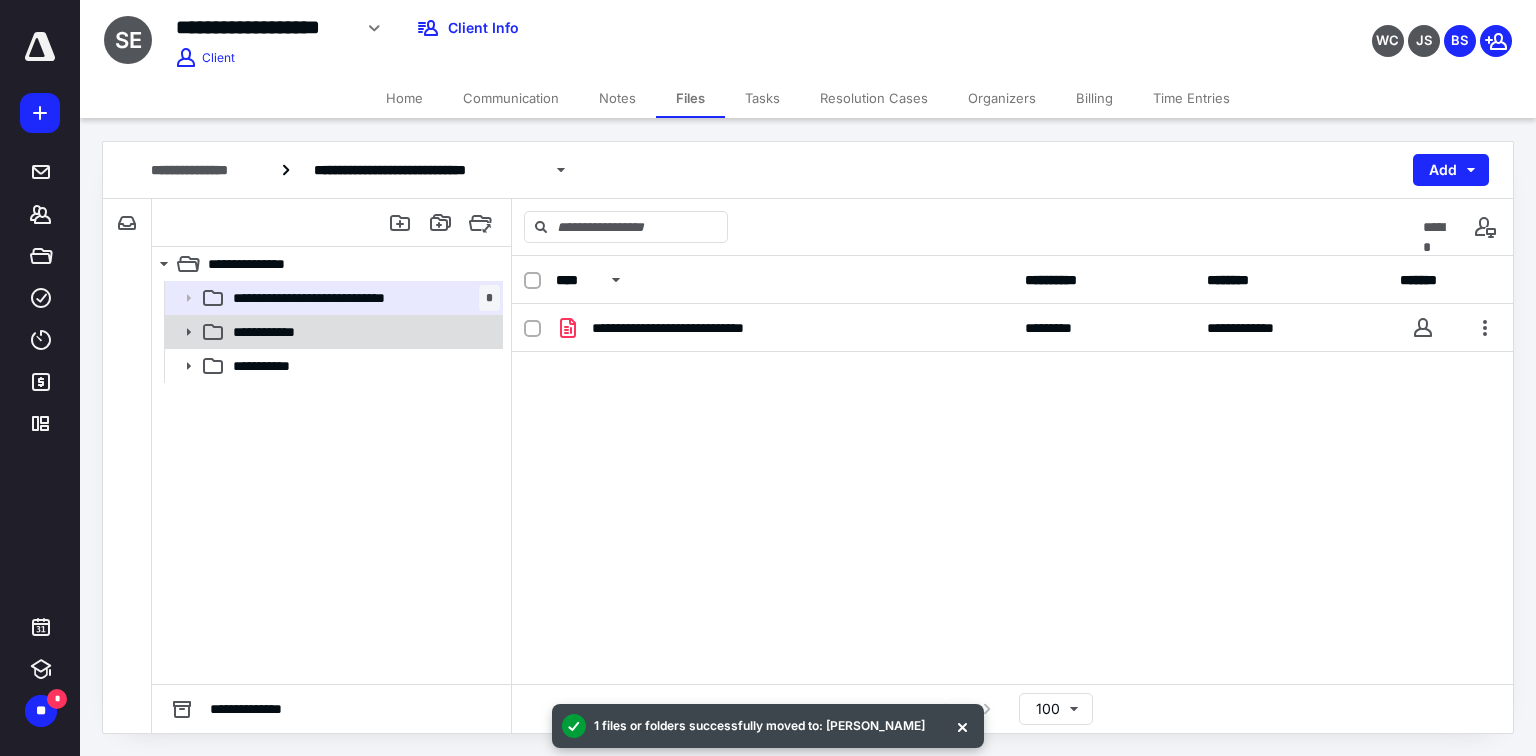 click 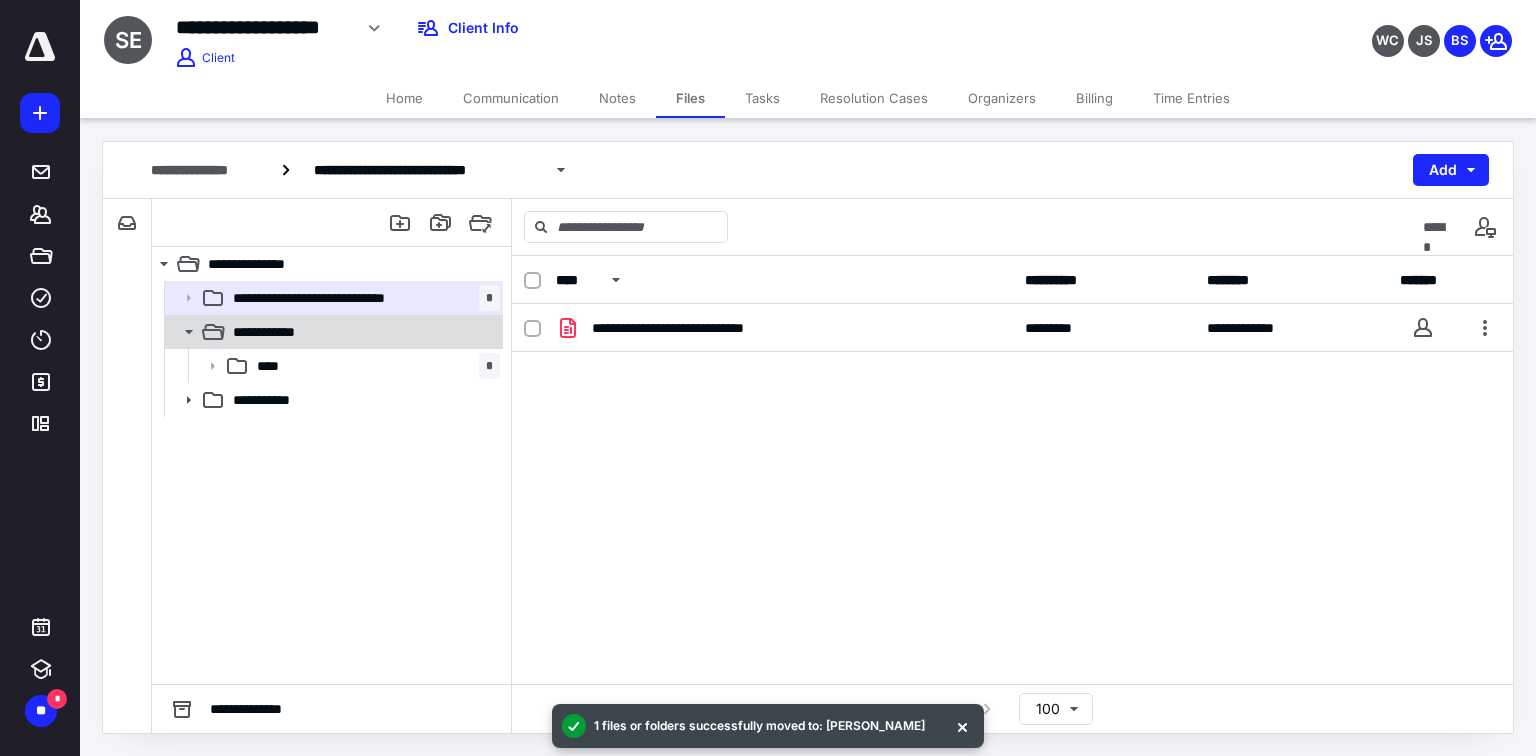 click 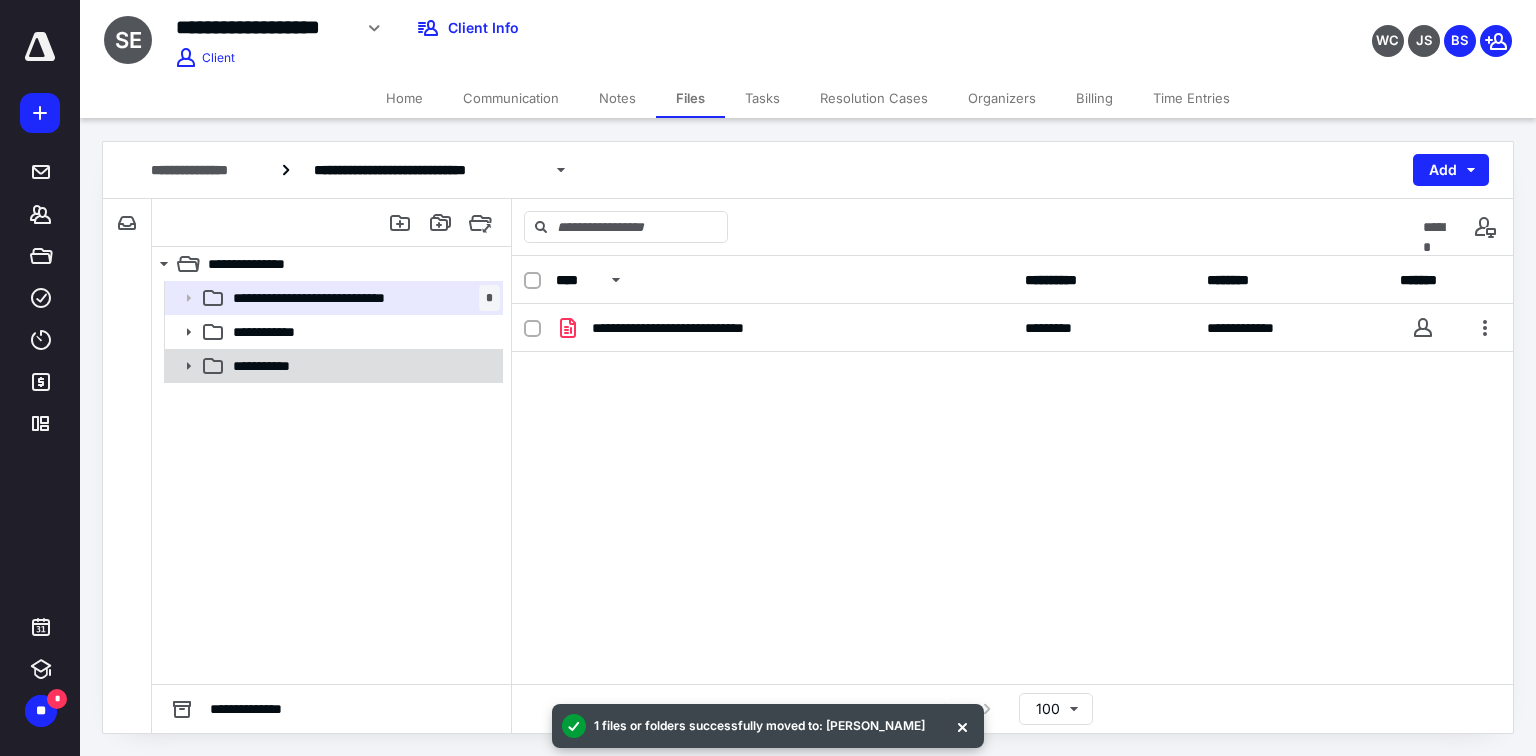 click 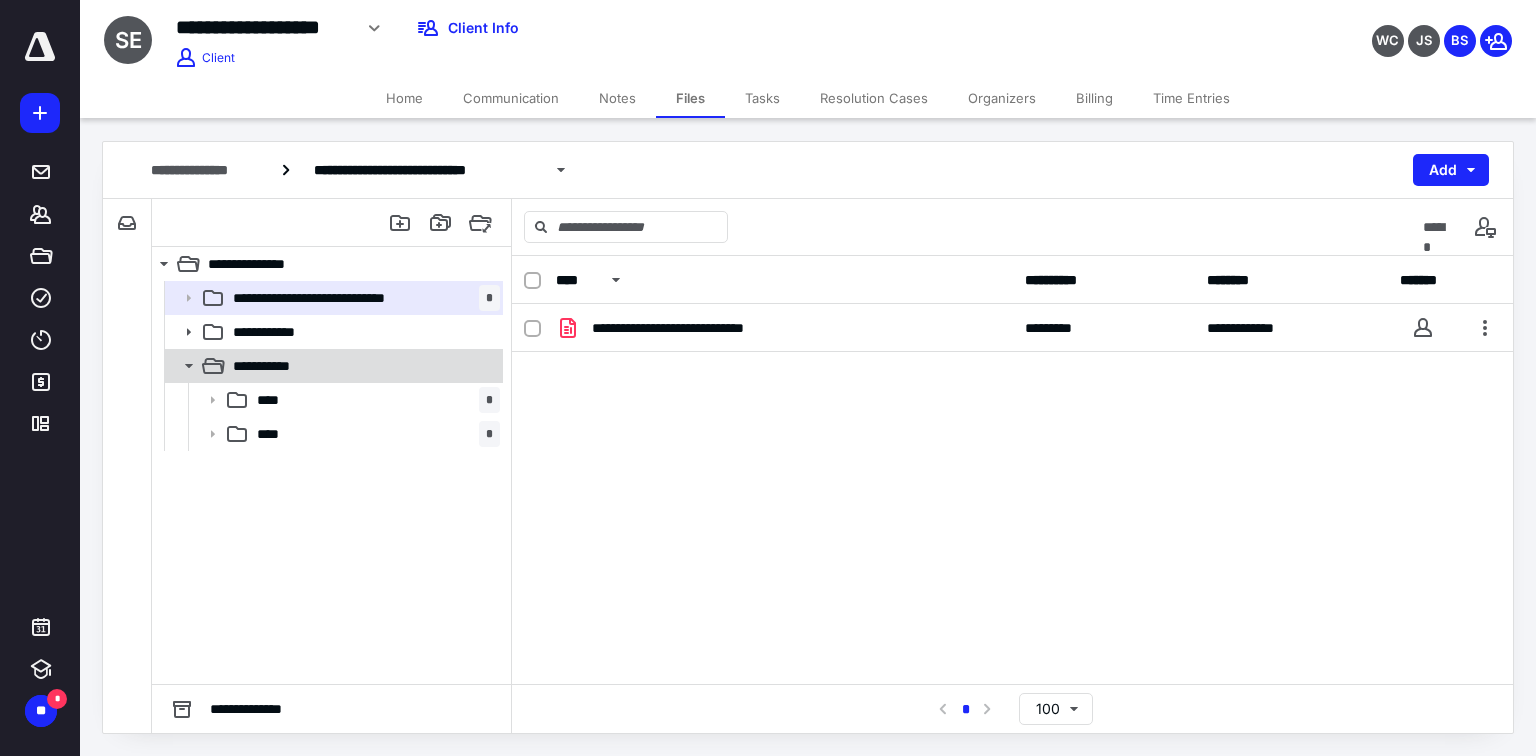 click 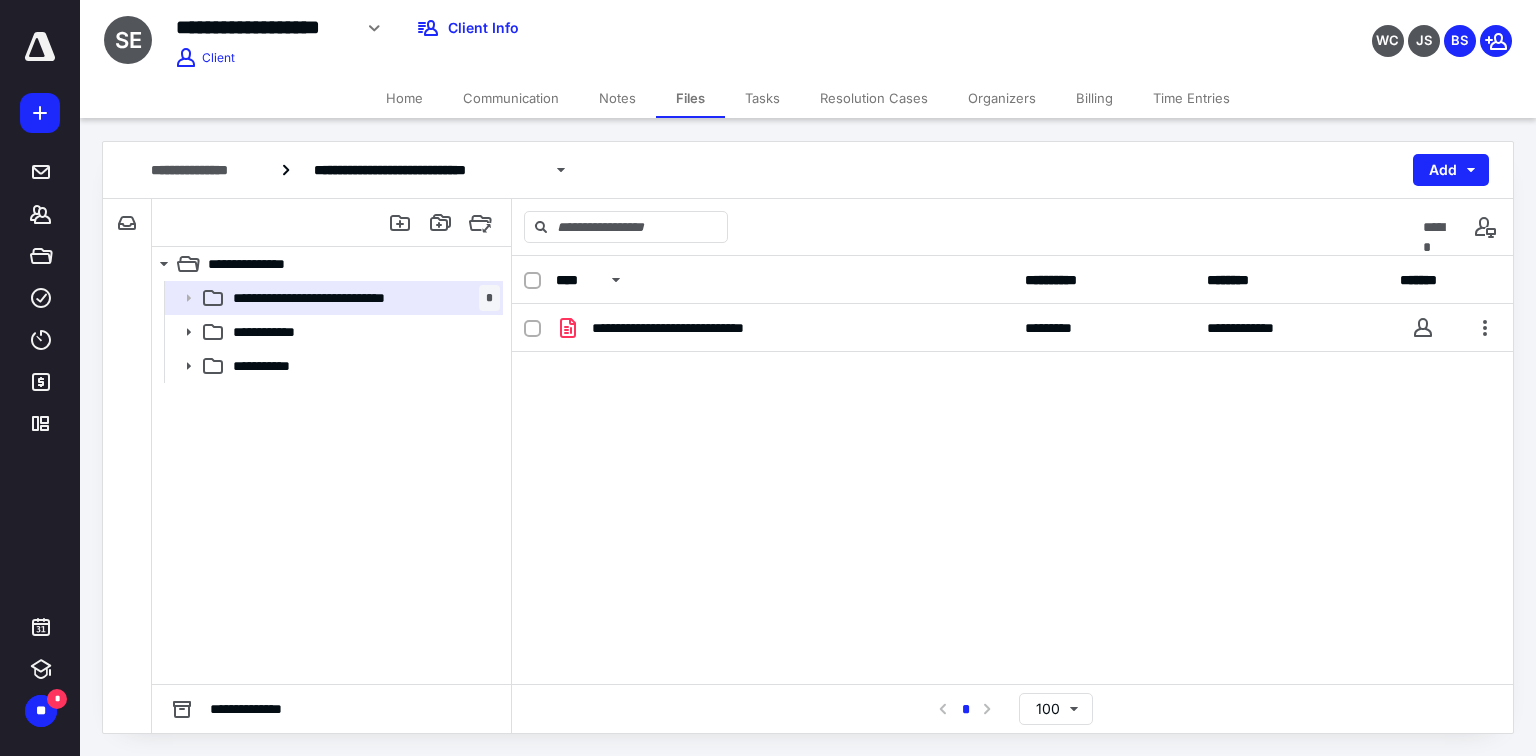click on "Home" at bounding box center (404, 98) 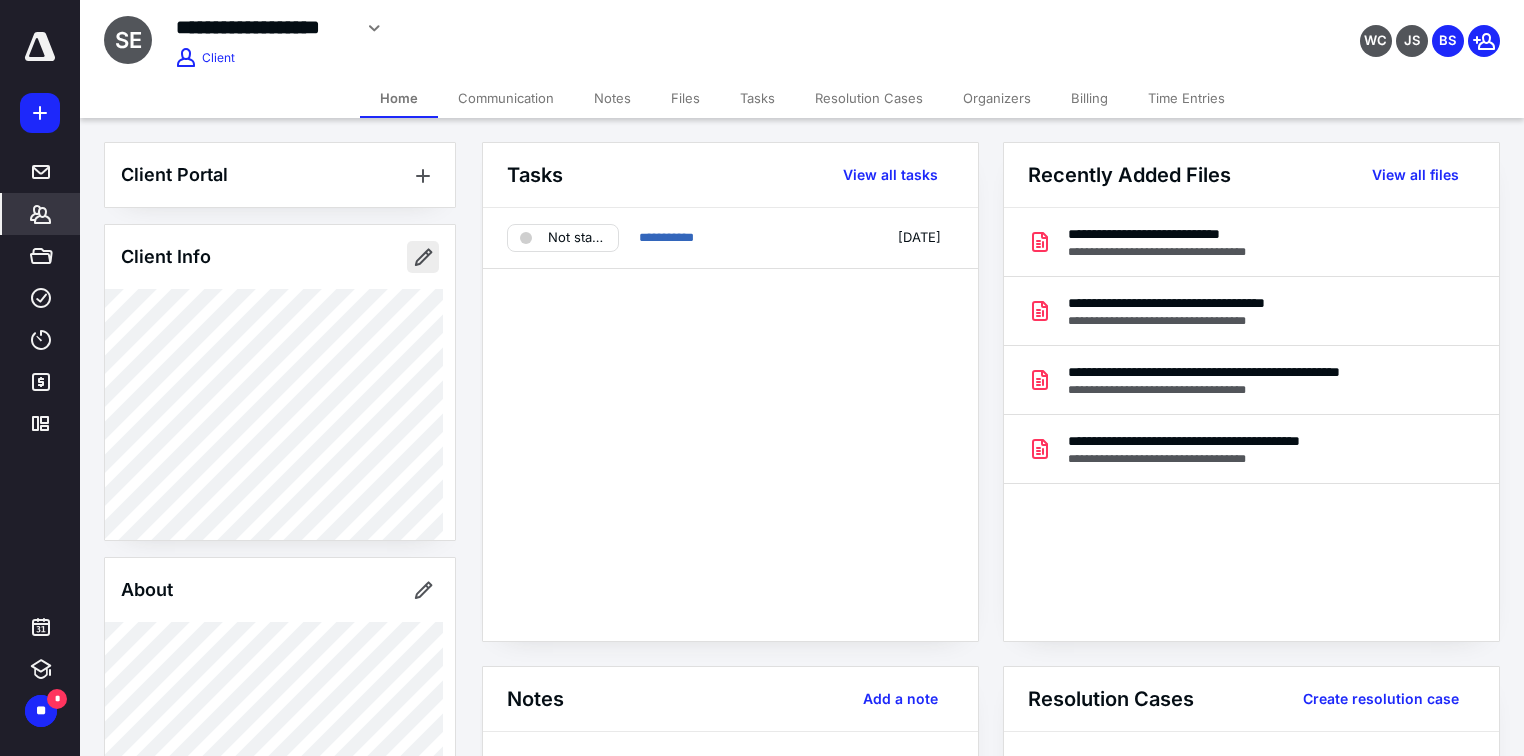 click at bounding box center [423, 257] 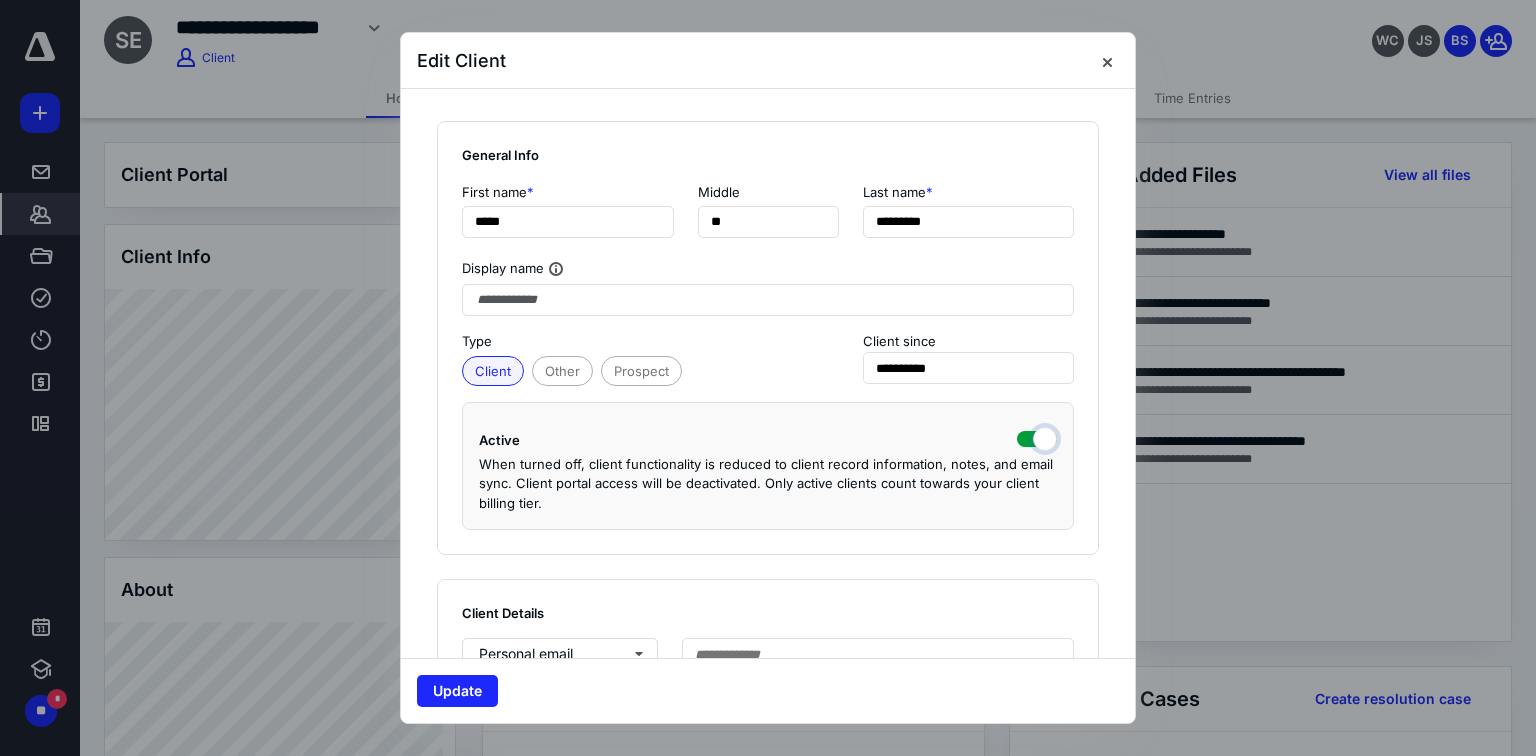 click at bounding box center (1037, 437) 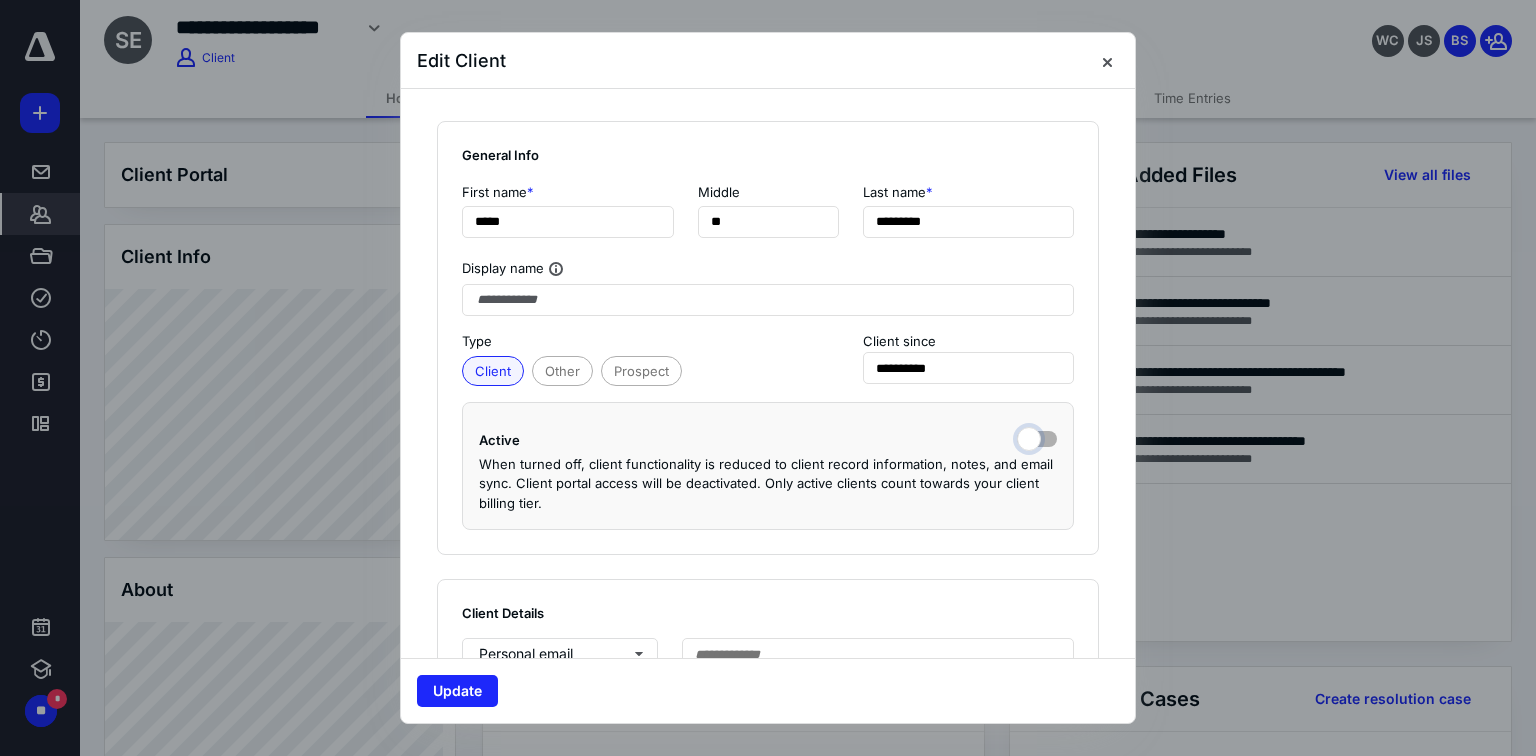 checkbox on "false" 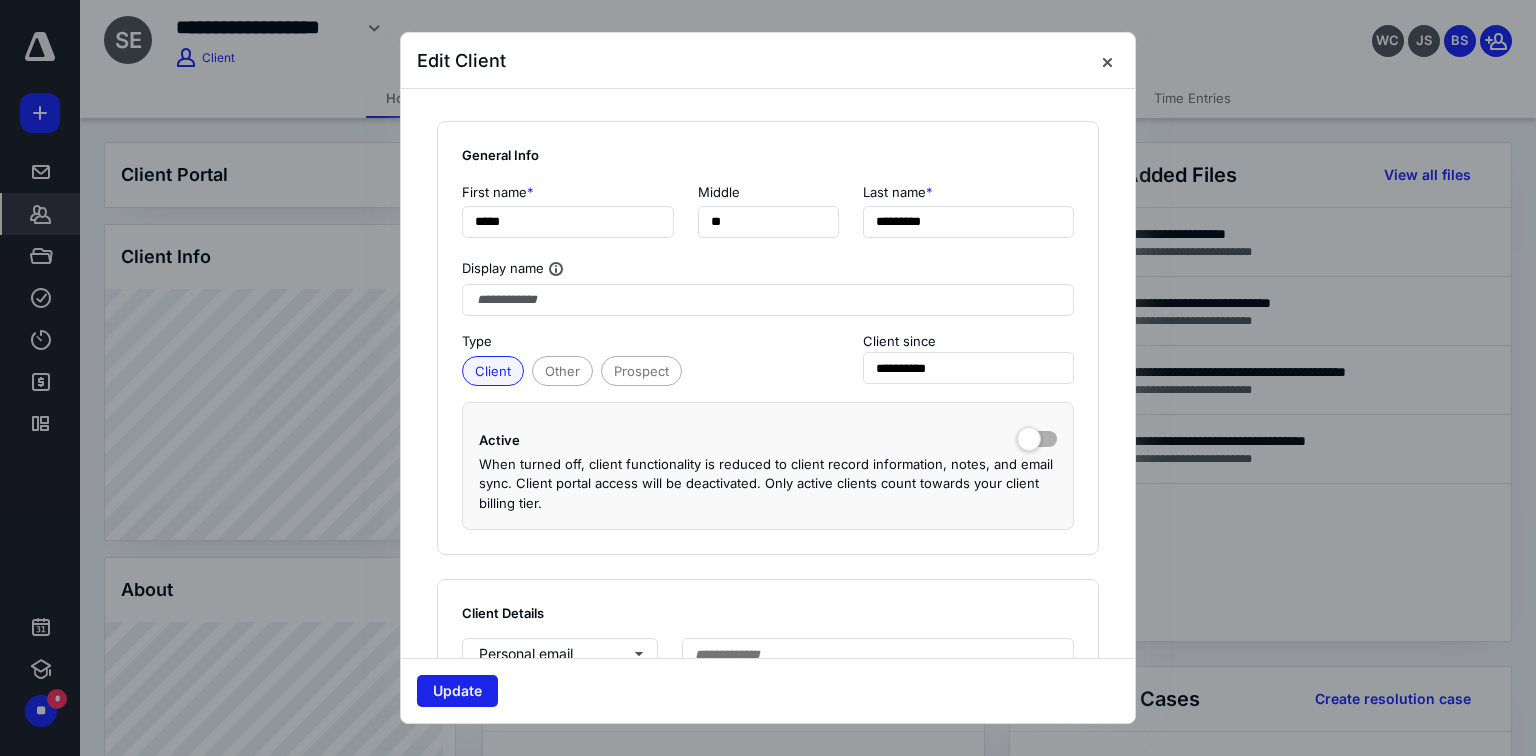 click on "Update" at bounding box center (457, 691) 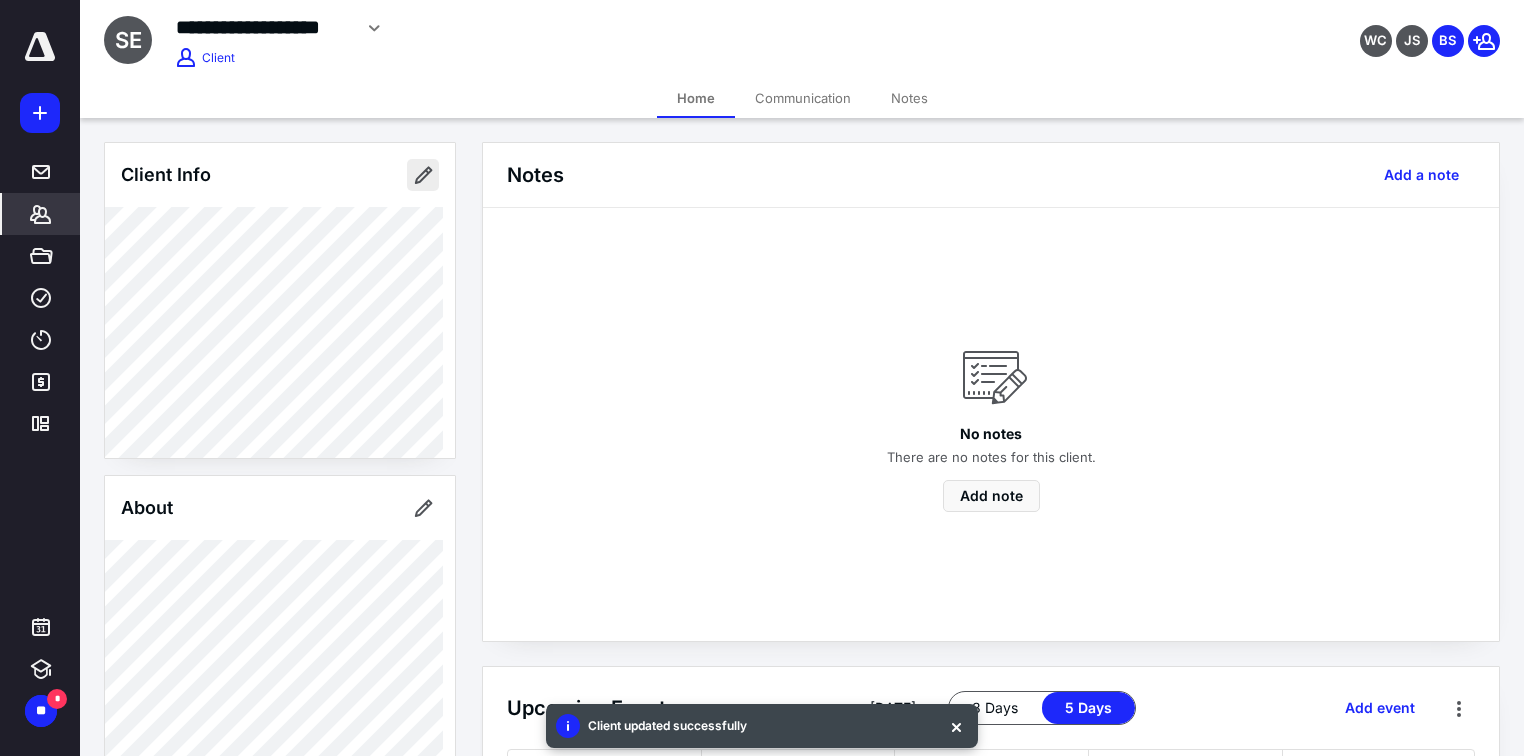 click at bounding box center [423, 175] 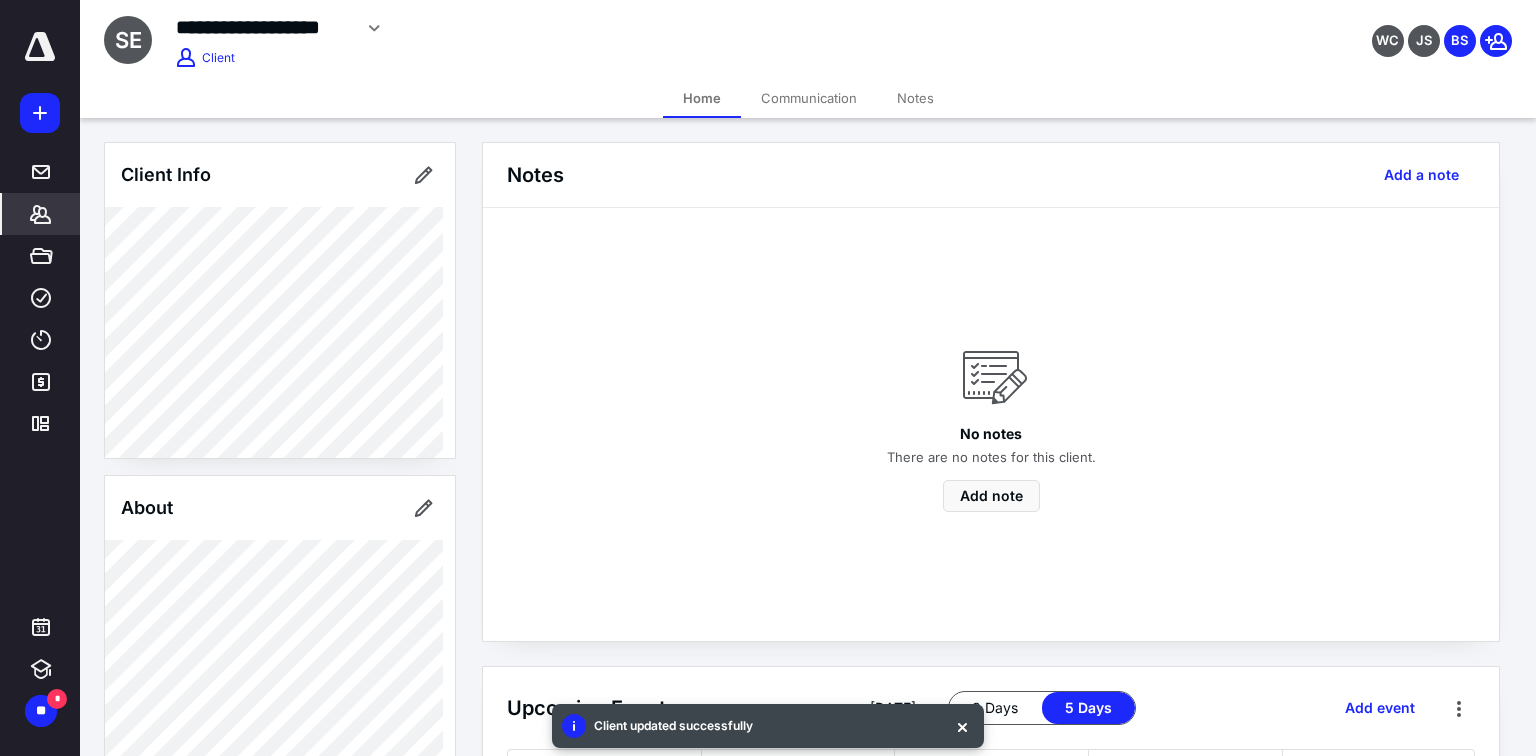 type on "**********" 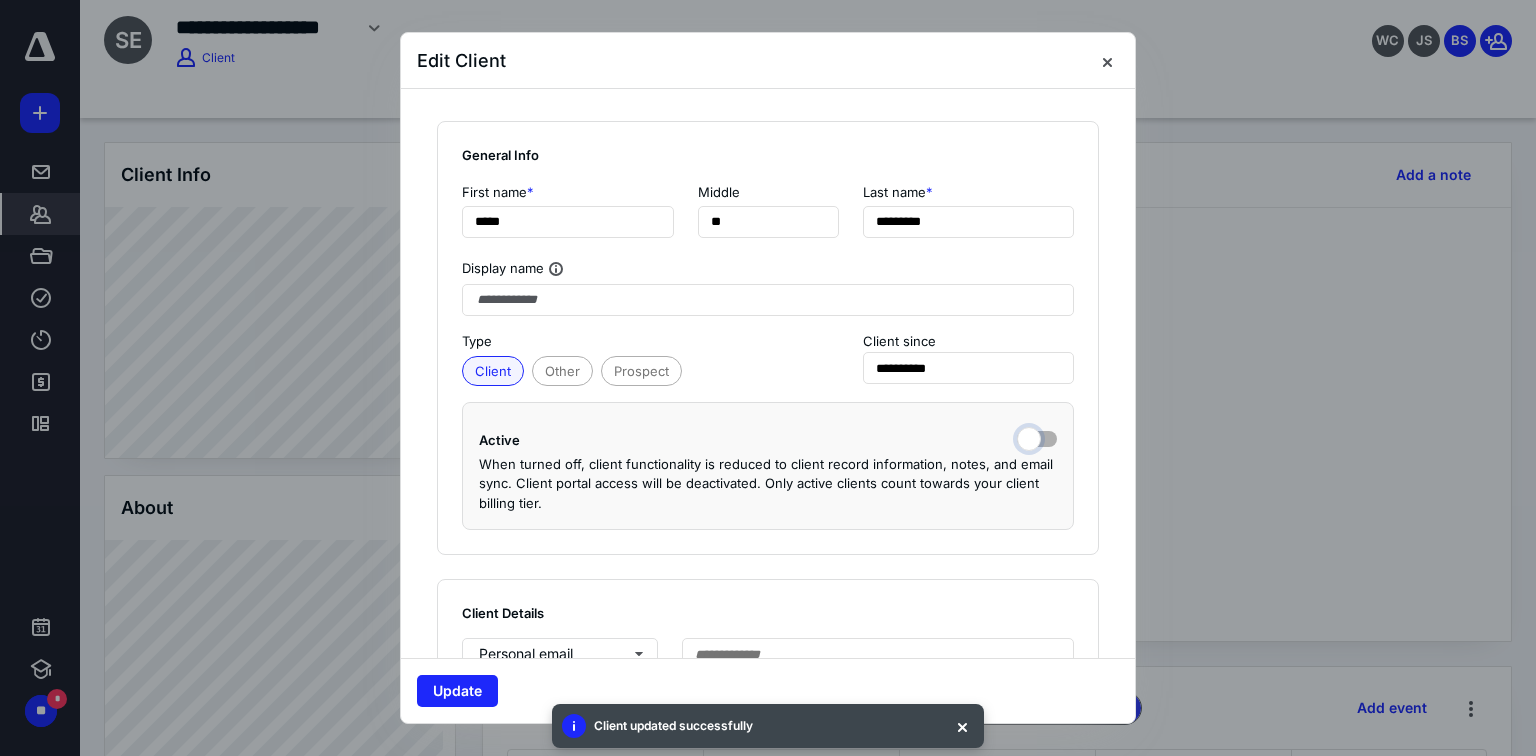 click at bounding box center (1037, 437) 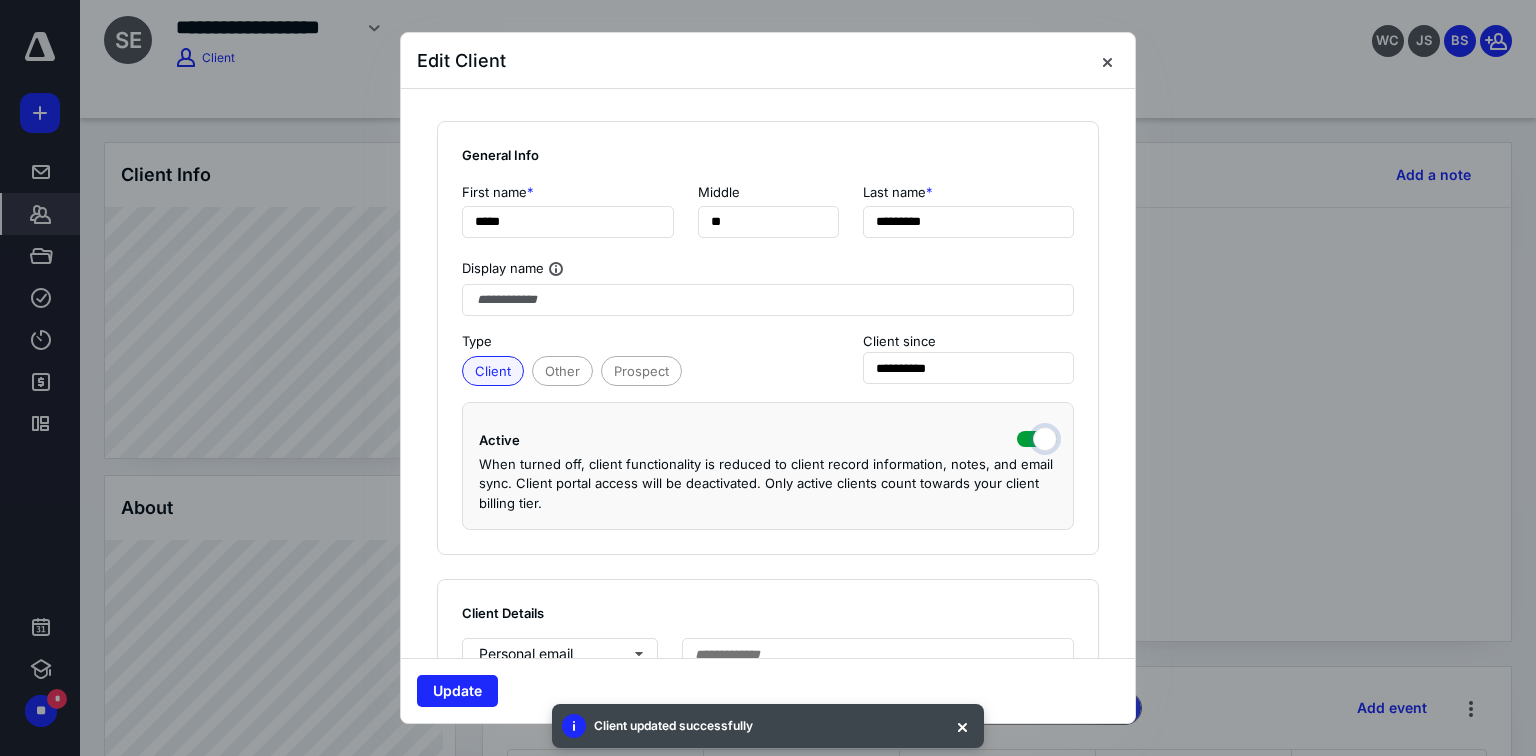 checkbox on "true" 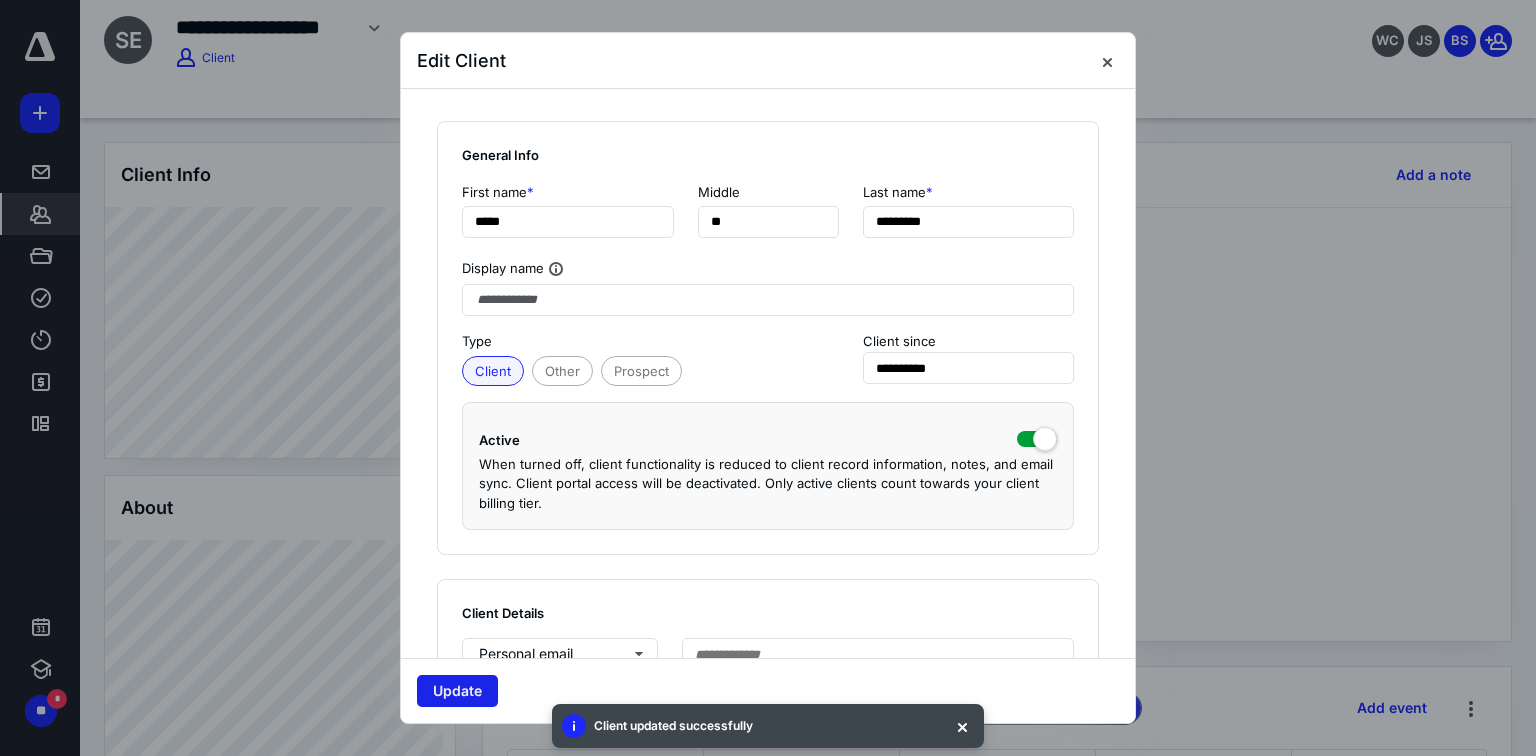 click on "Update" at bounding box center [457, 691] 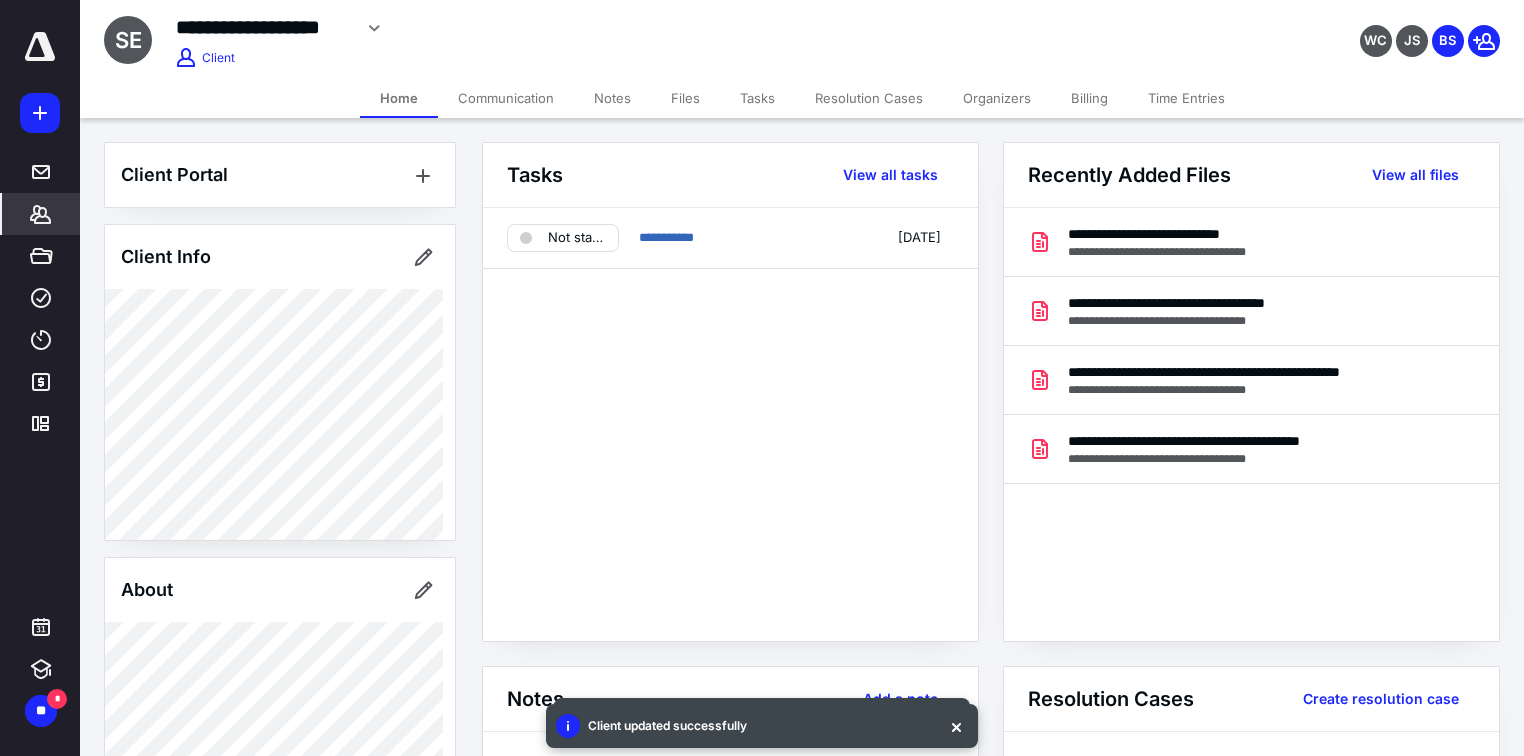 click on "Tasks" at bounding box center (757, 98) 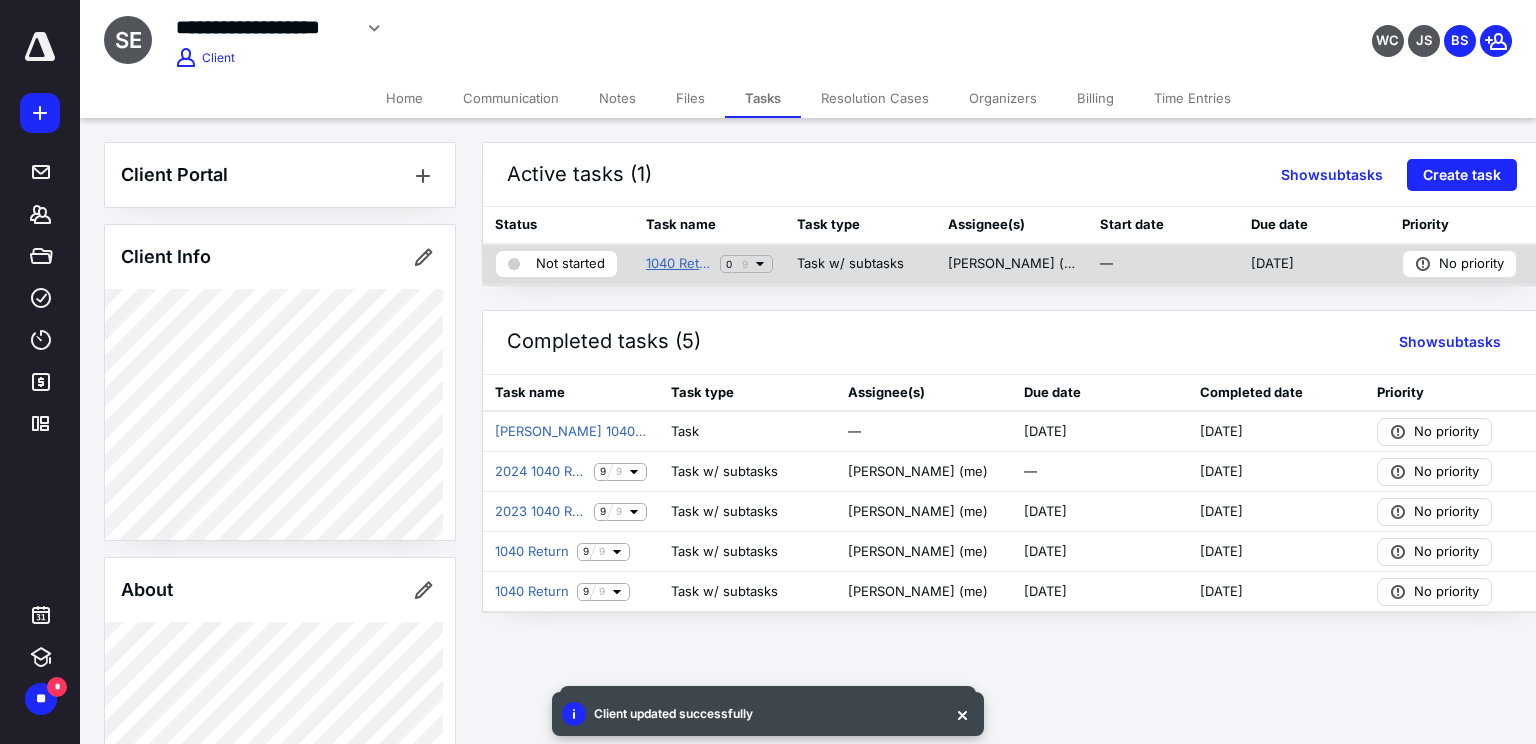 click on "1040 Return" at bounding box center (679, 264) 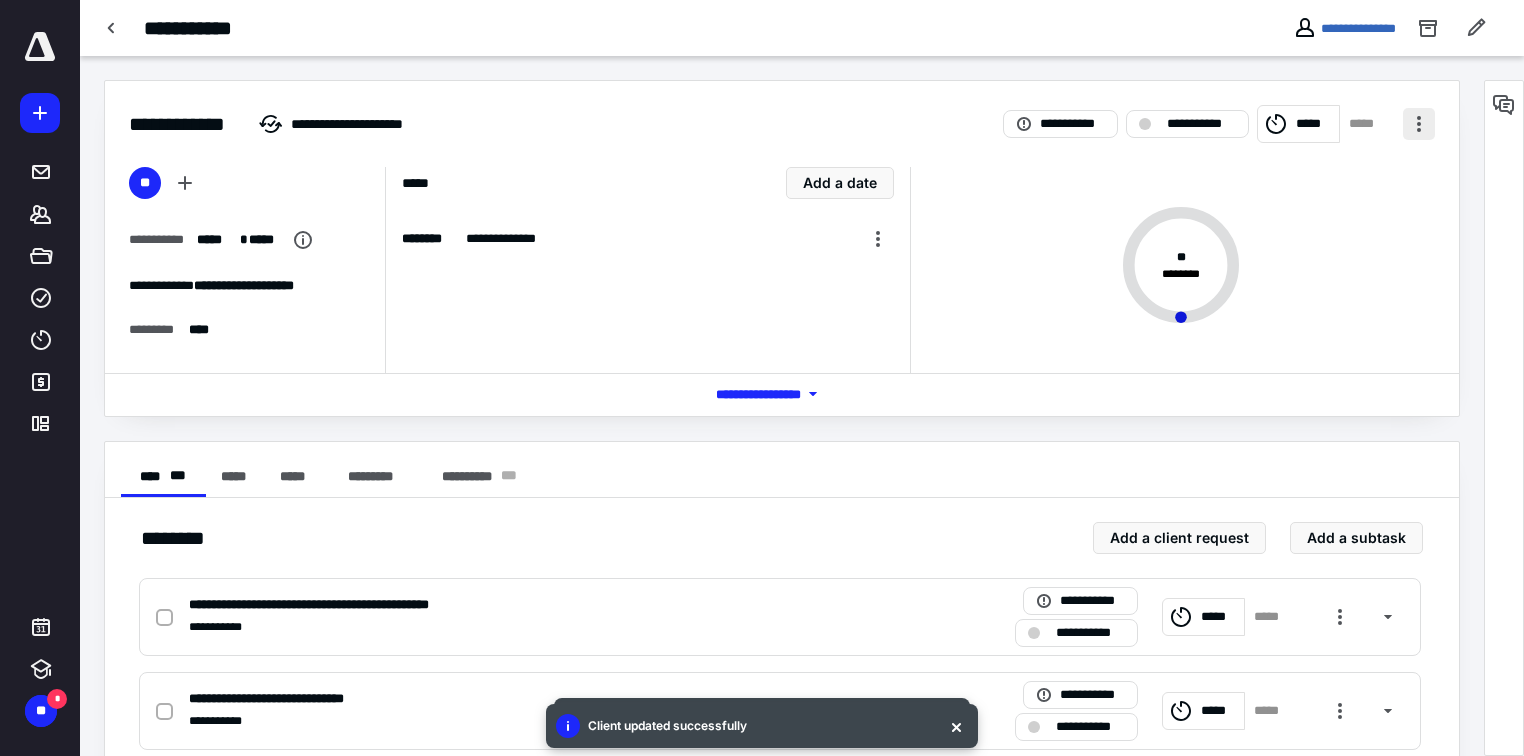 click at bounding box center [1419, 124] 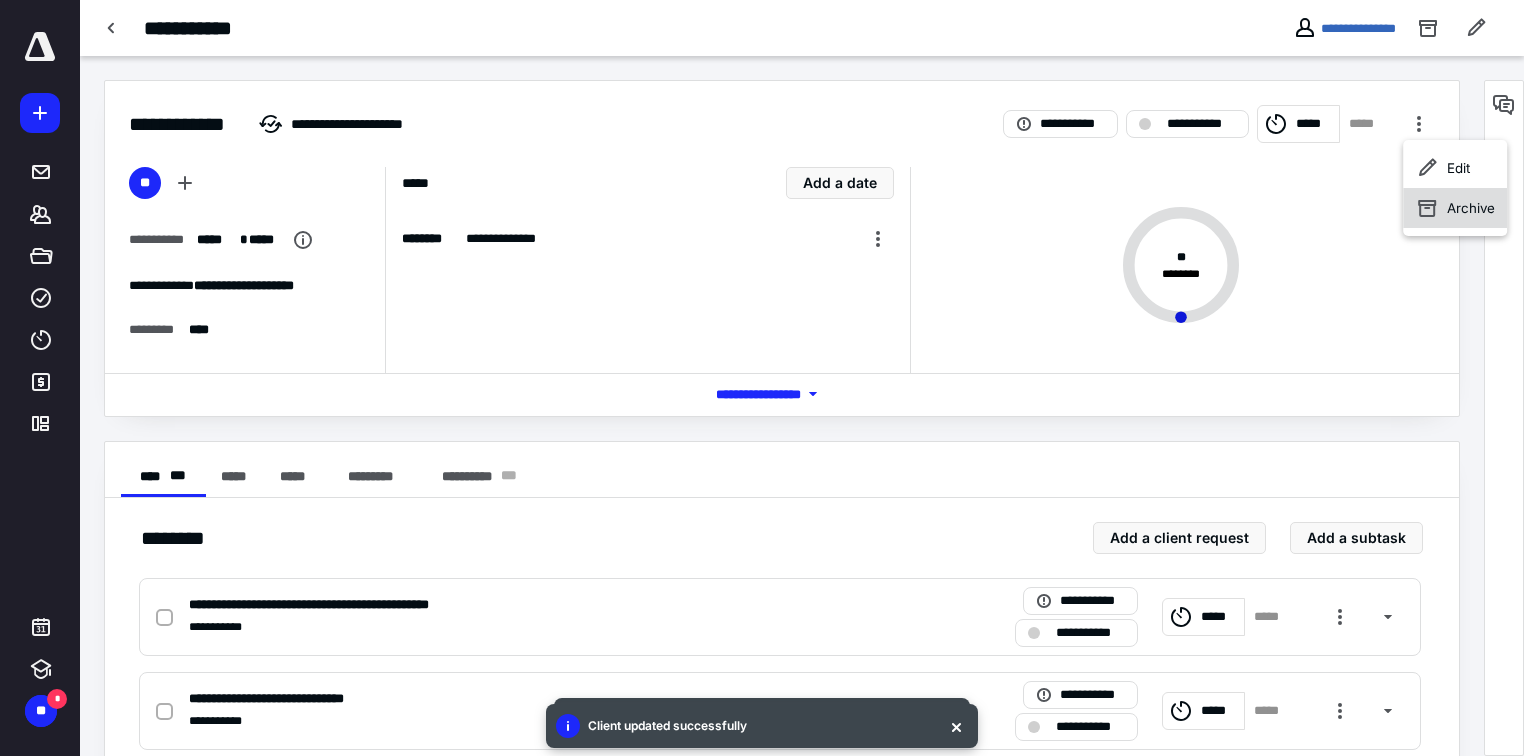 click 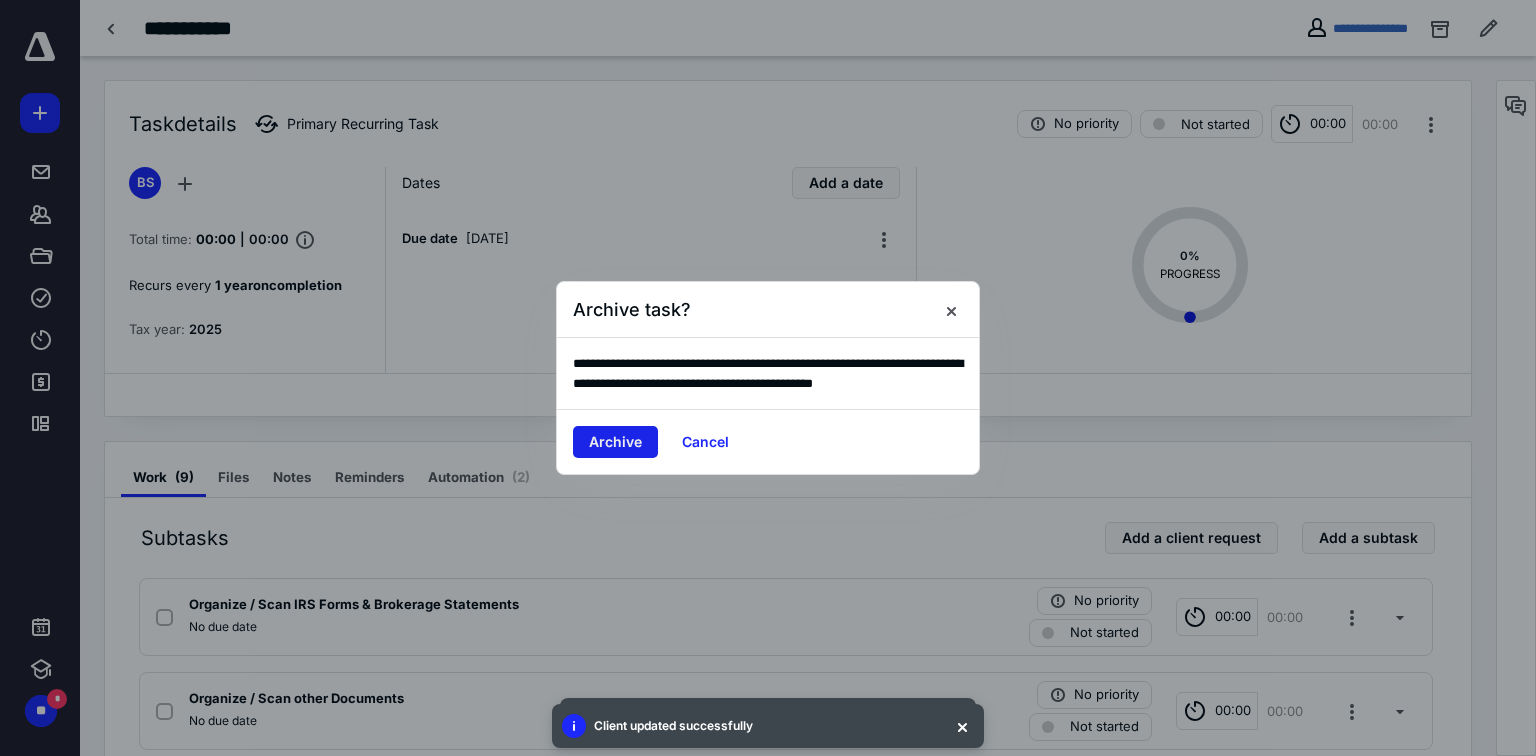 click on "Archive" at bounding box center [615, 442] 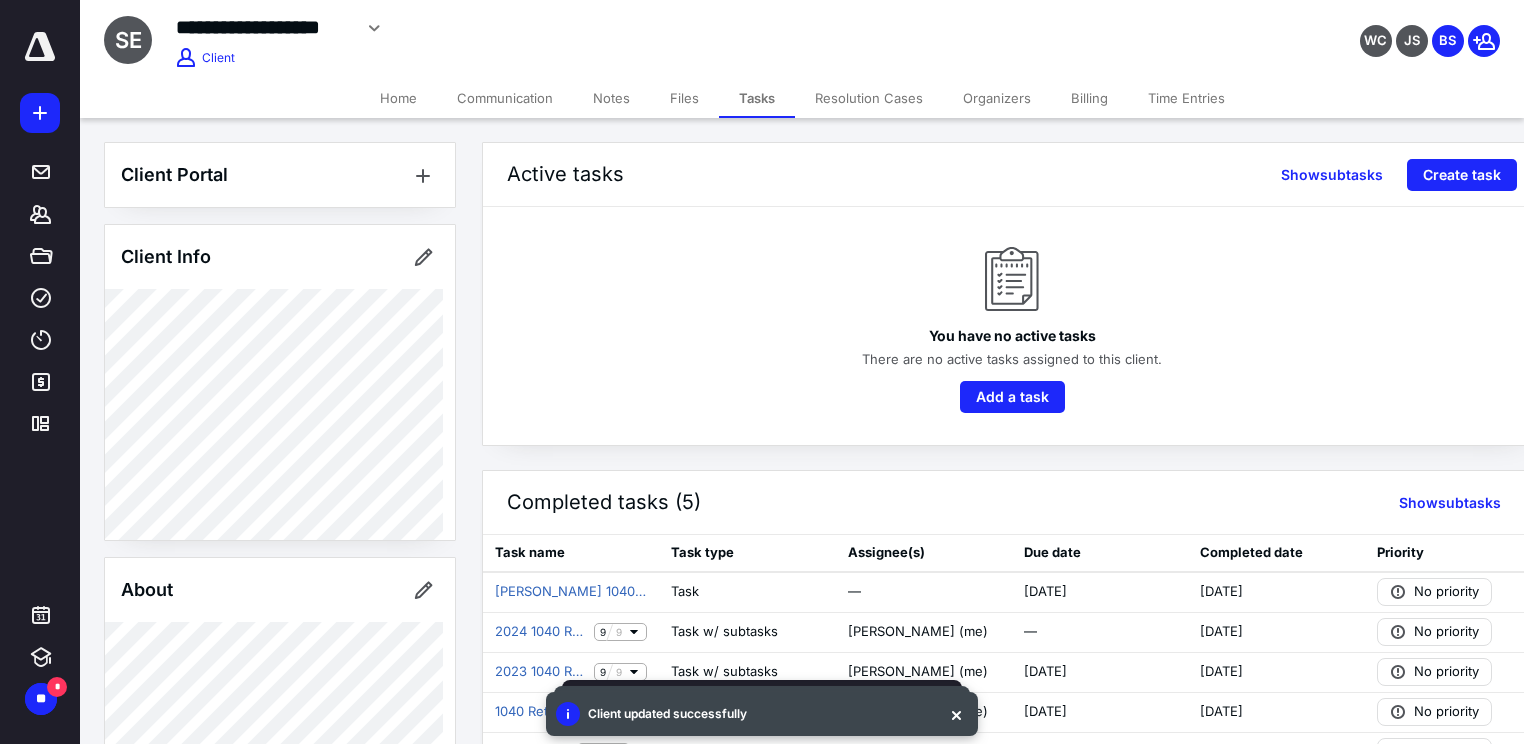 click on "Home" at bounding box center [398, 98] 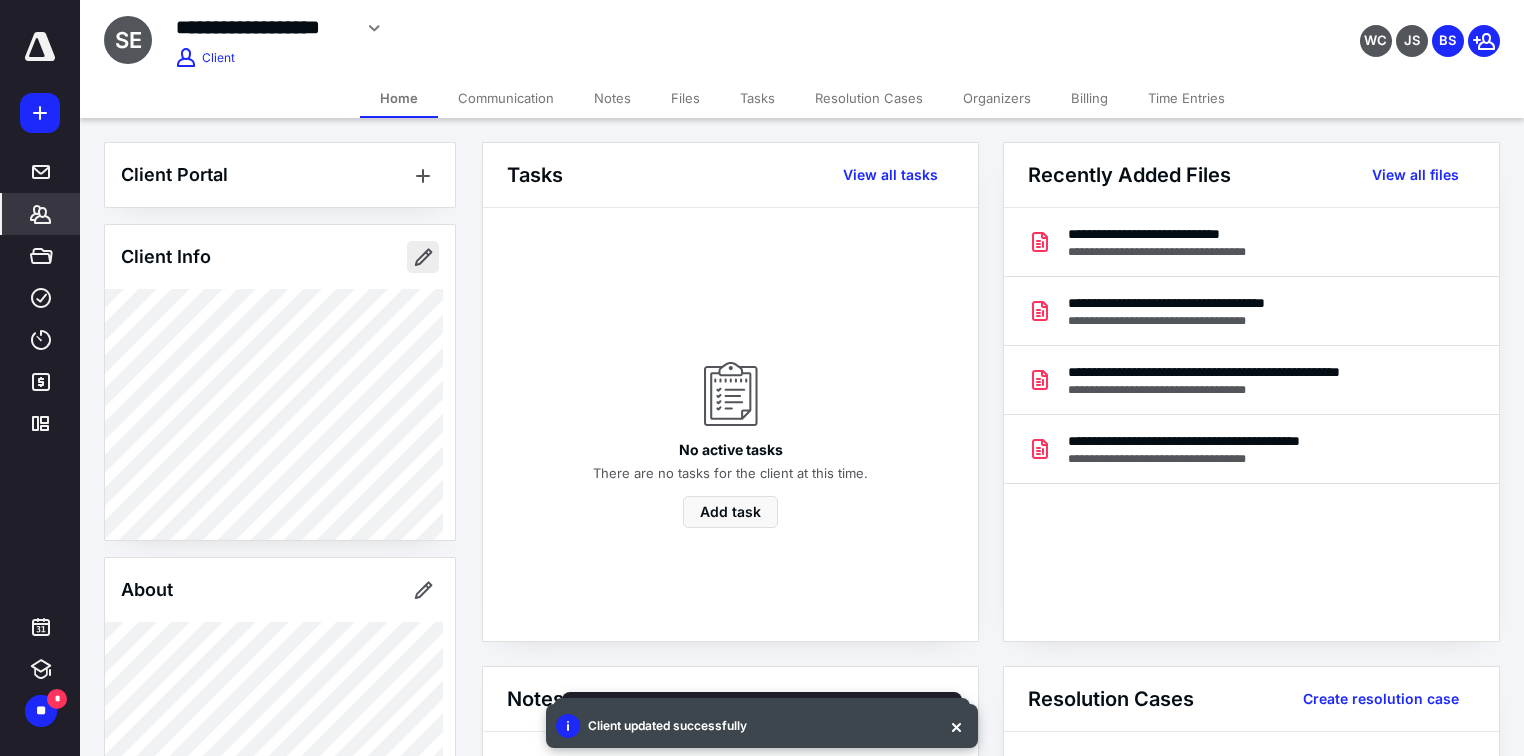 click at bounding box center [423, 257] 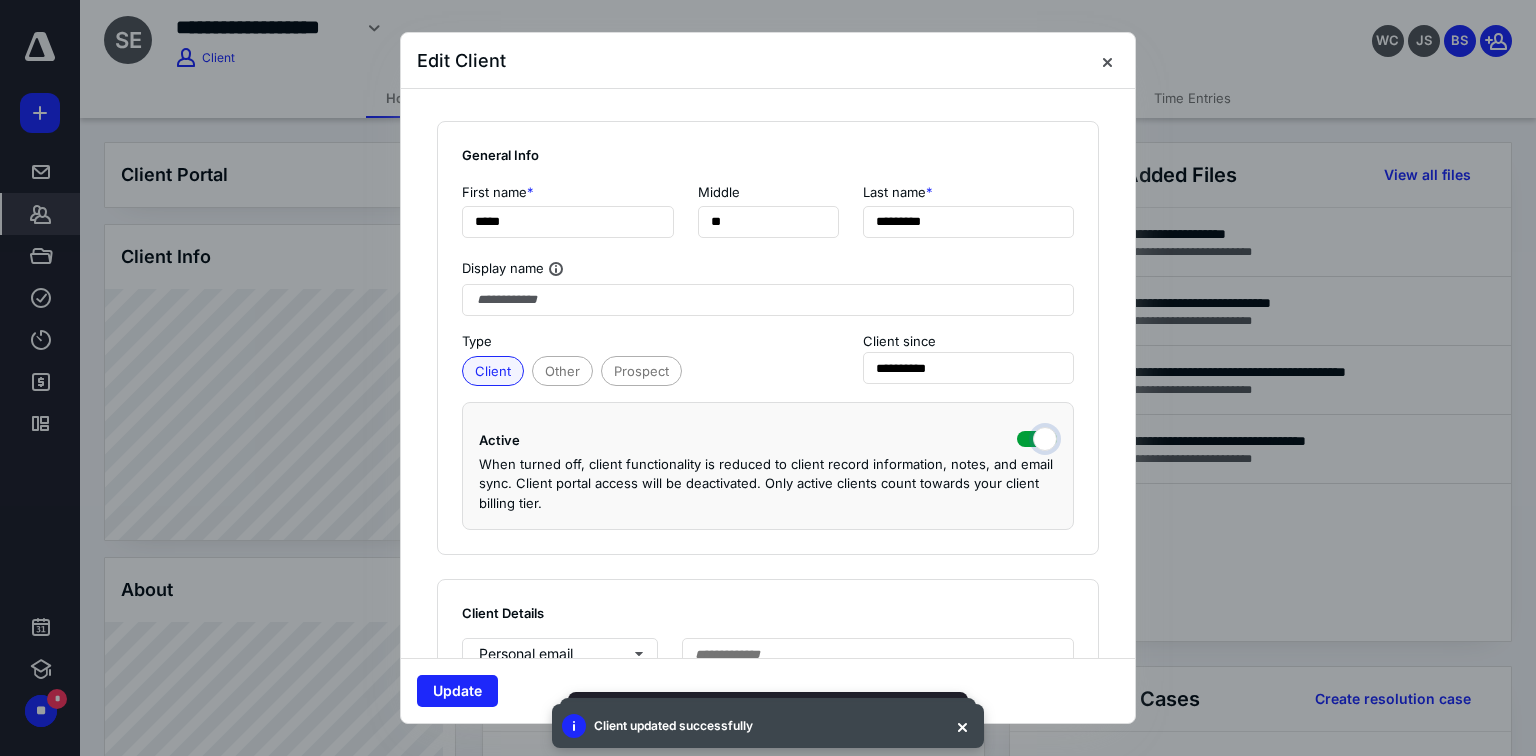 click at bounding box center [1037, 437] 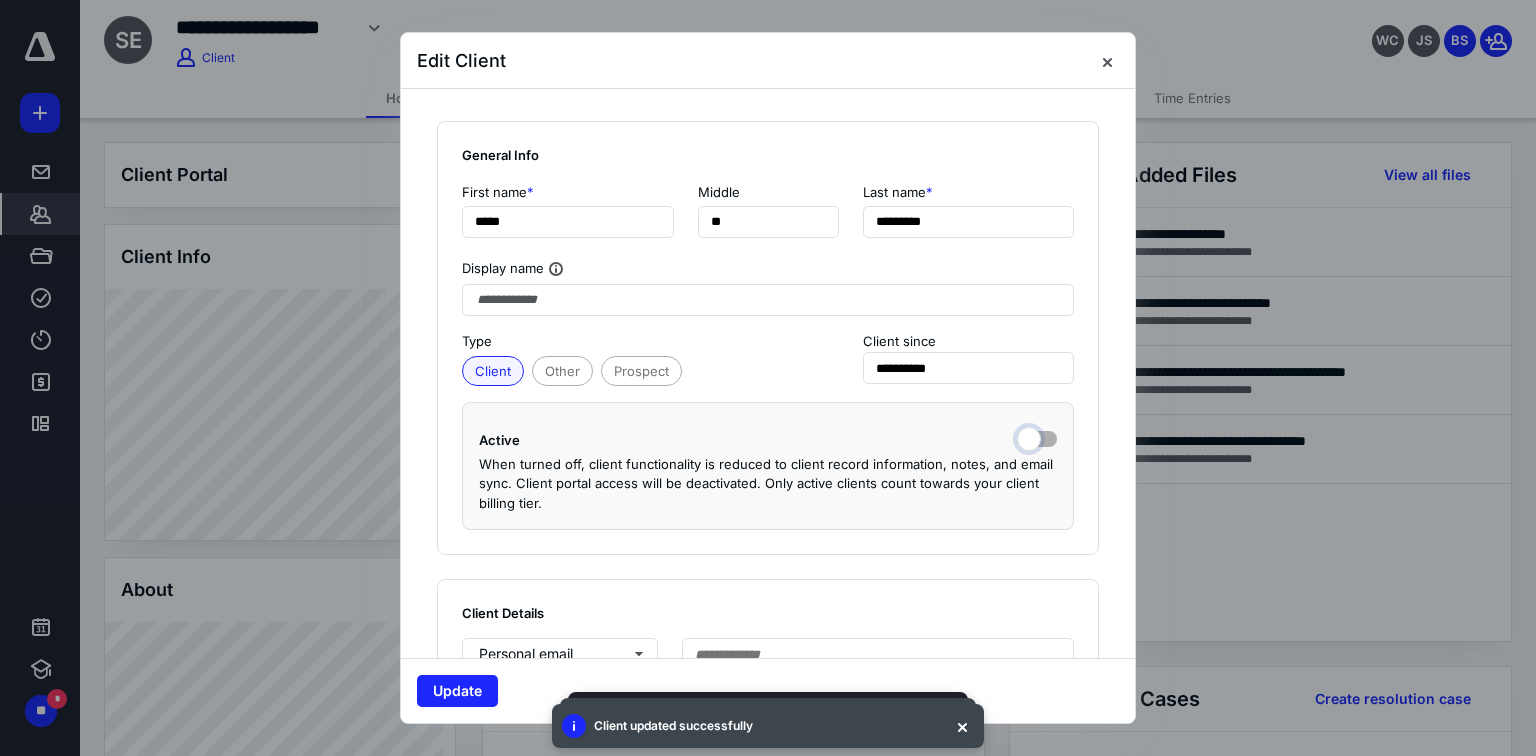 checkbox on "false" 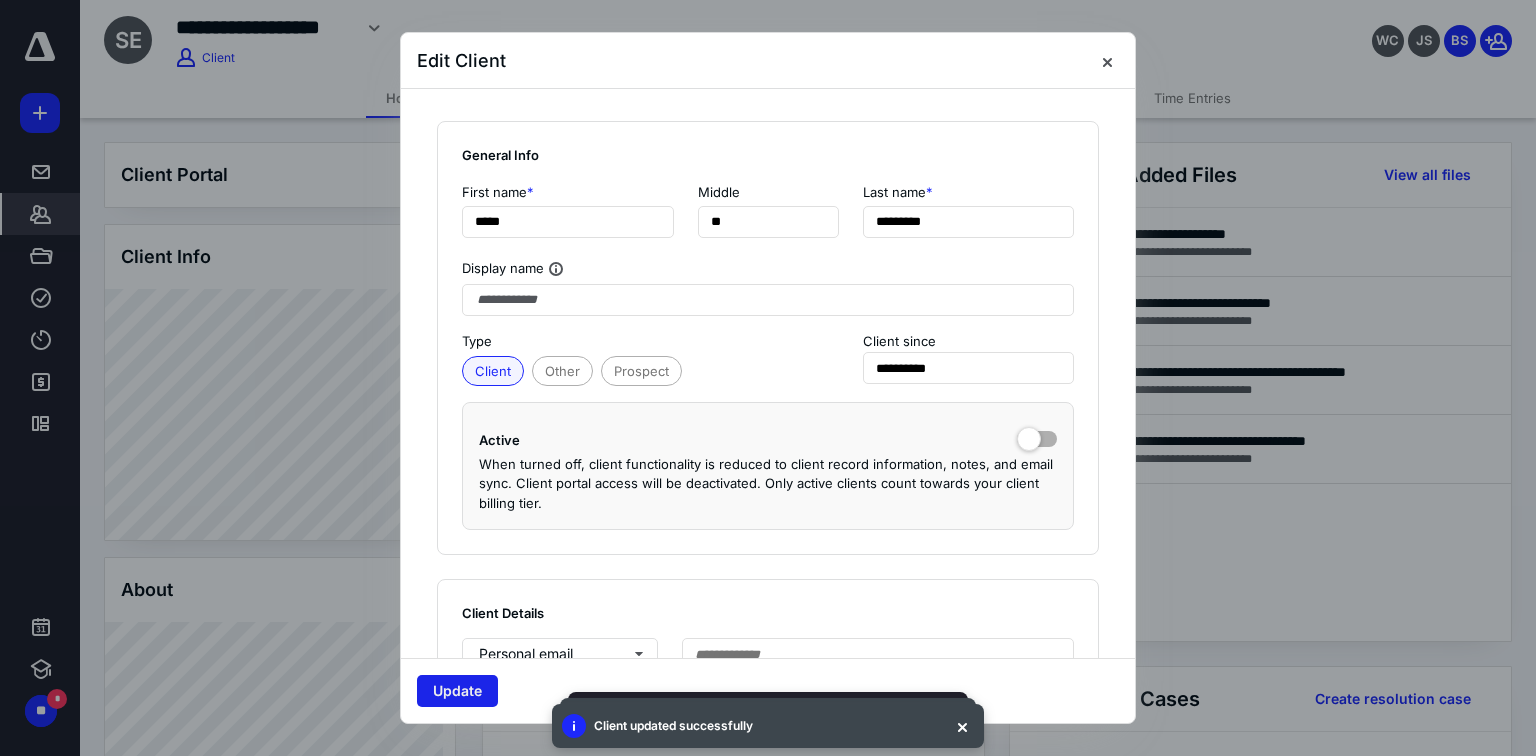 click on "Update" at bounding box center (457, 691) 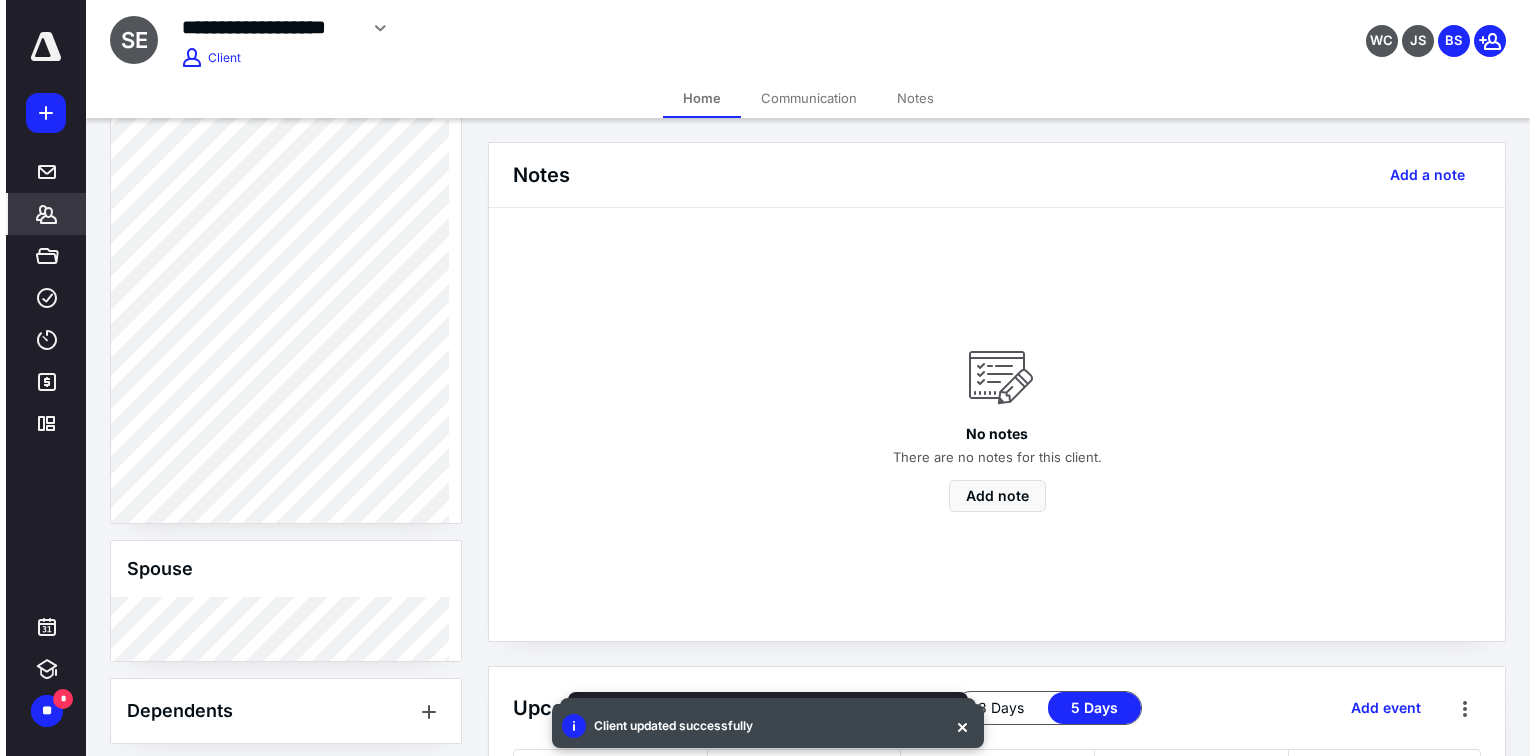 scroll, scrollTop: 852, scrollLeft: 0, axis: vertical 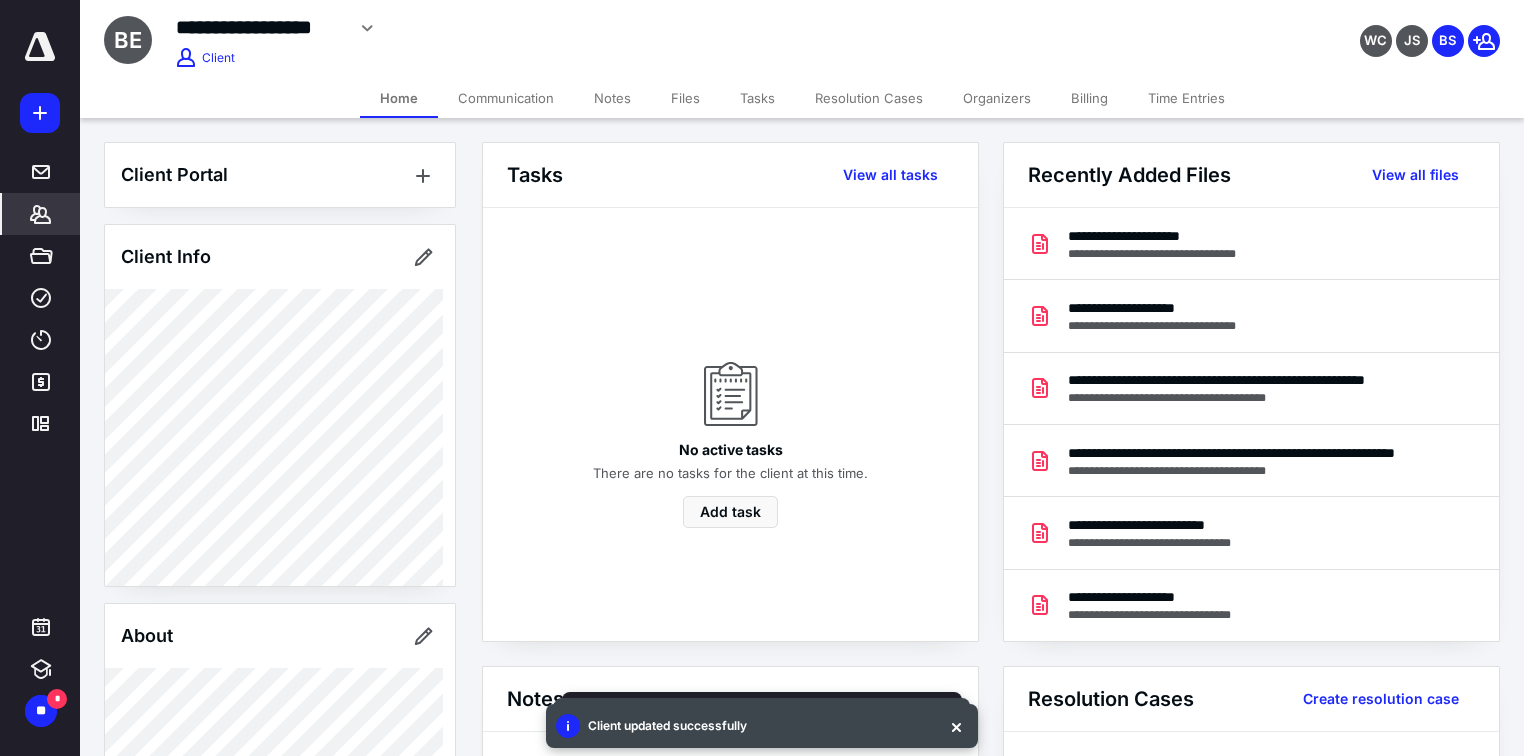 click on "Tasks" at bounding box center (757, 98) 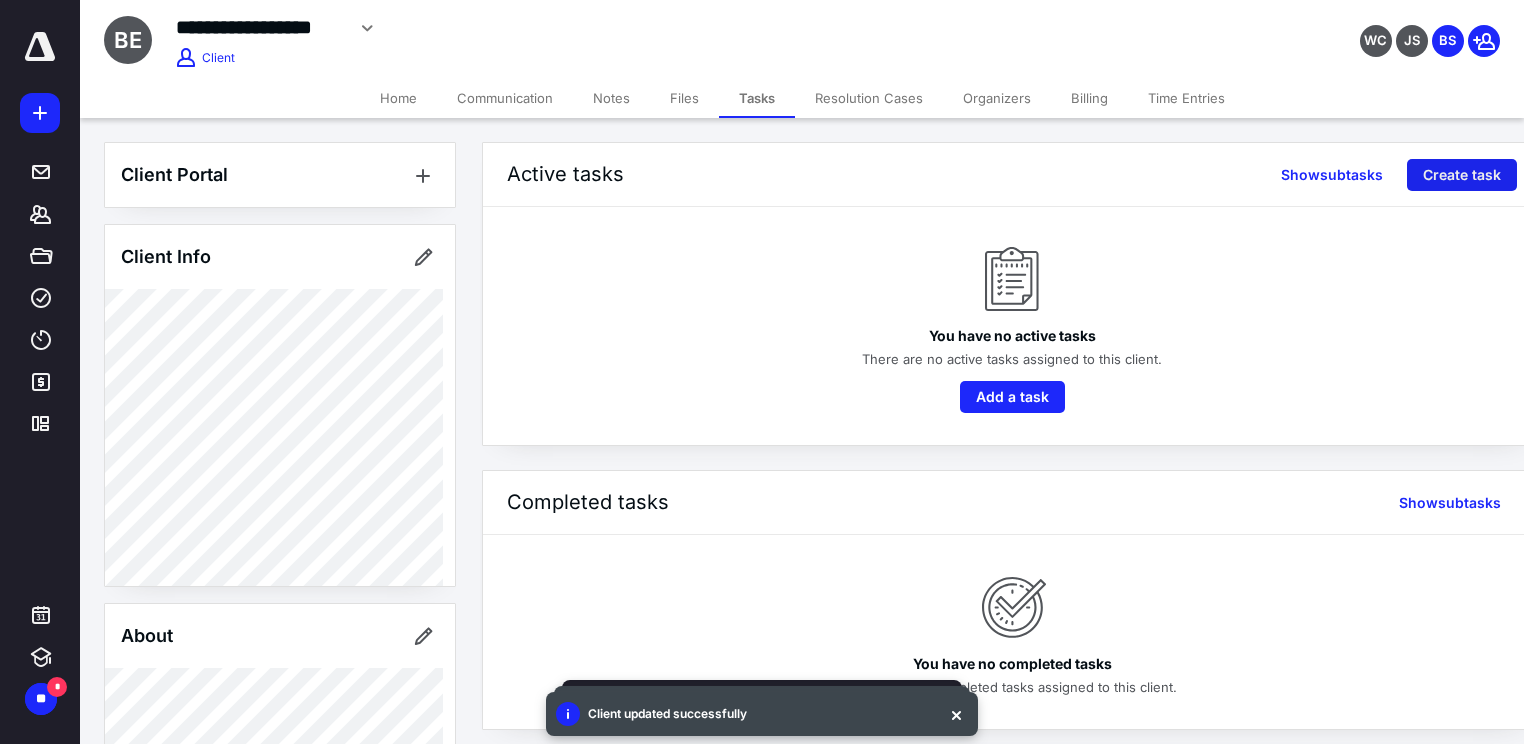 click on "Create task" at bounding box center (1462, 175) 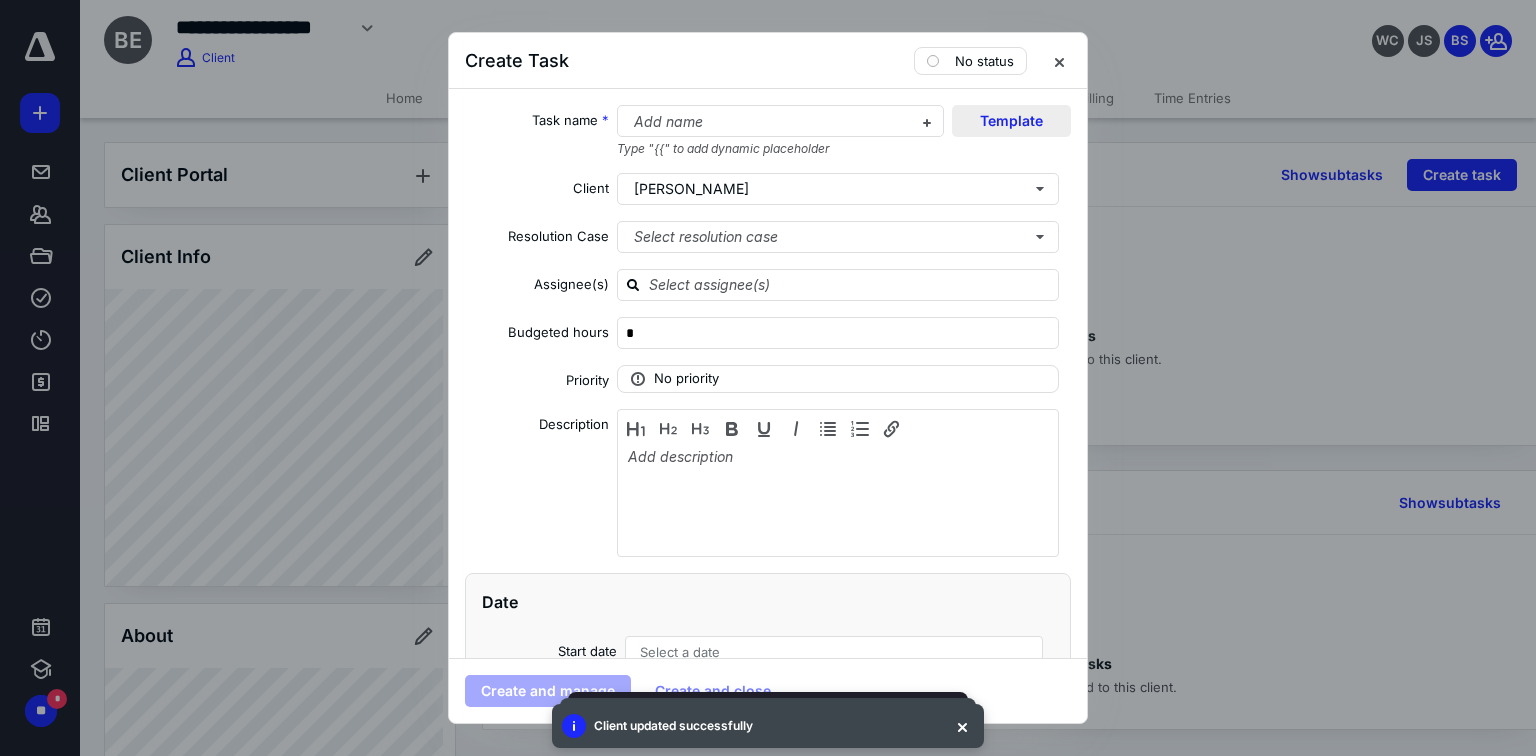click on "Template" at bounding box center (1011, 121) 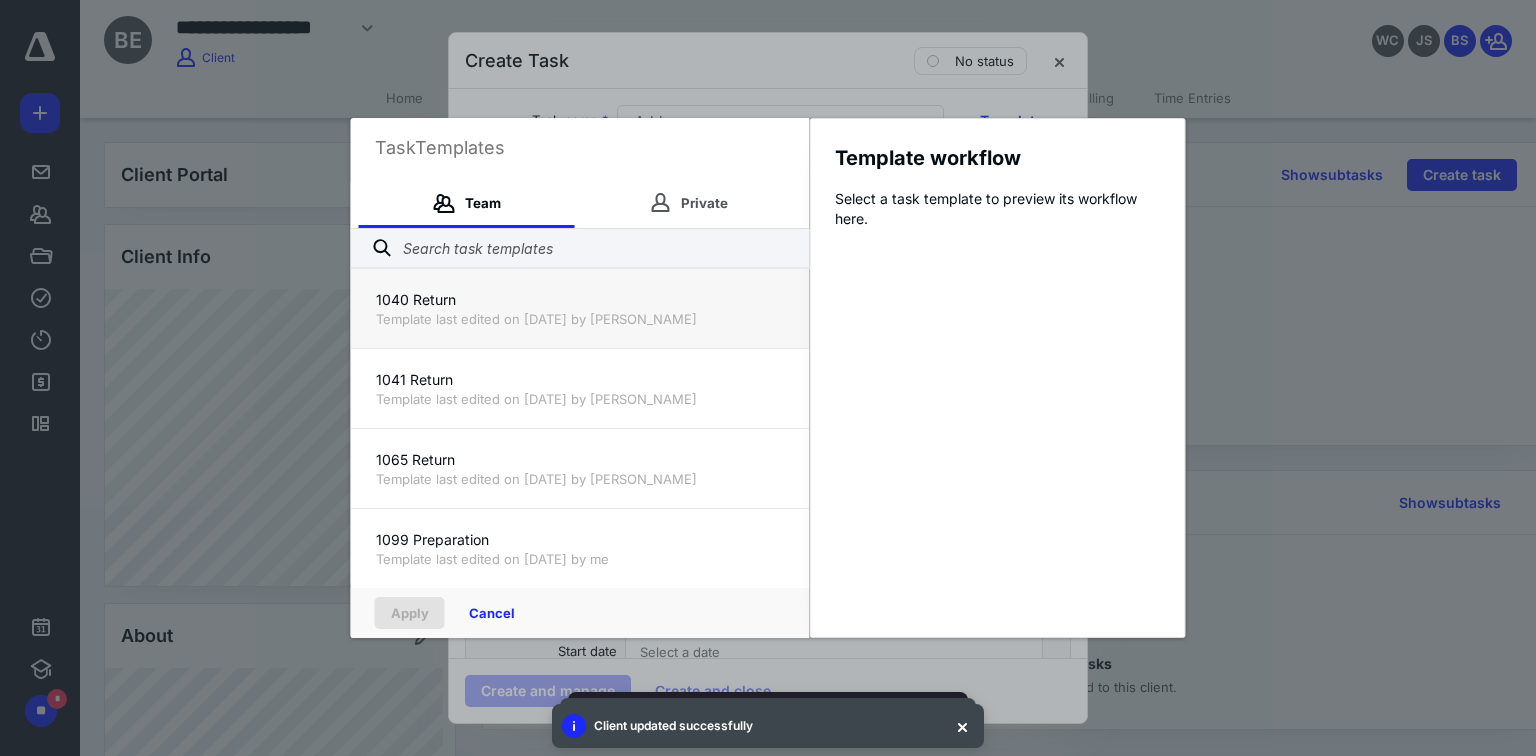 click on "Template last edited on [DATE] by [PERSON_NAME]" at bounding box center (580, 319) 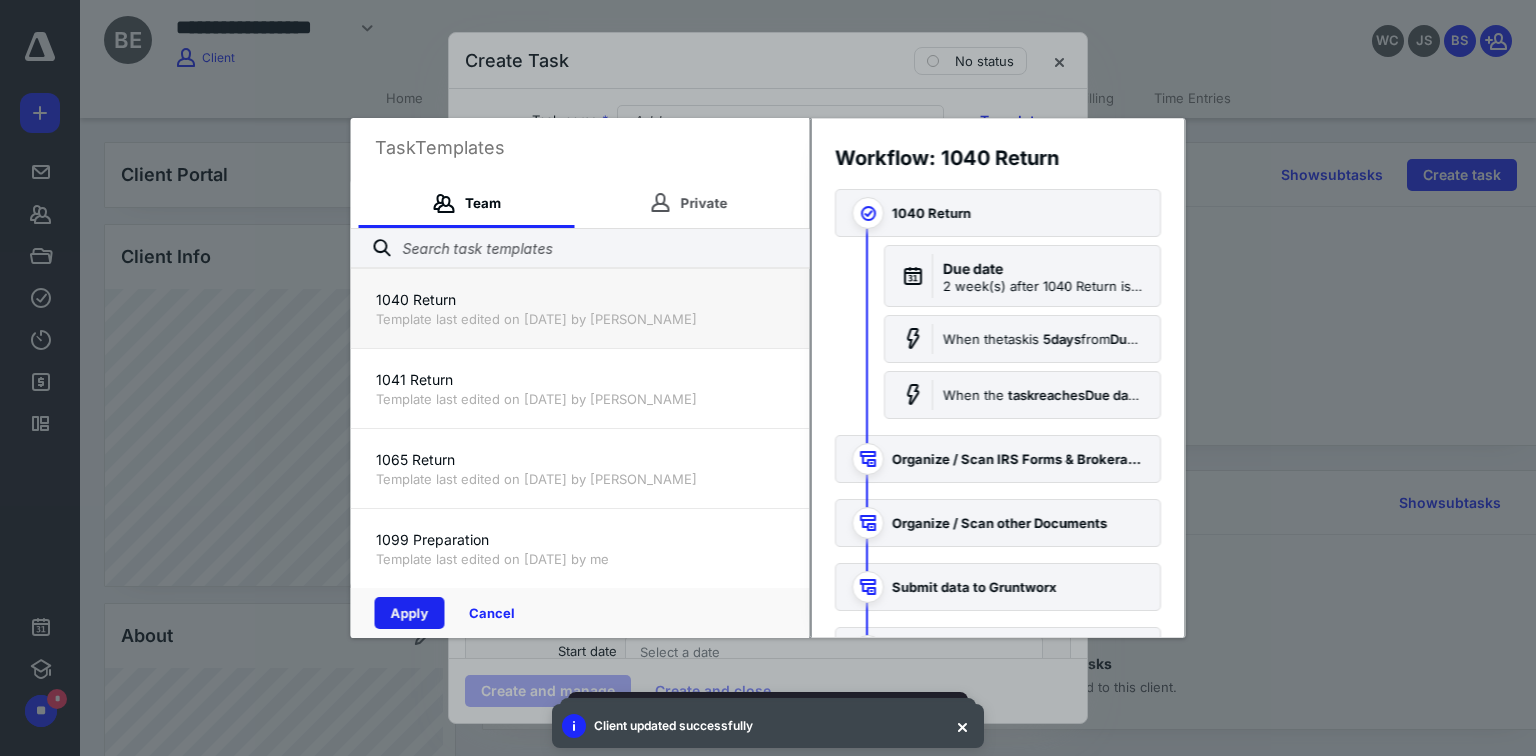 click on "Apply" at bounding box center [410, 613] 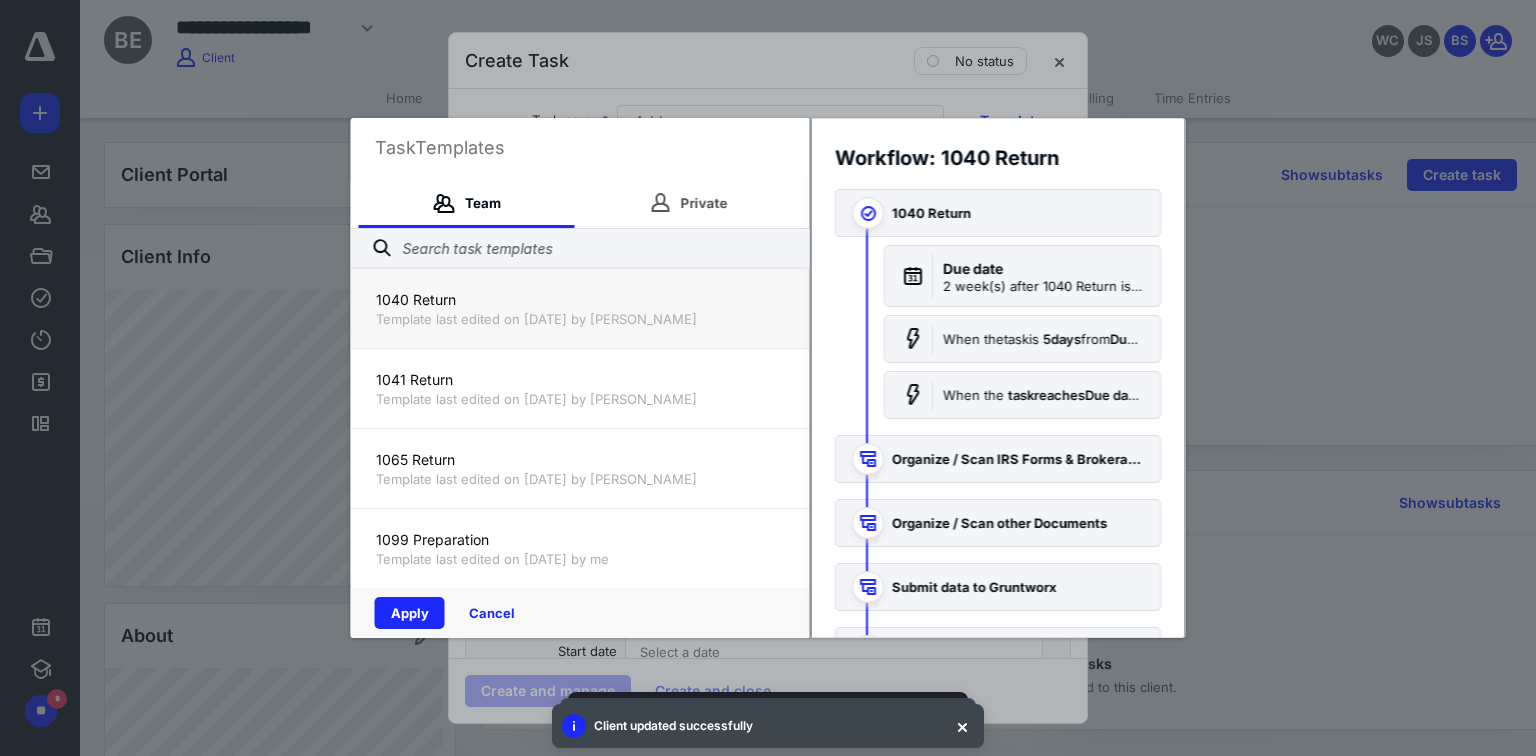 checkbox on "true" 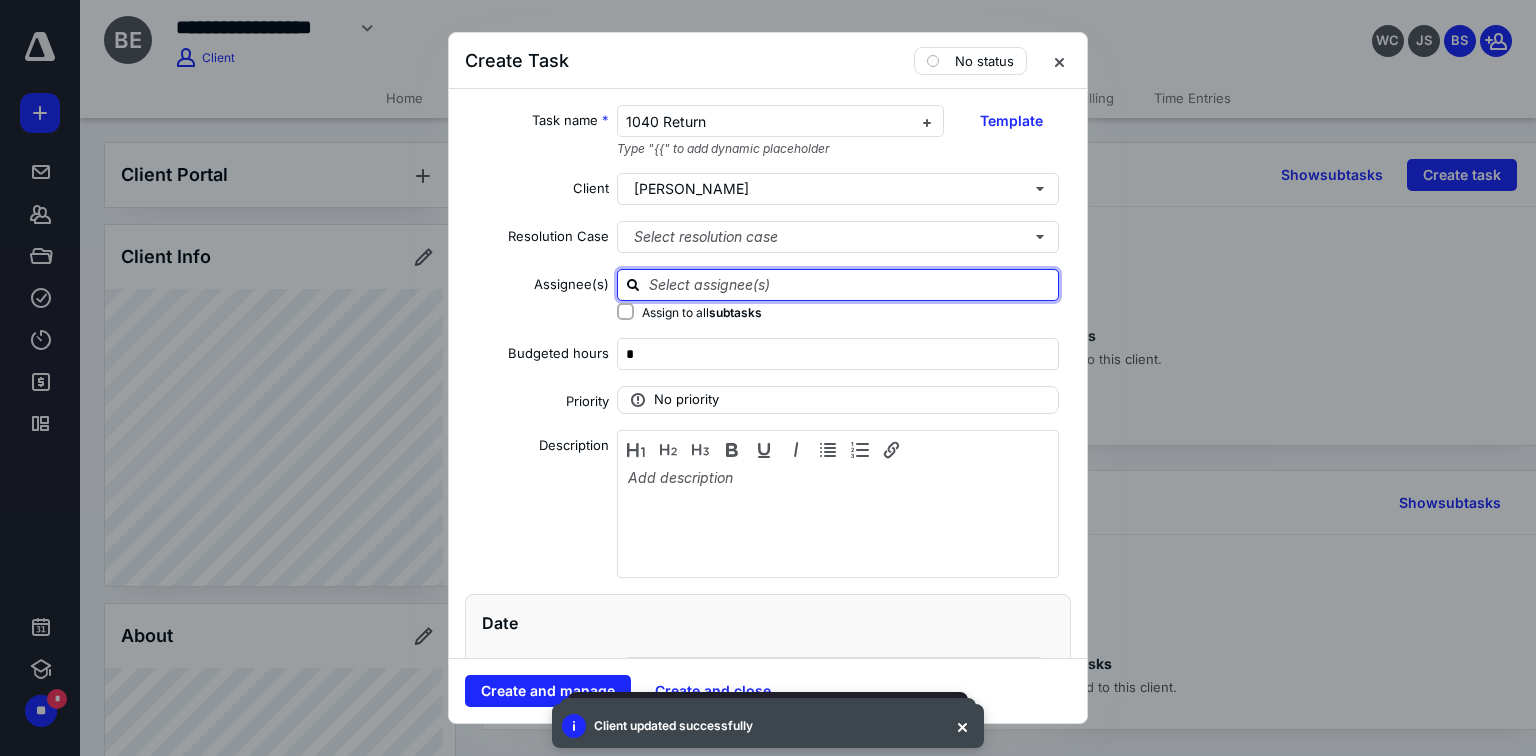 click at bounding box center (850, 284) 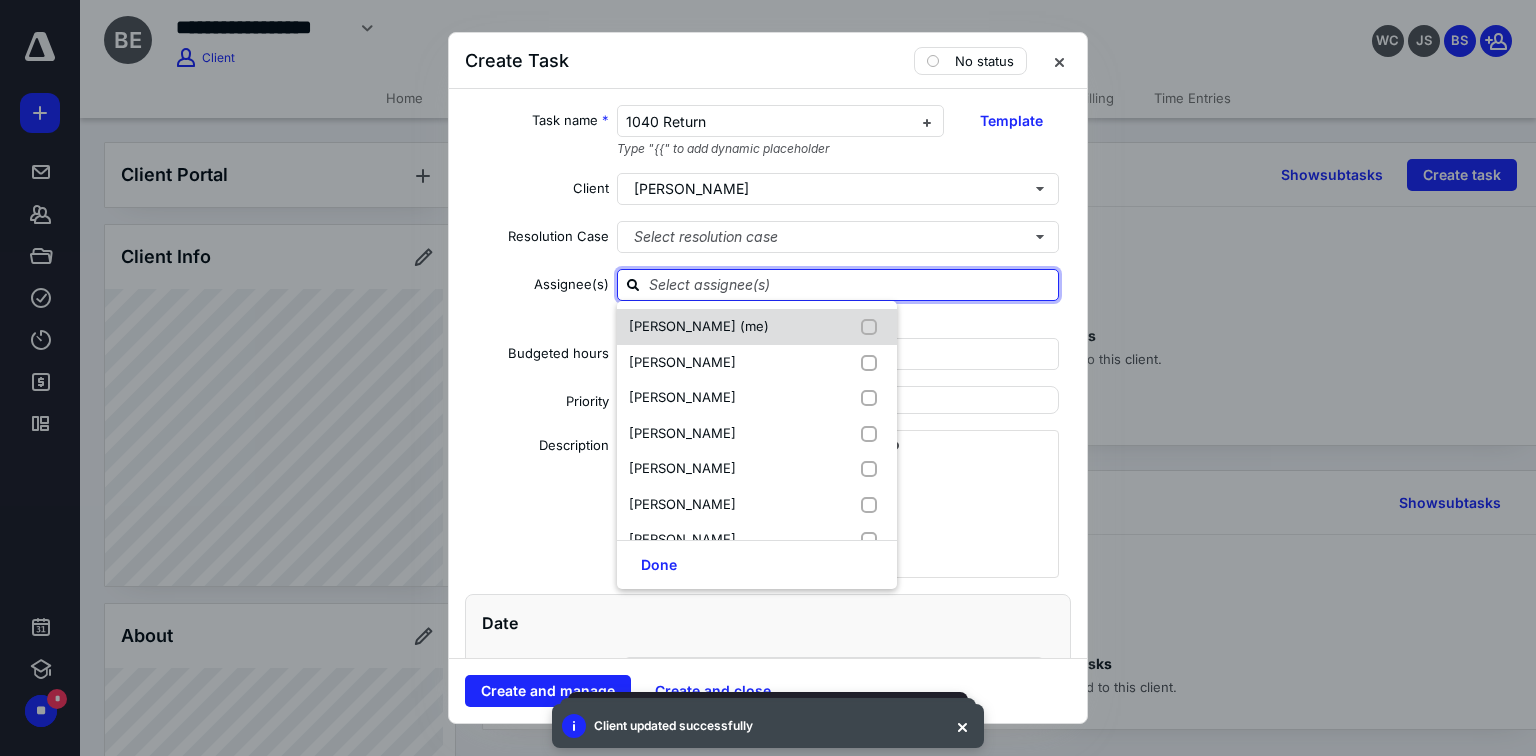 click at bounding box center (873, 327) 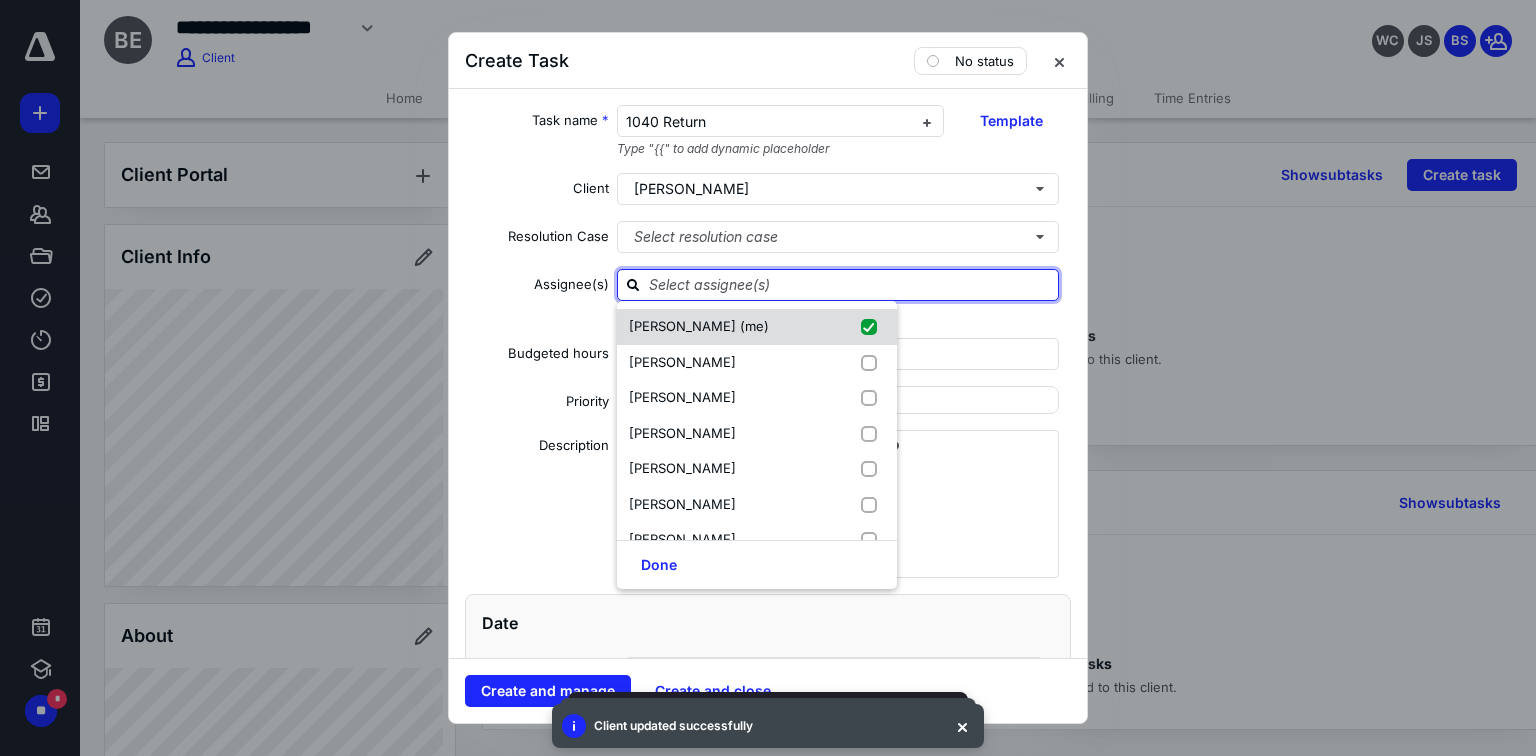checkbox on "true" 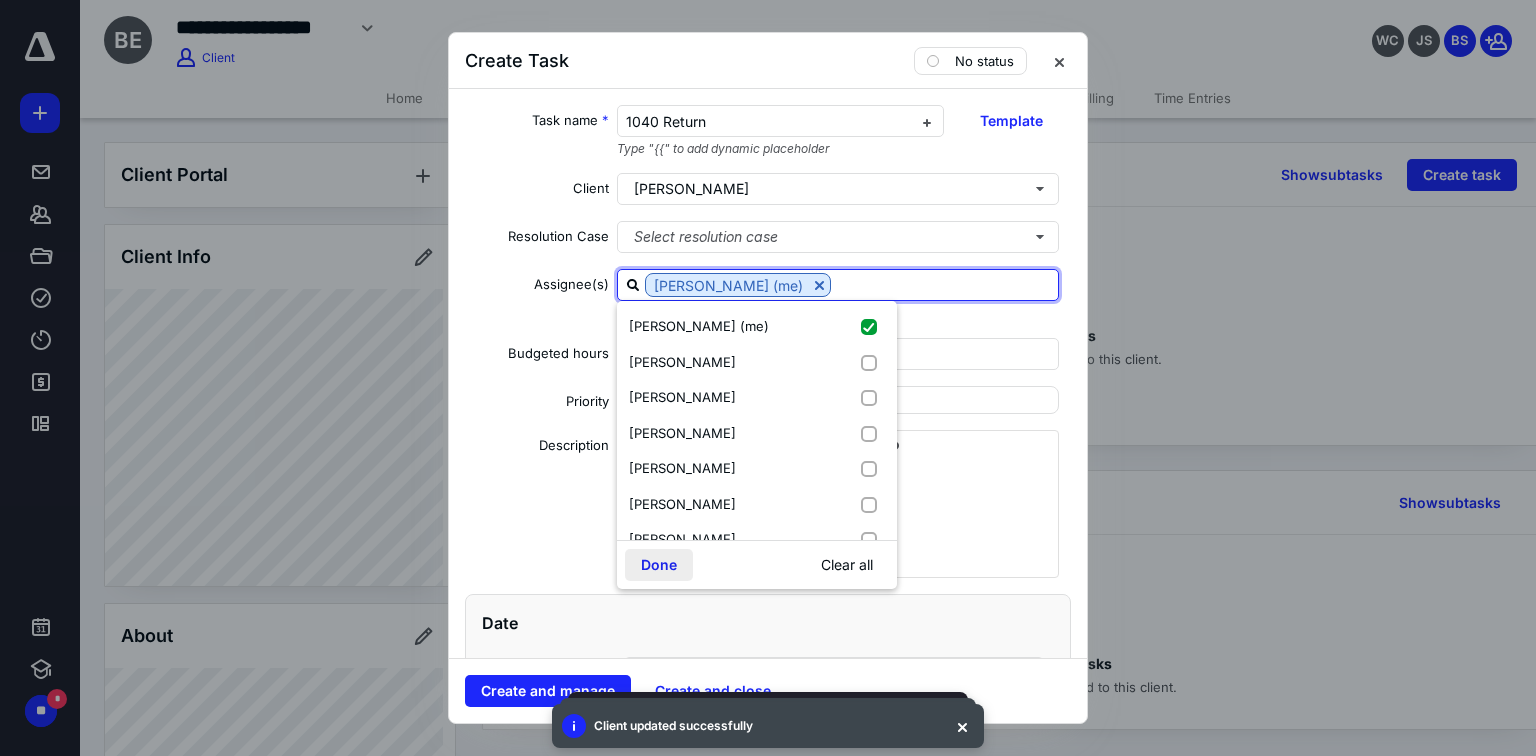 click on "Done" at bounding box center [659, 565] 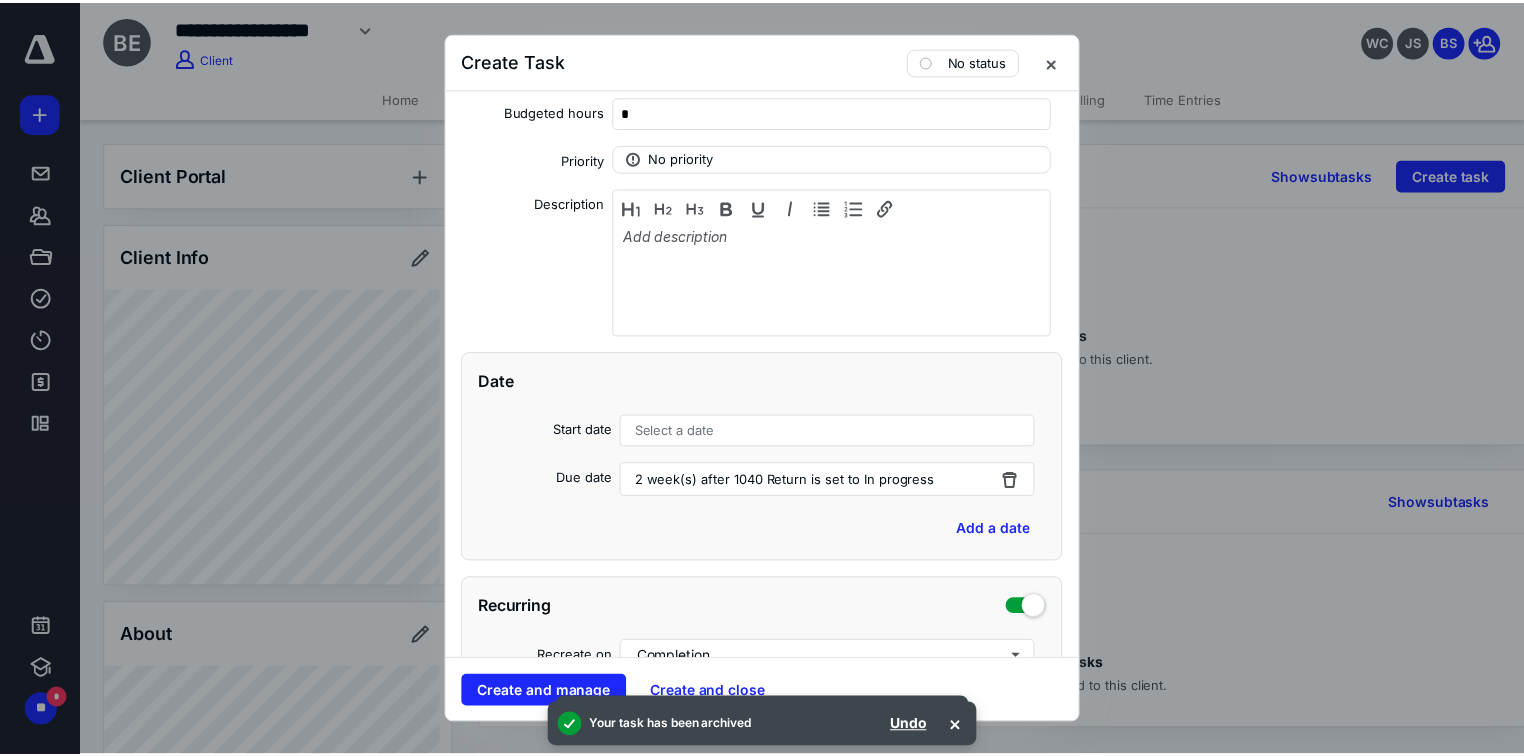 scroll, scrollTop: 320, scrollLeft: 0, axis: vertical 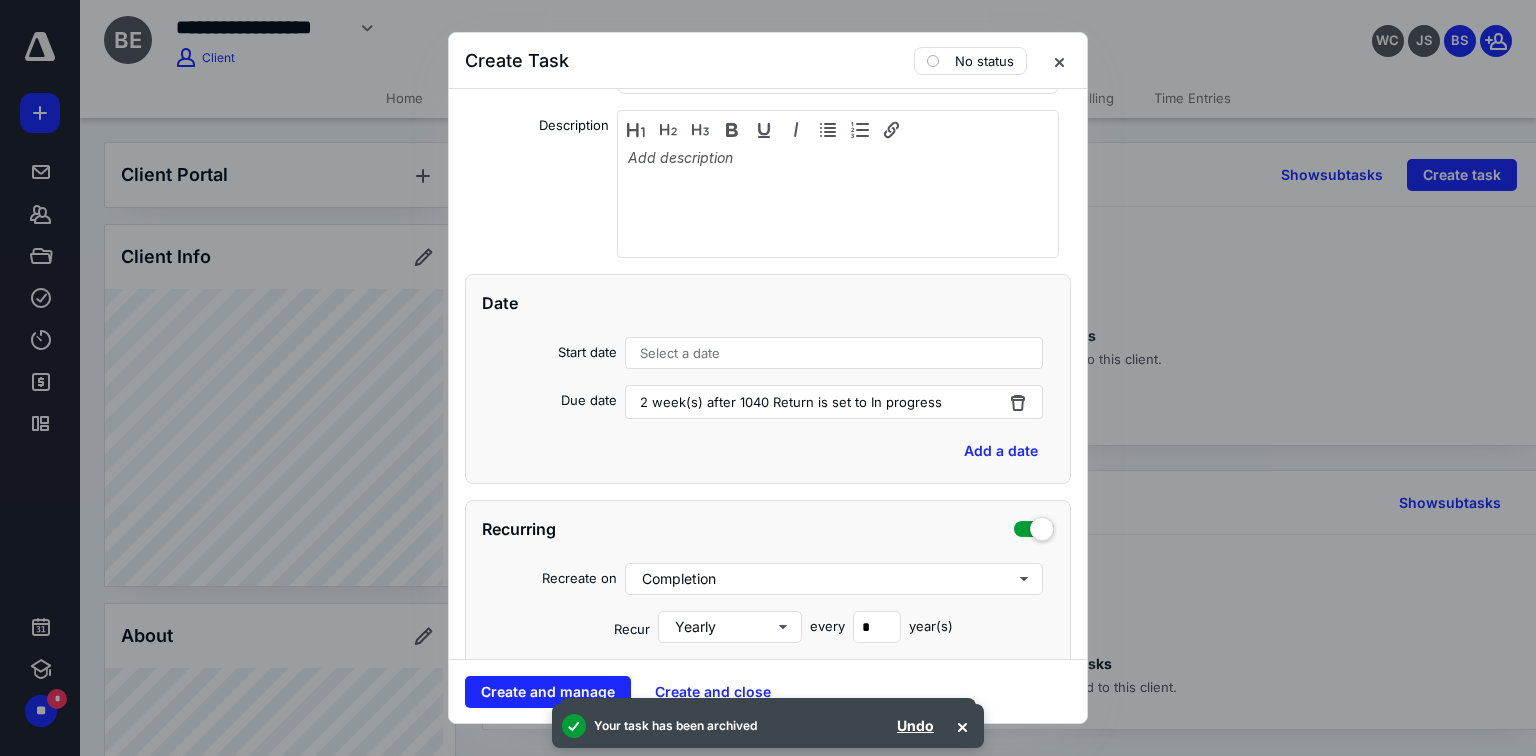 click at bounding box center [1018, 402] 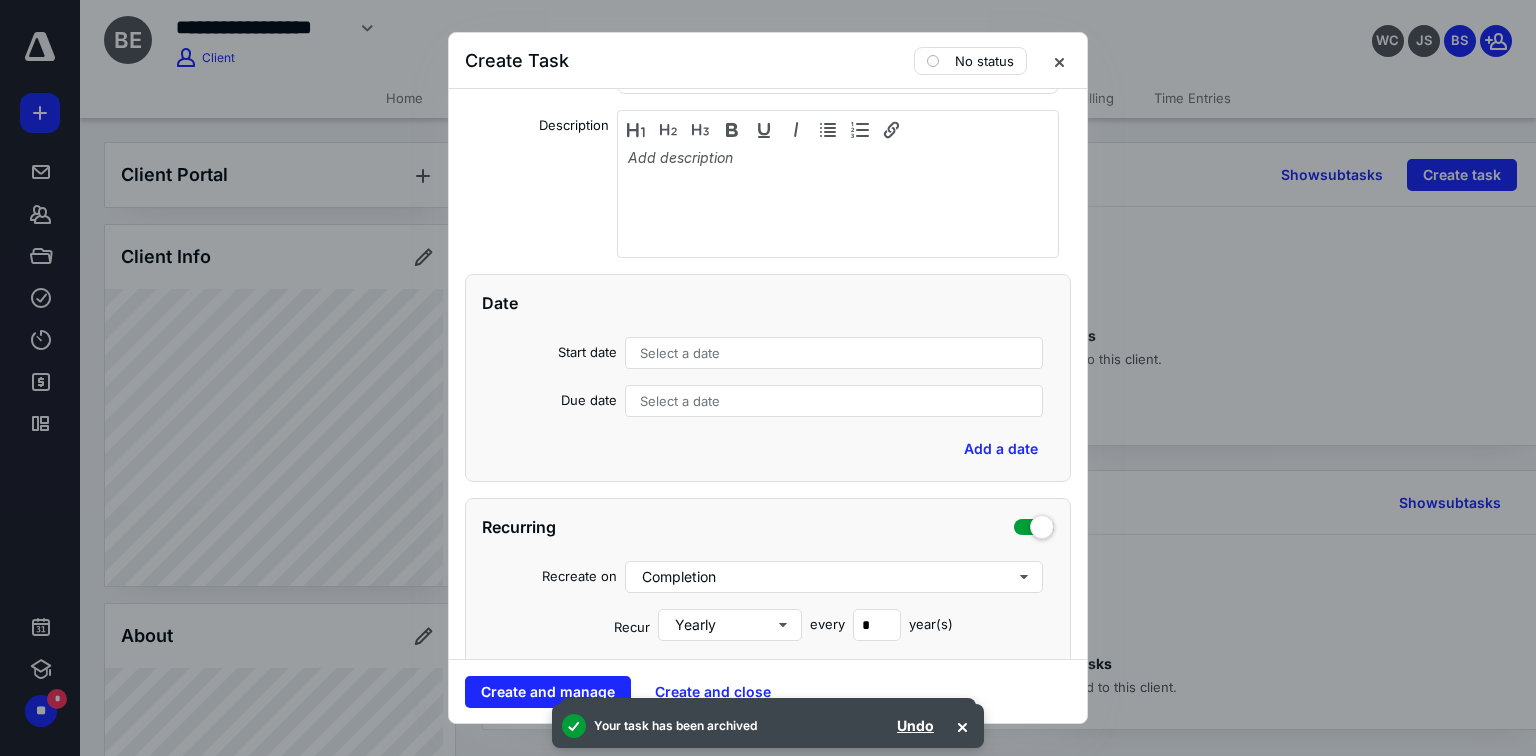 click on "Select a date" at bounding box center (680, 401) 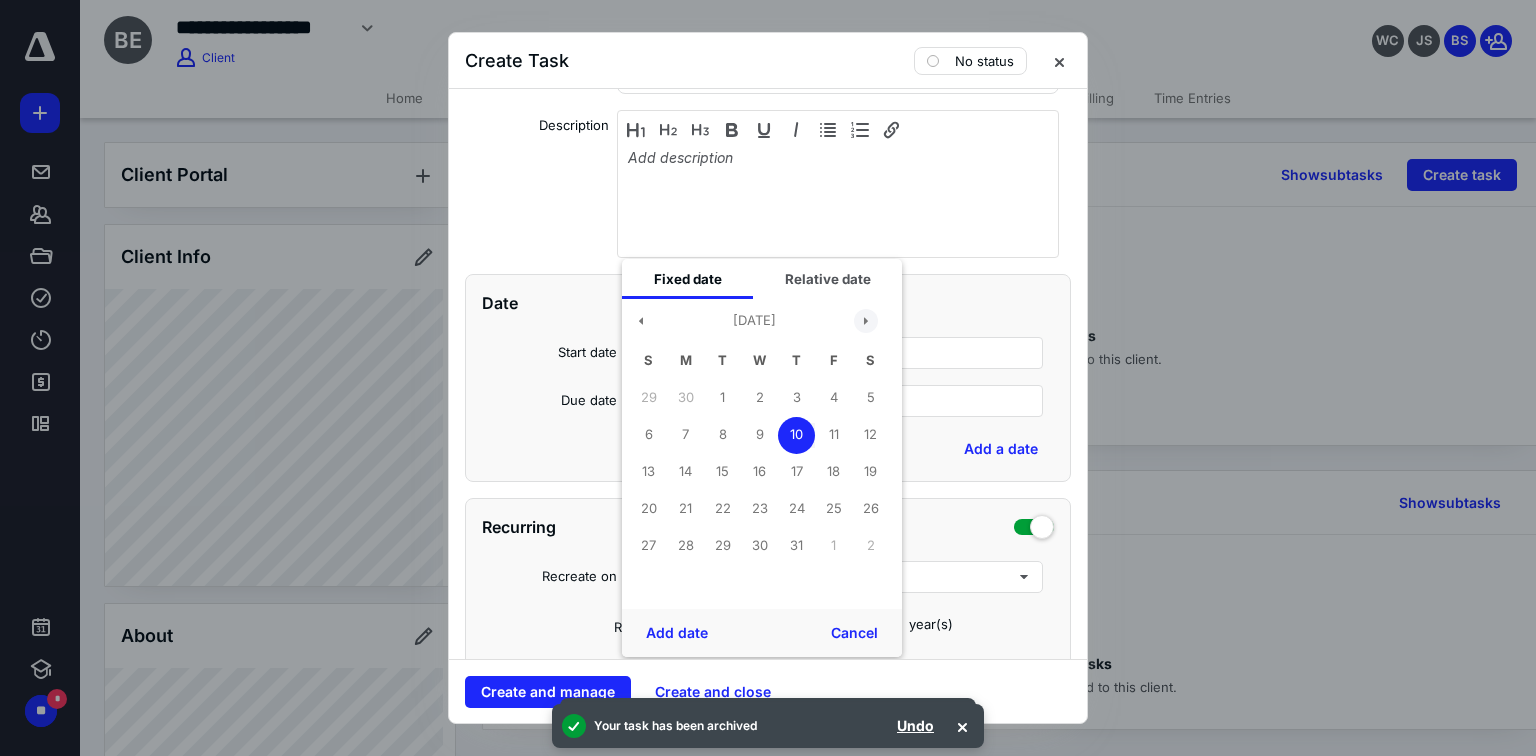 click at bounding box center [866, 321] 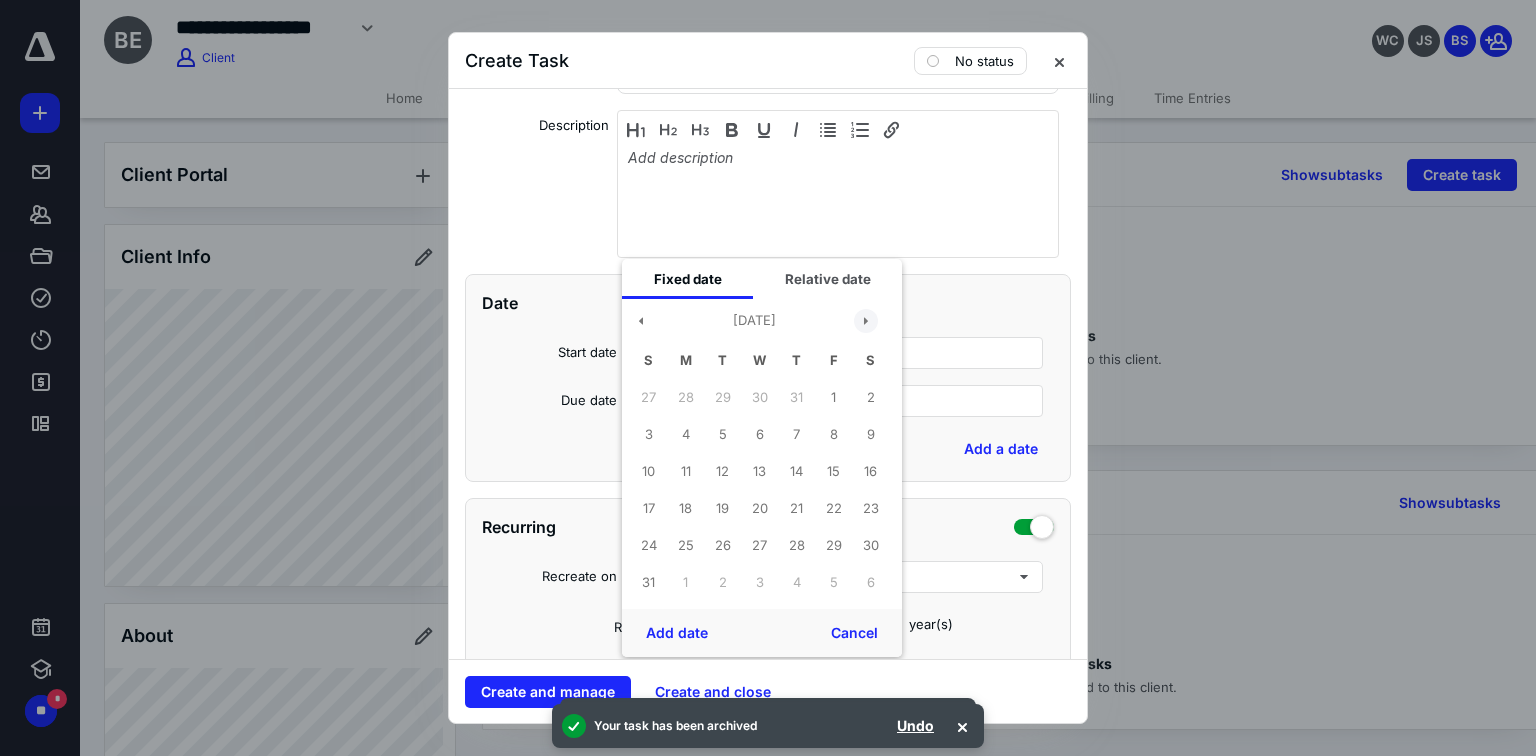 click at bounding box center [866, 321] 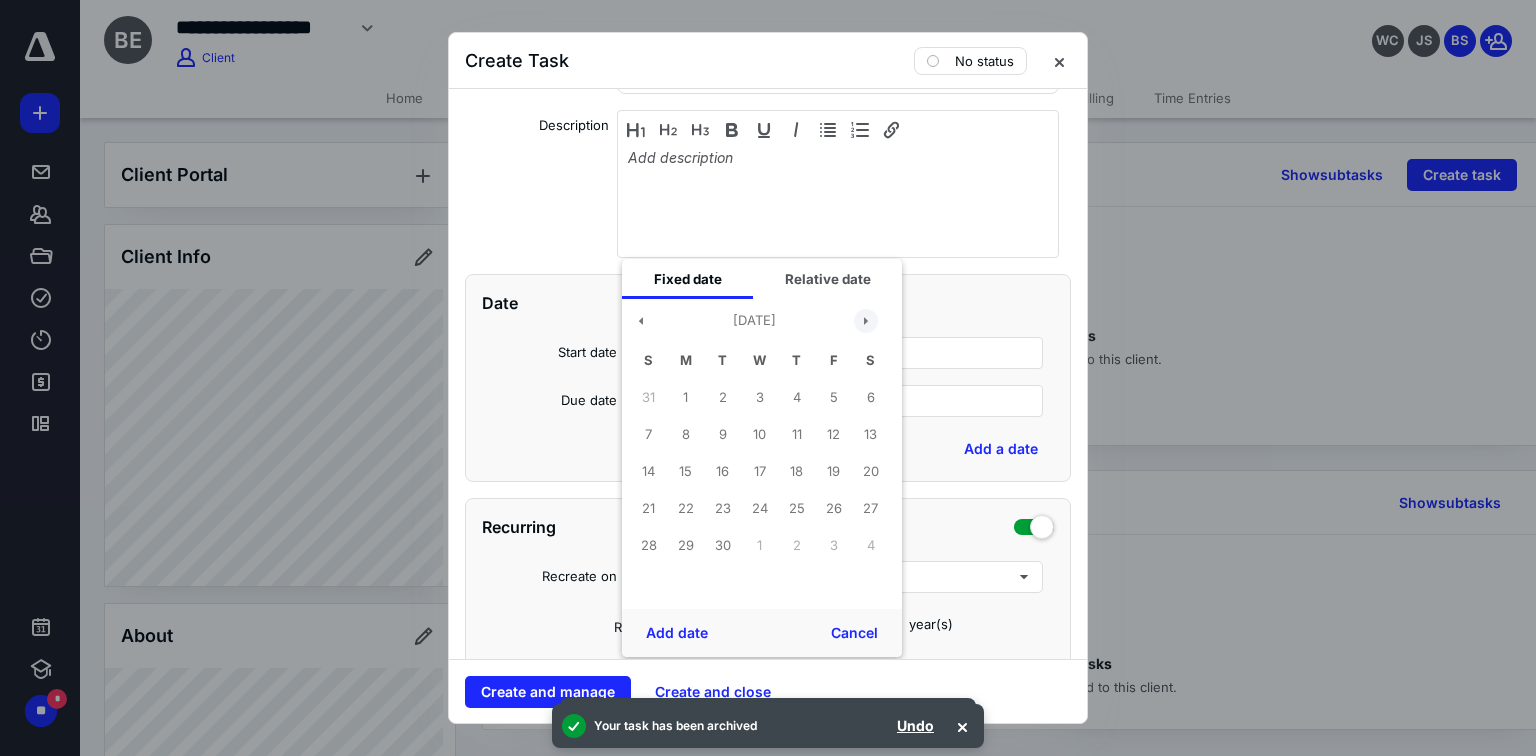 click at bounding box center [866, 321] 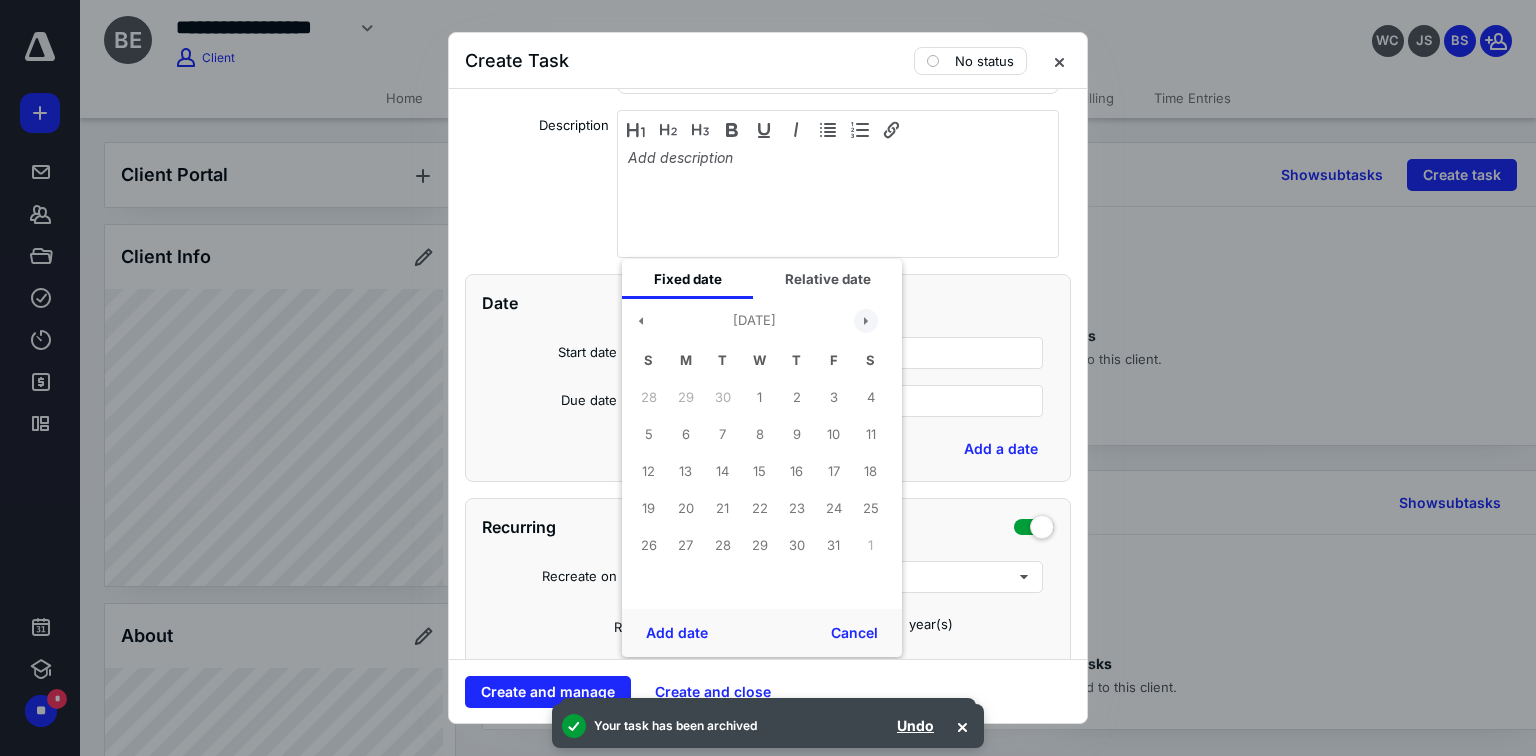 click at bounding box center (866, 321) 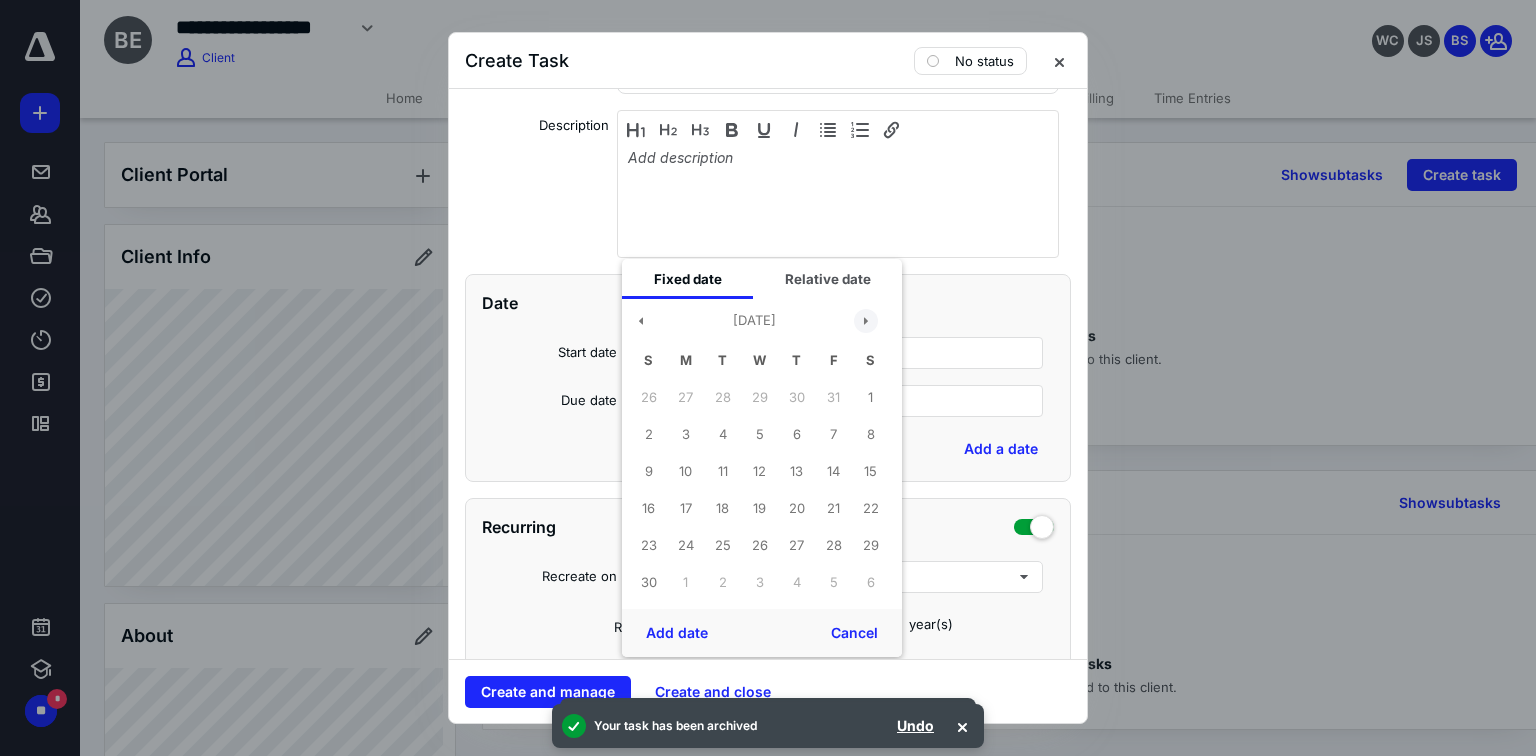 click at bounding box center (866, 321) 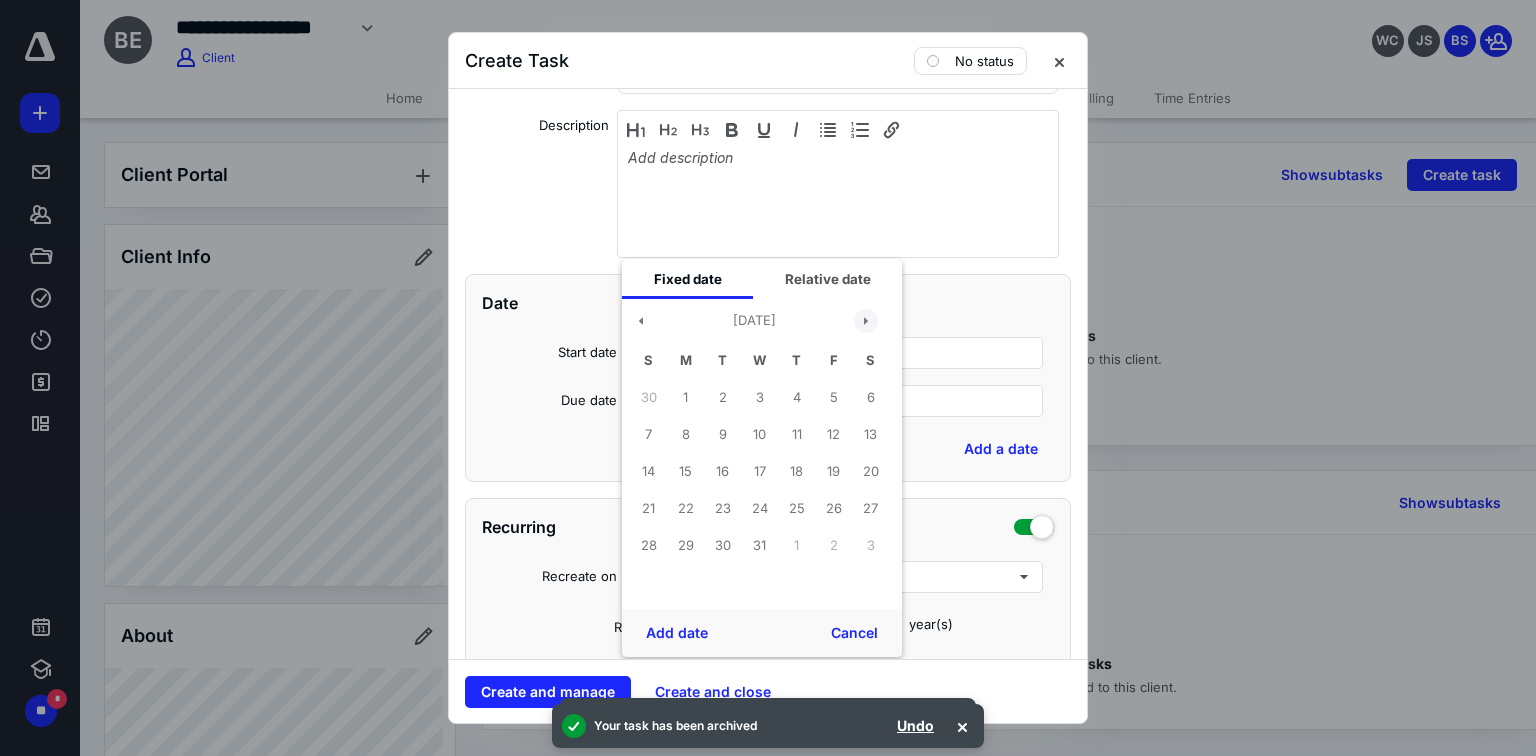 click at bounding box center [866, 321] 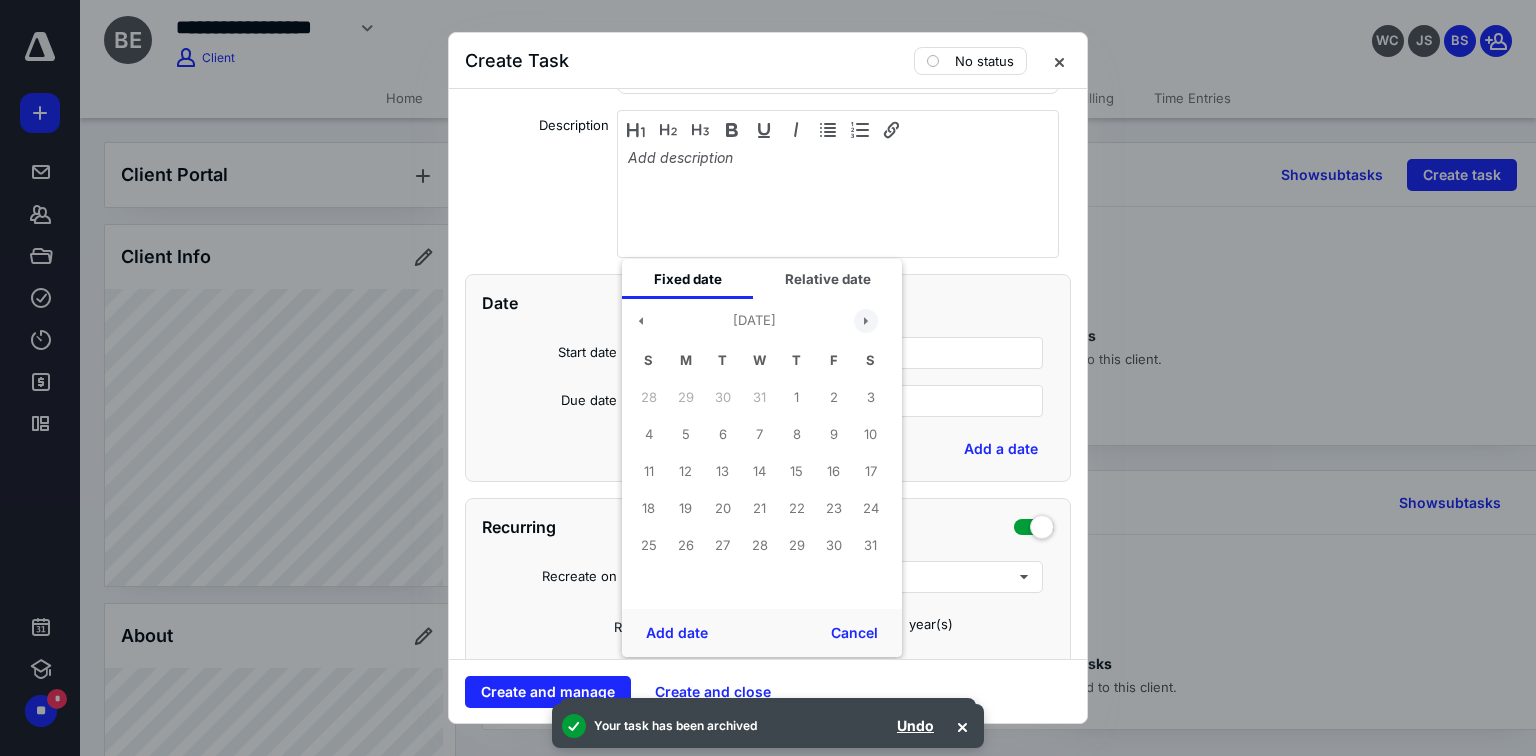 click at bounding box center [866, 321] 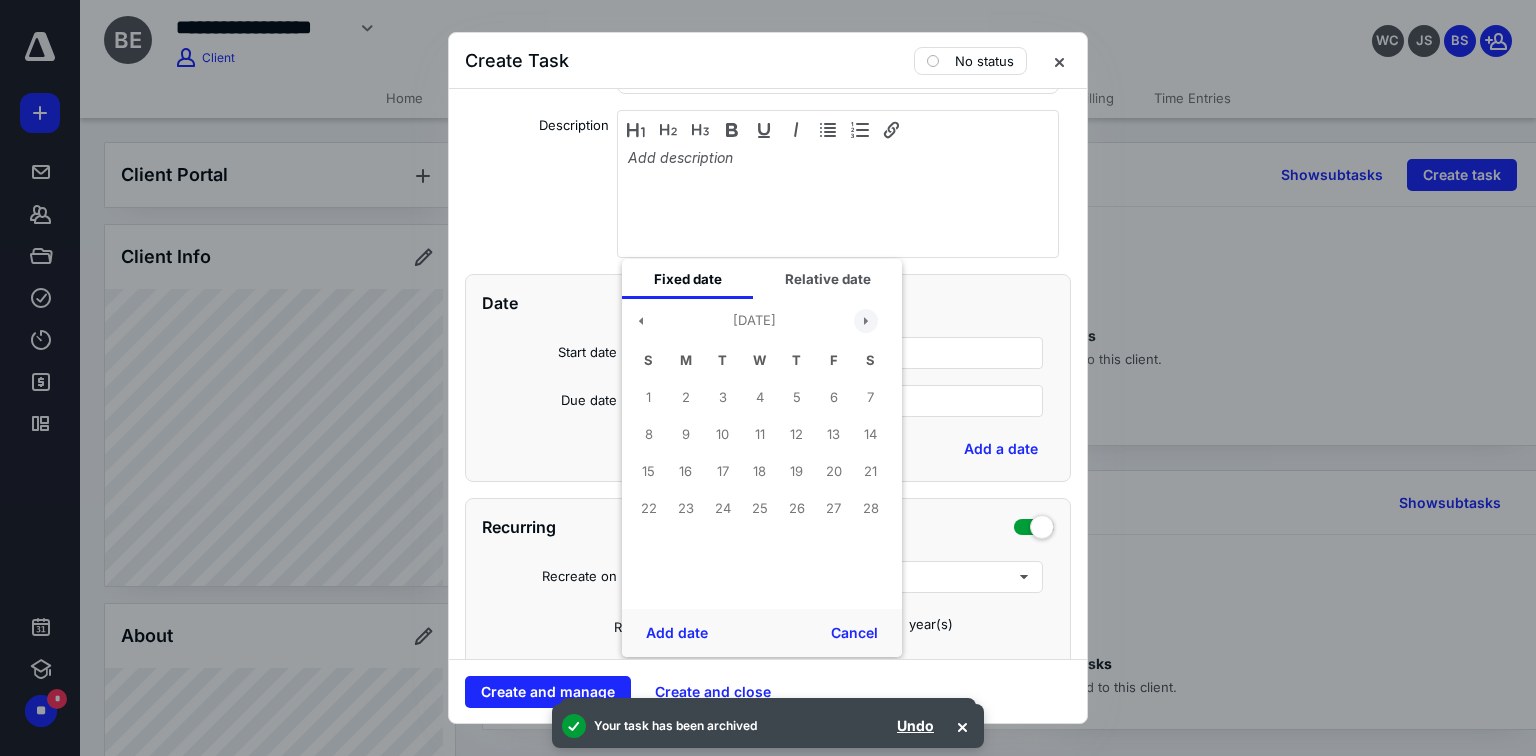 click at bounding box center [866, 321] 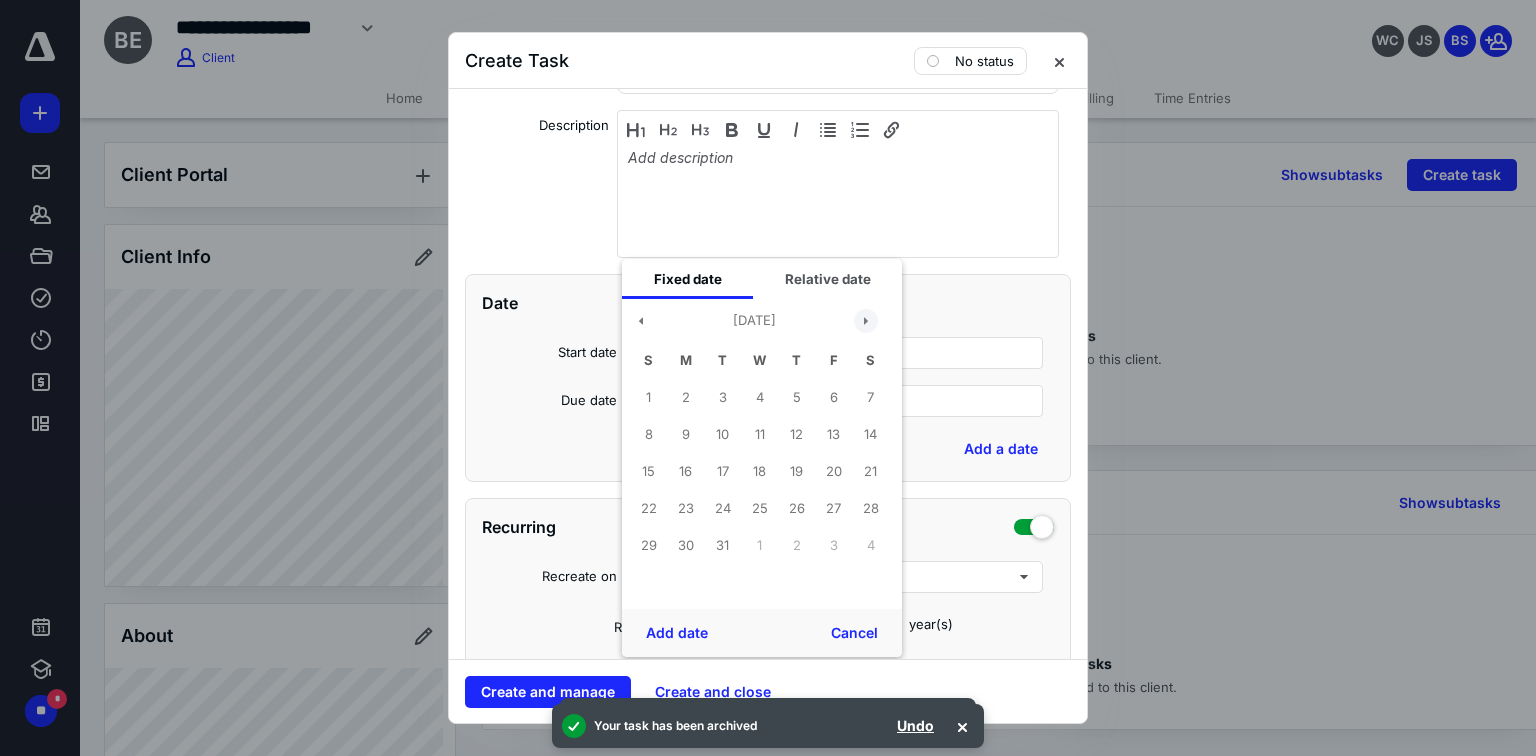 click at bounding box center [866, 321] 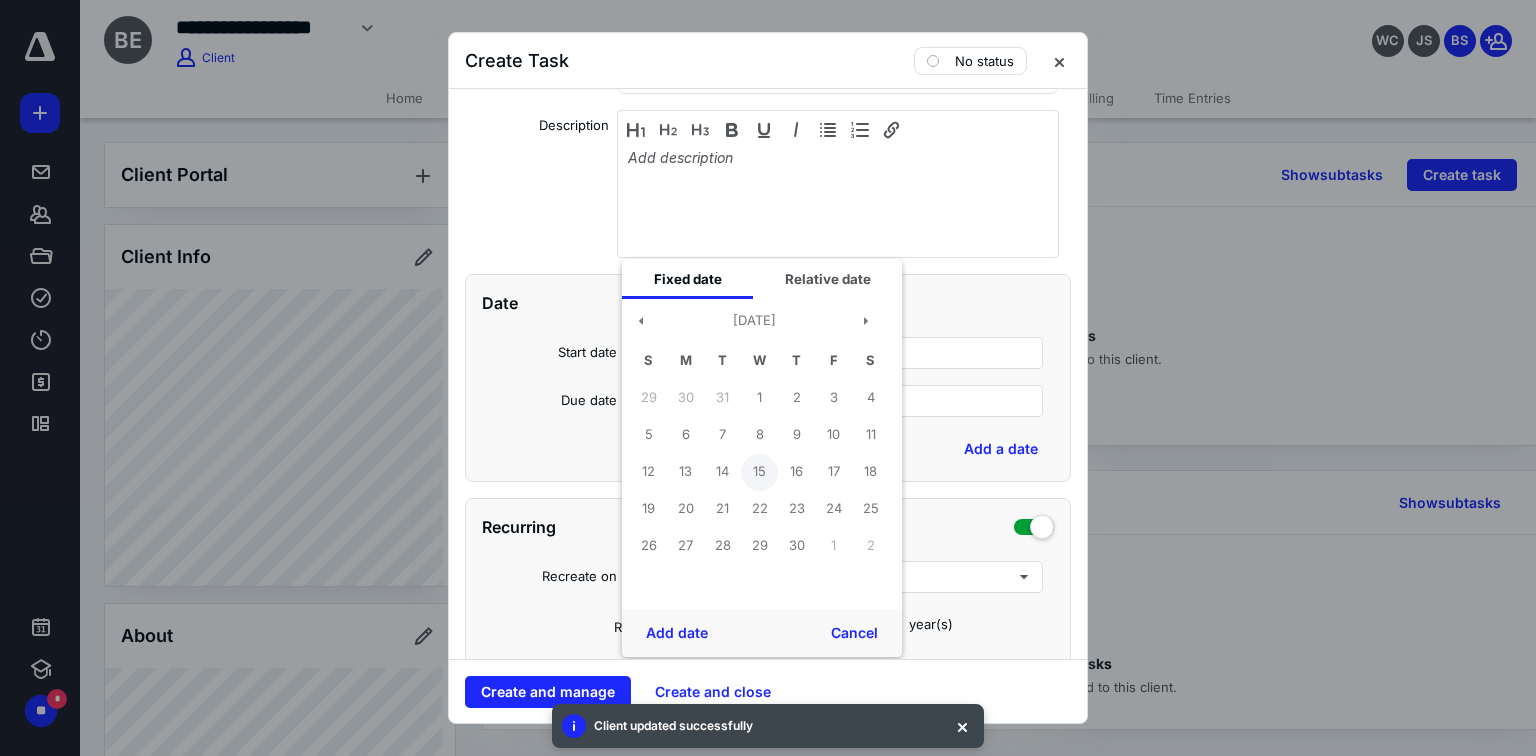 click on "15" at bounding box center (759, 472) 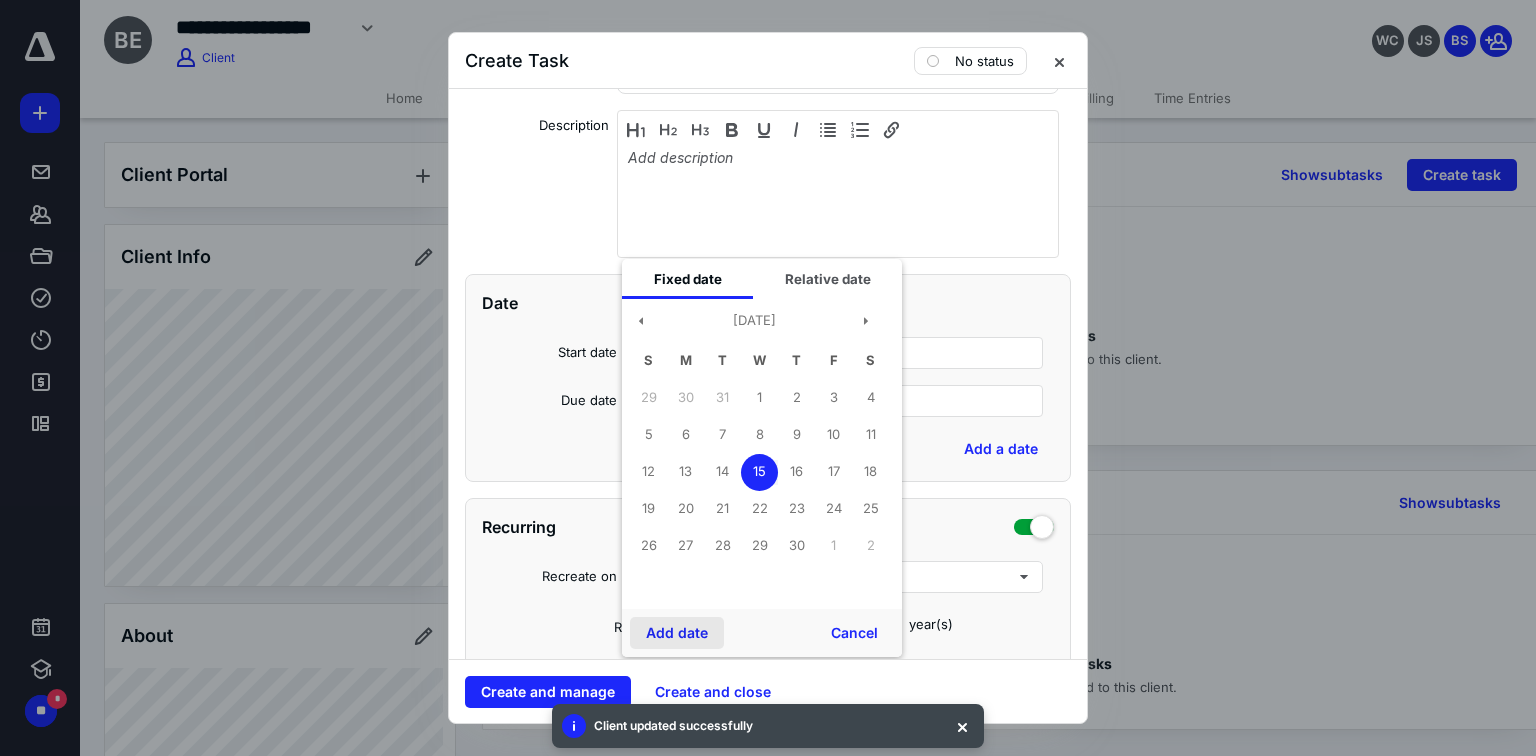 click on "Add date" at bounding box center [677, 633] 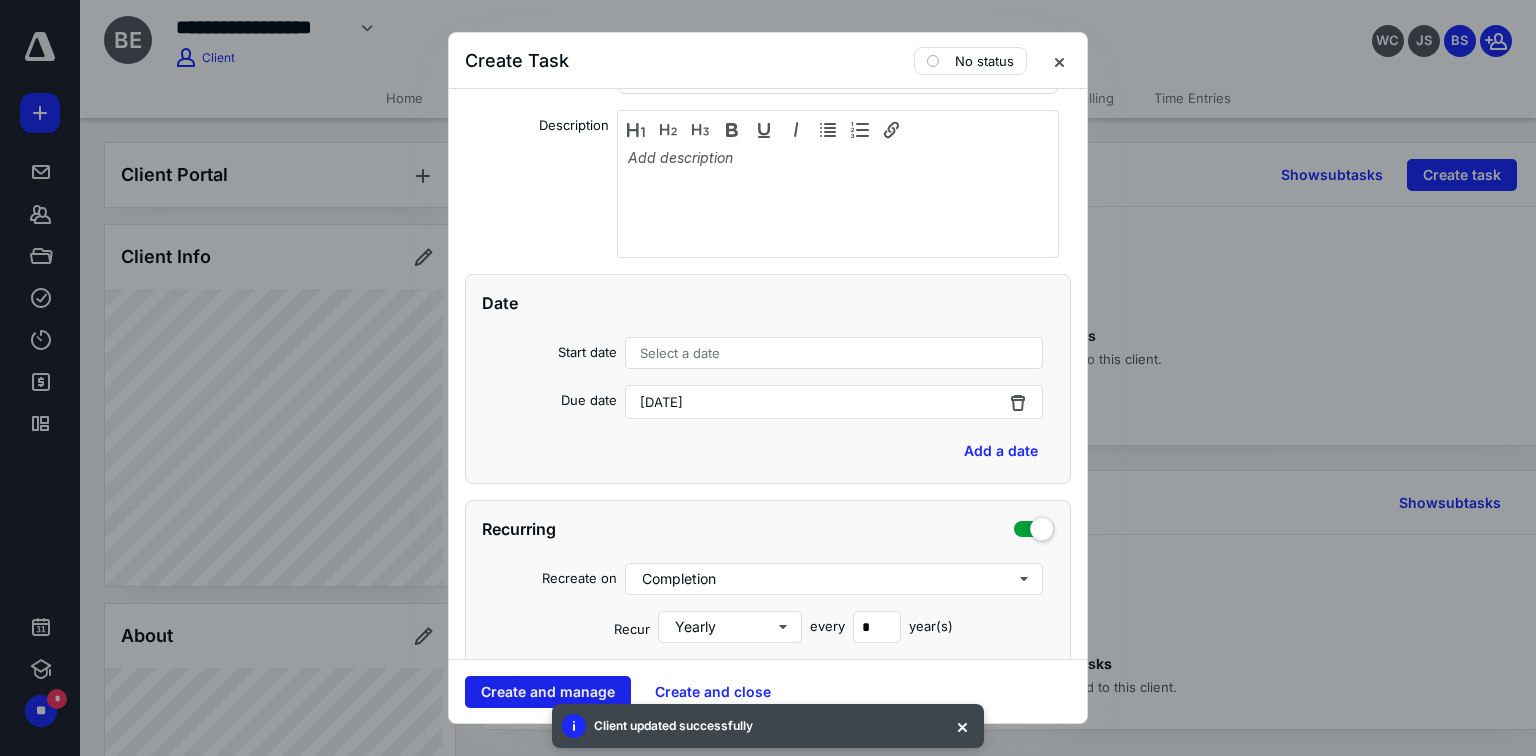 click on "Create and manage" at bounding box center [548, 692] 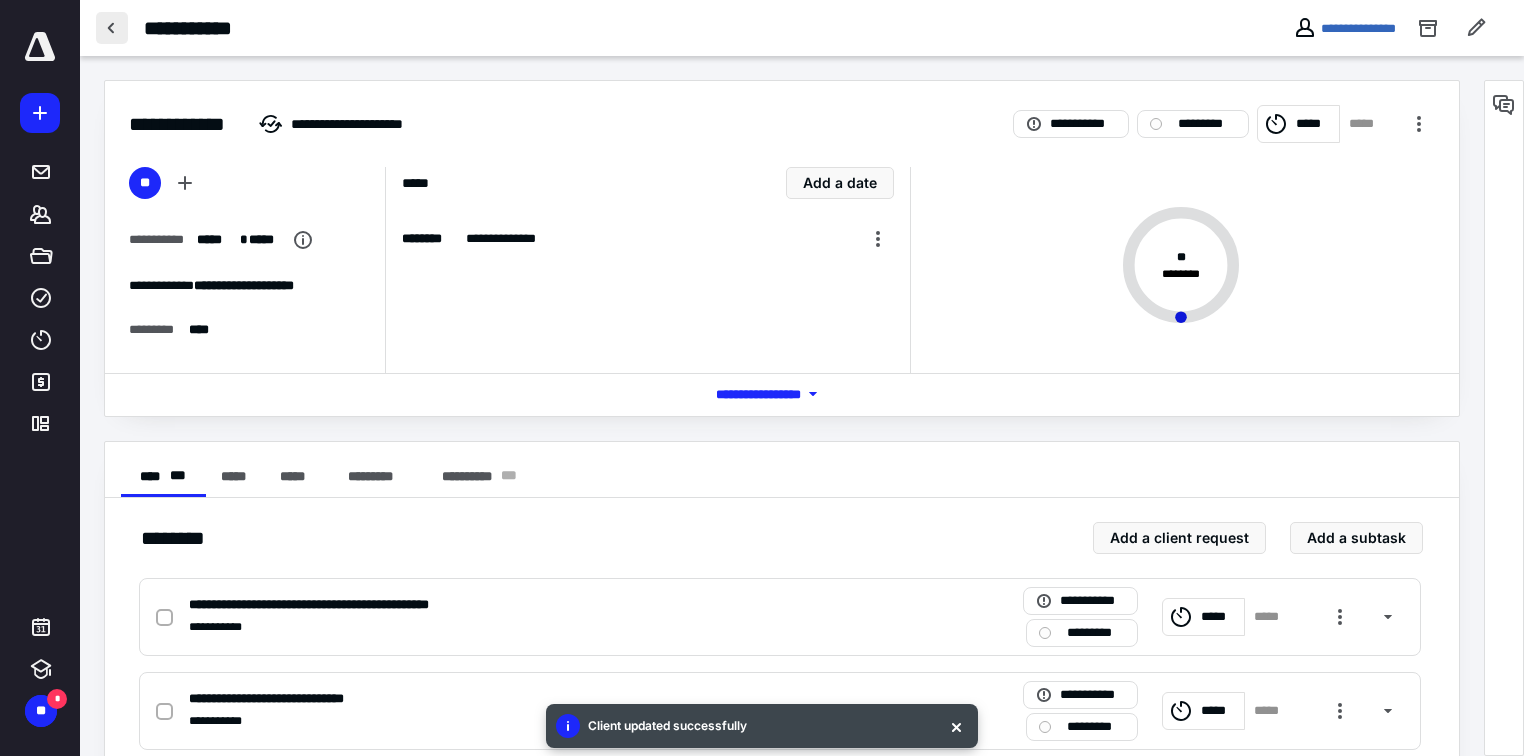 click at bounding box center [112, 28] 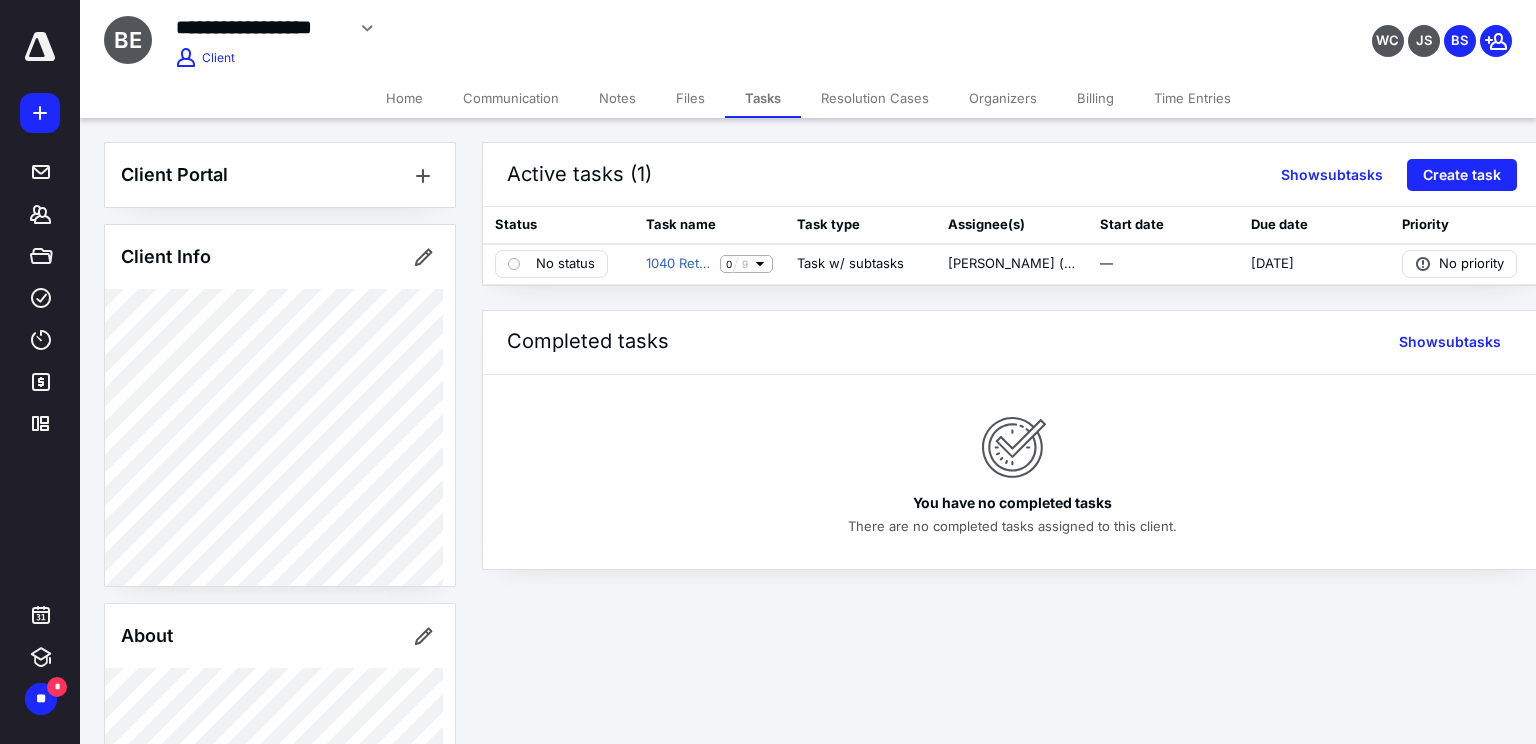 click at bounding box center (40, 47) 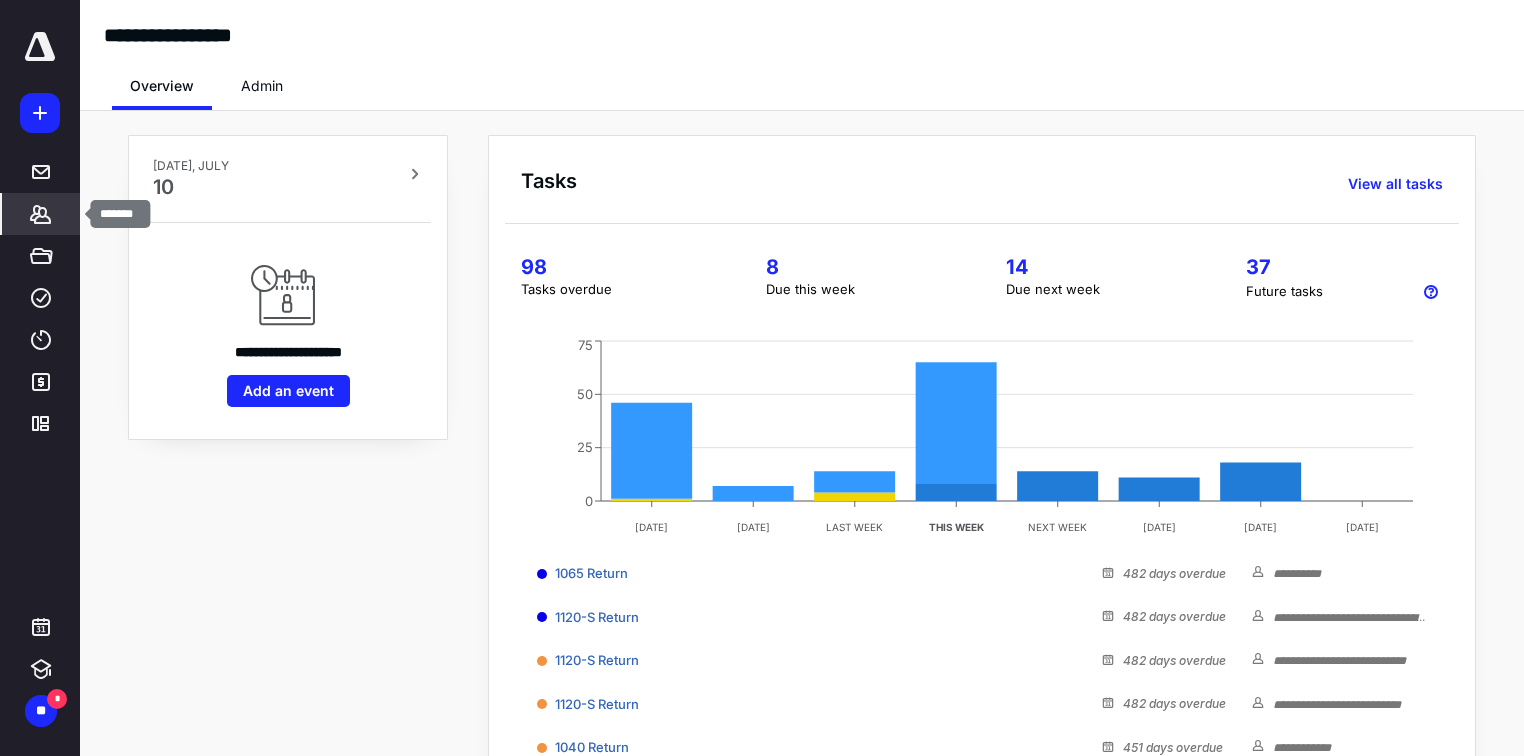 click 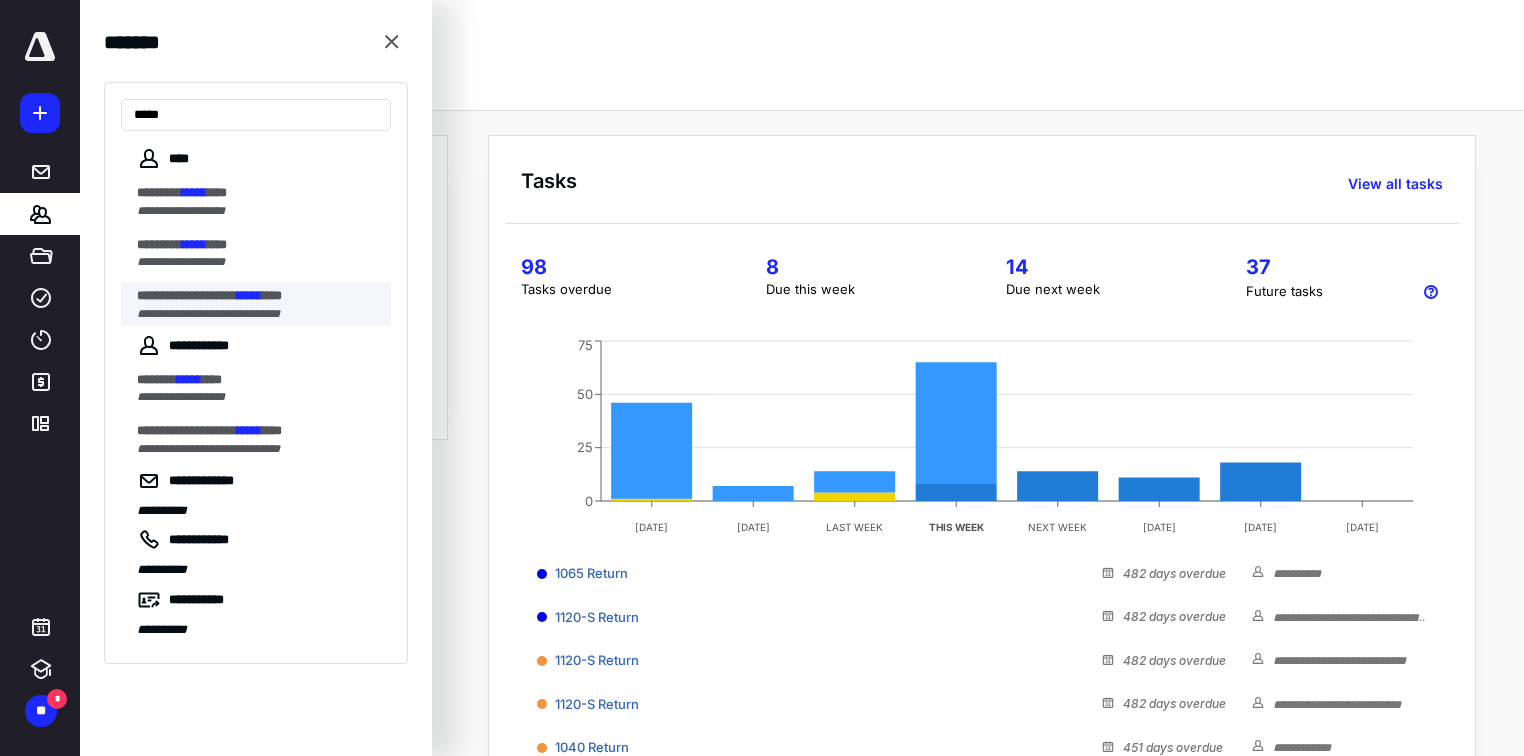 type on "*****" 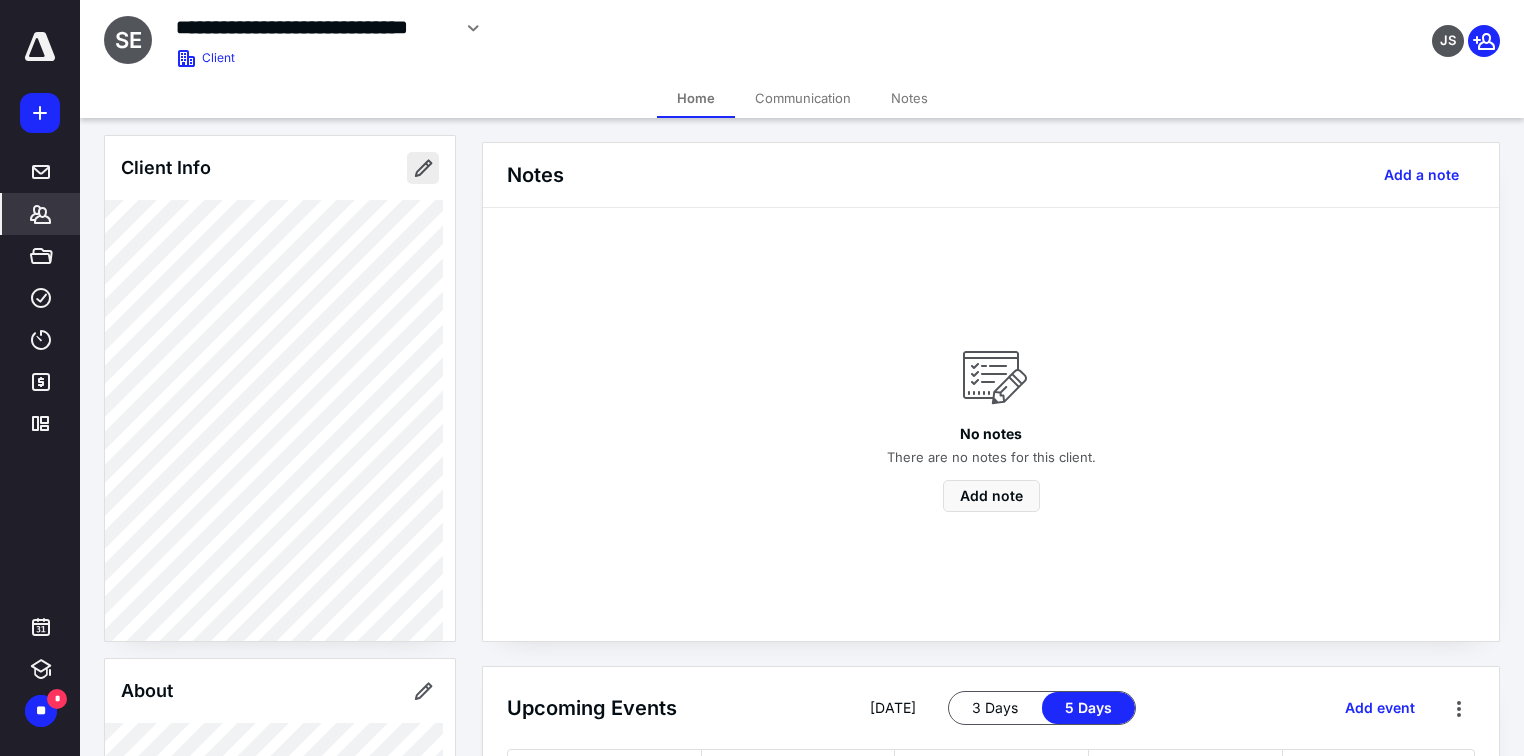 scroll, scrollTop: 0, scrollLeft: 0, axis: both 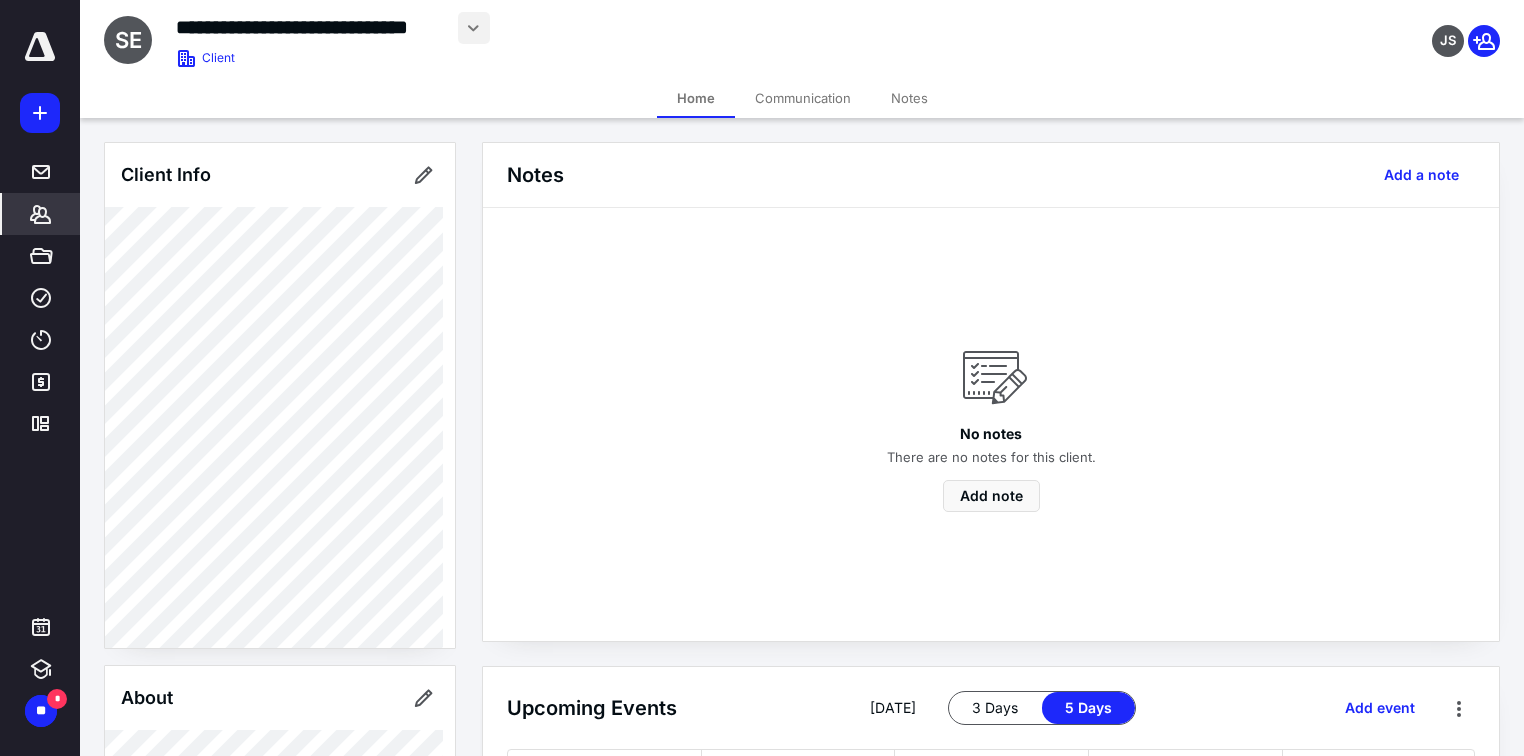 click at bounding box center [474, 28] 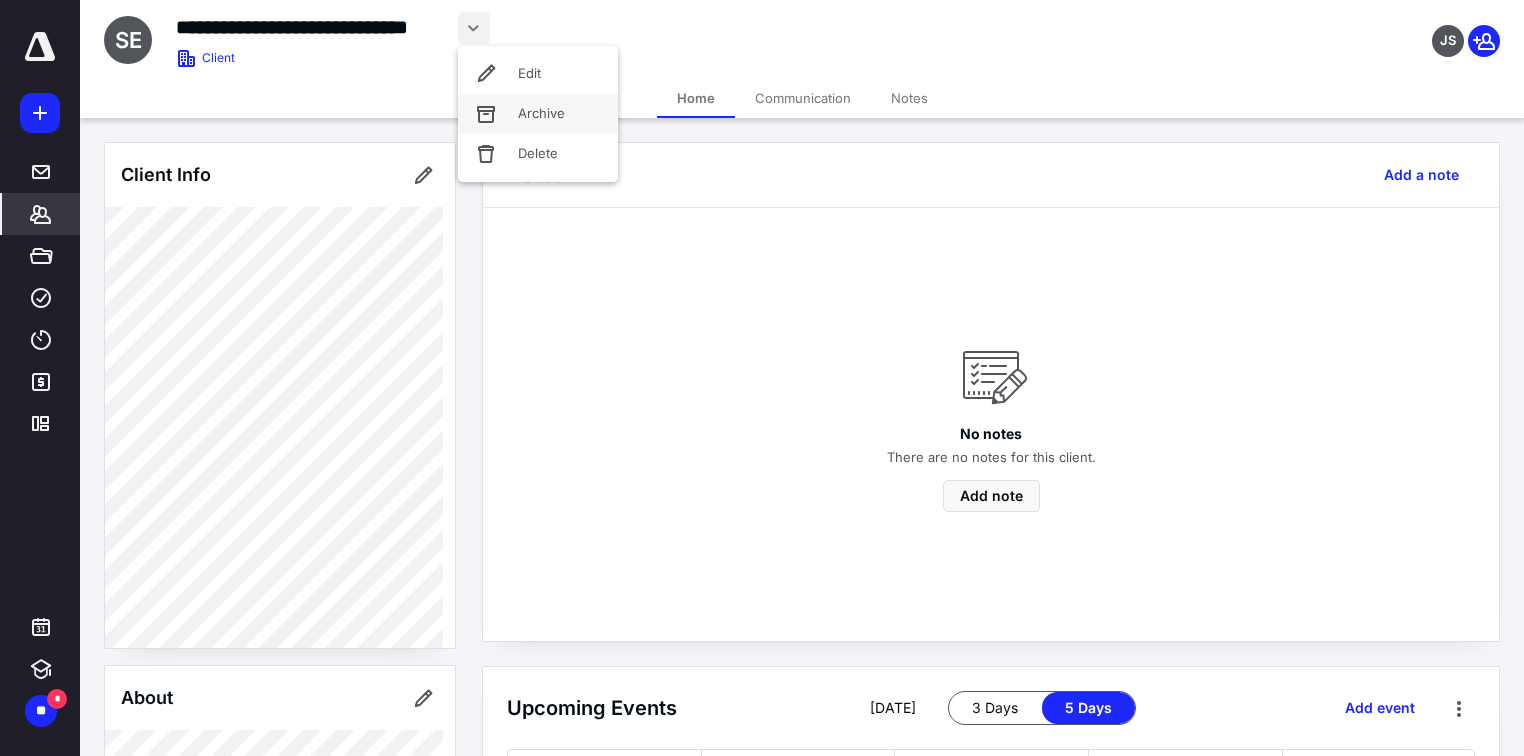 click 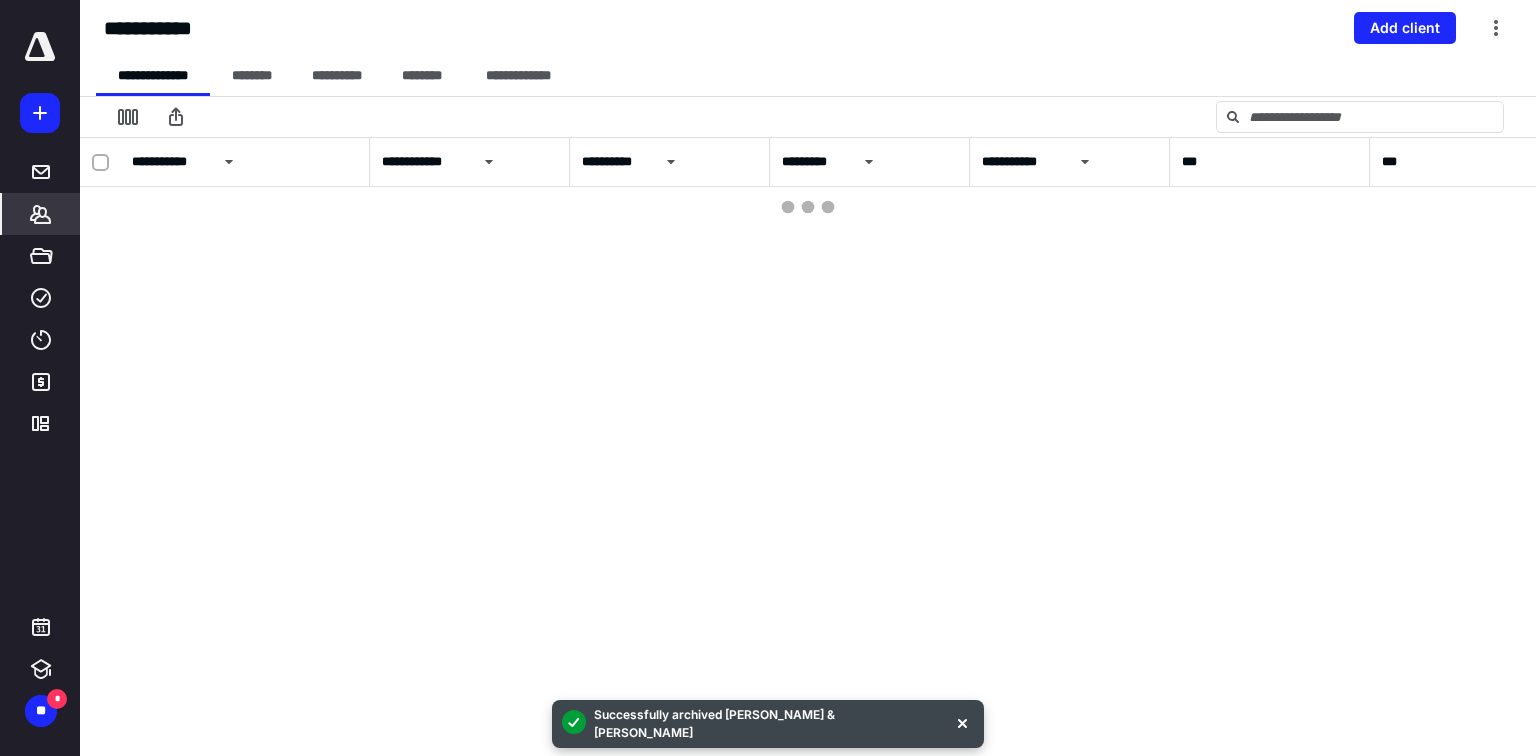 click at bounding box center [40, 47] 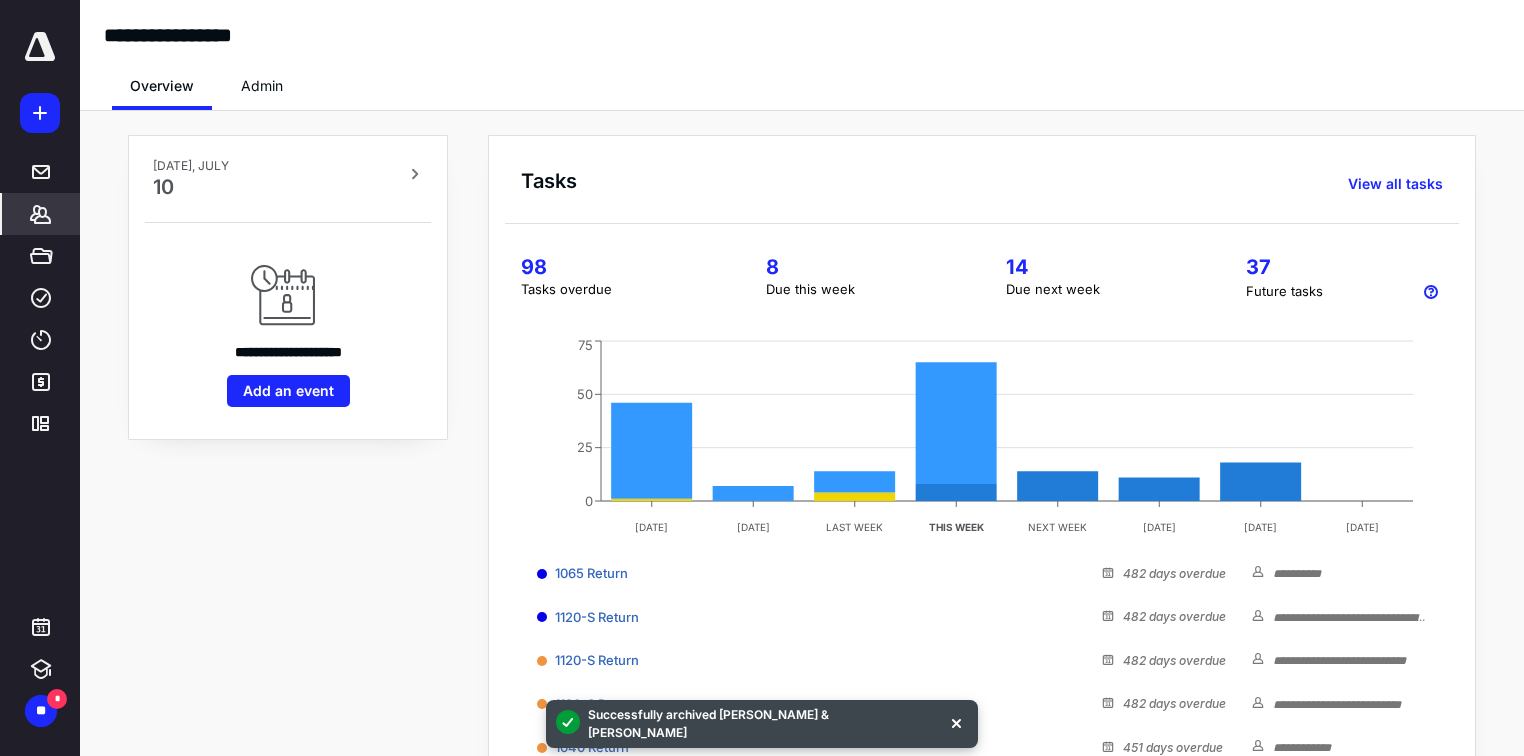 click 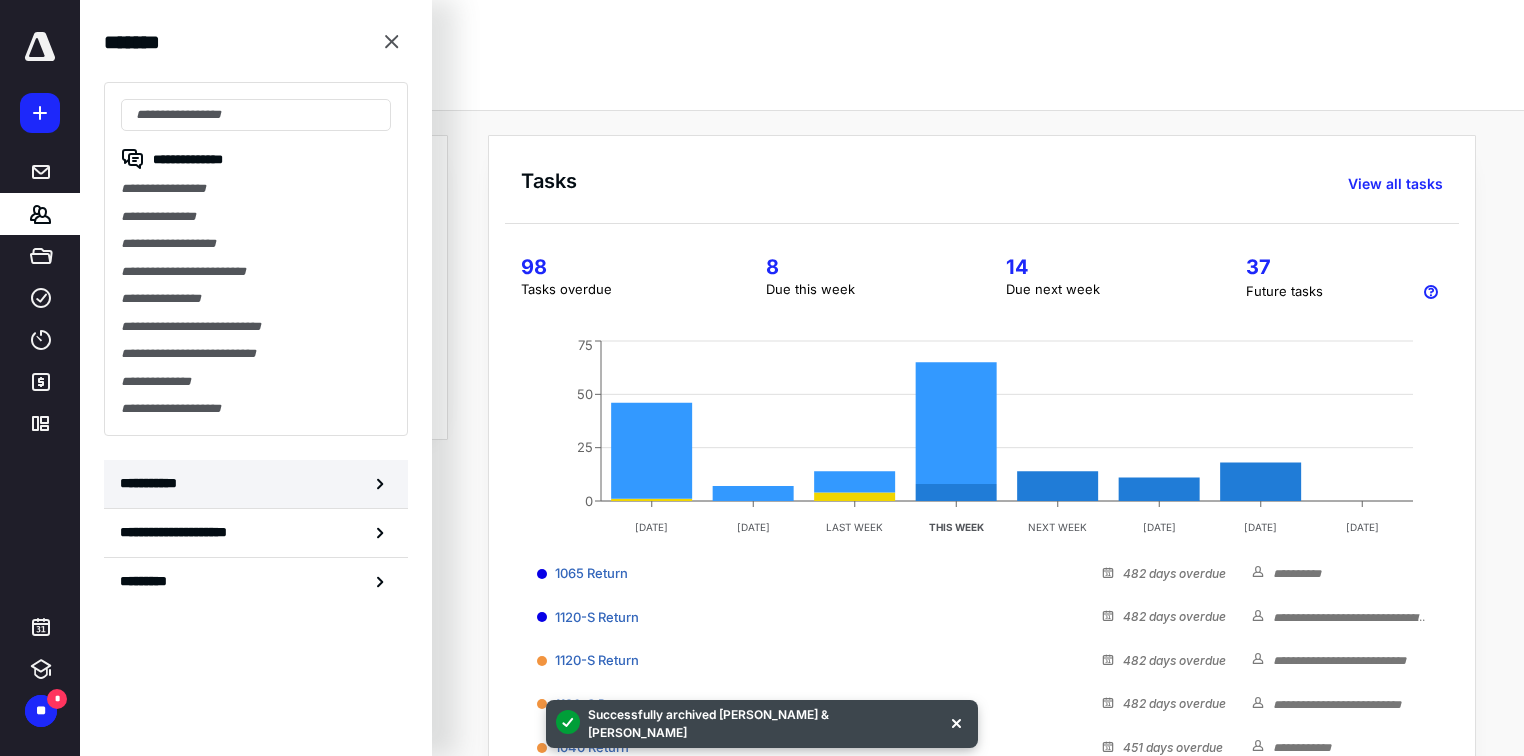 click on "**********" at bounding box center (256, 484) 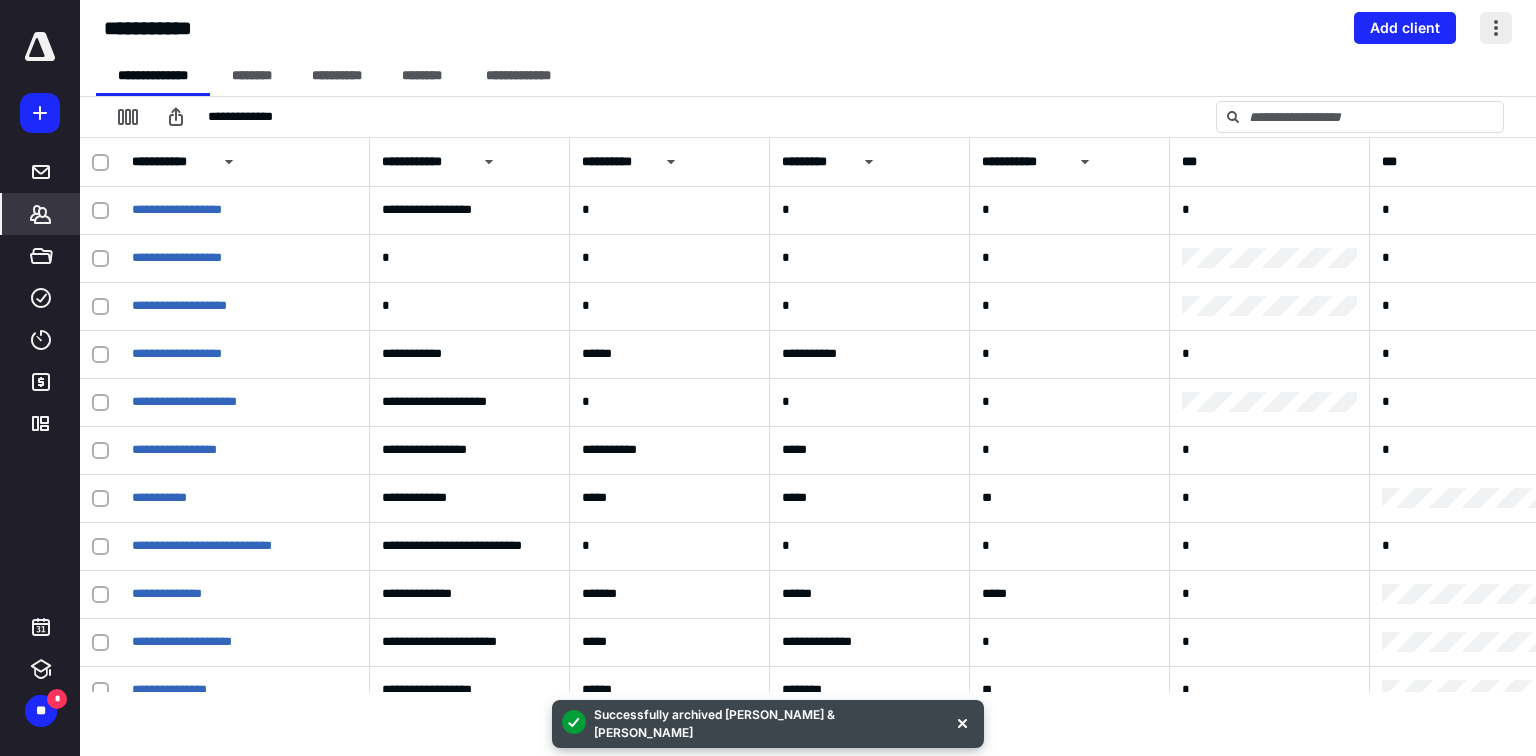 click at bounding box center (1496, 28) 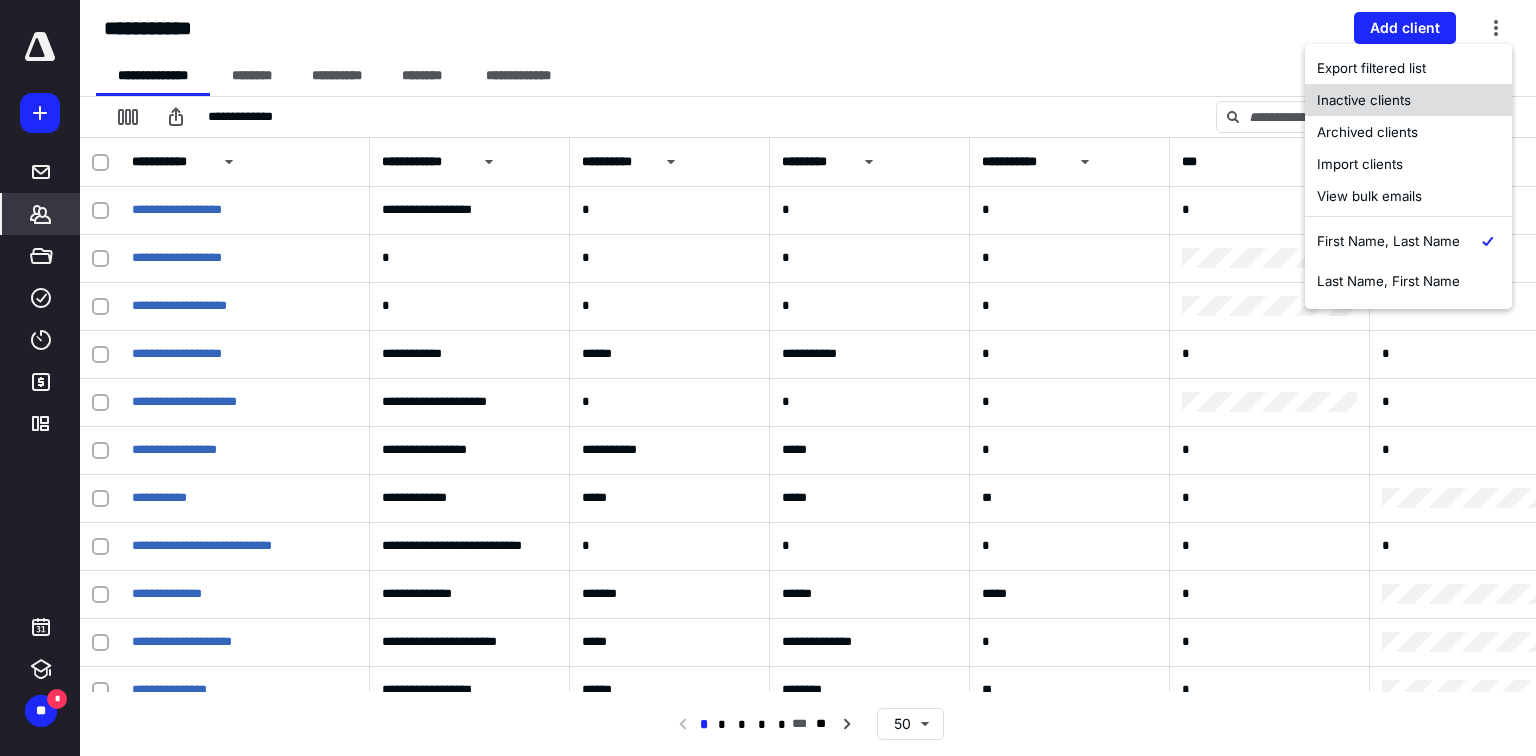 click on "Archived clients" at bounding box center [1408, 132] 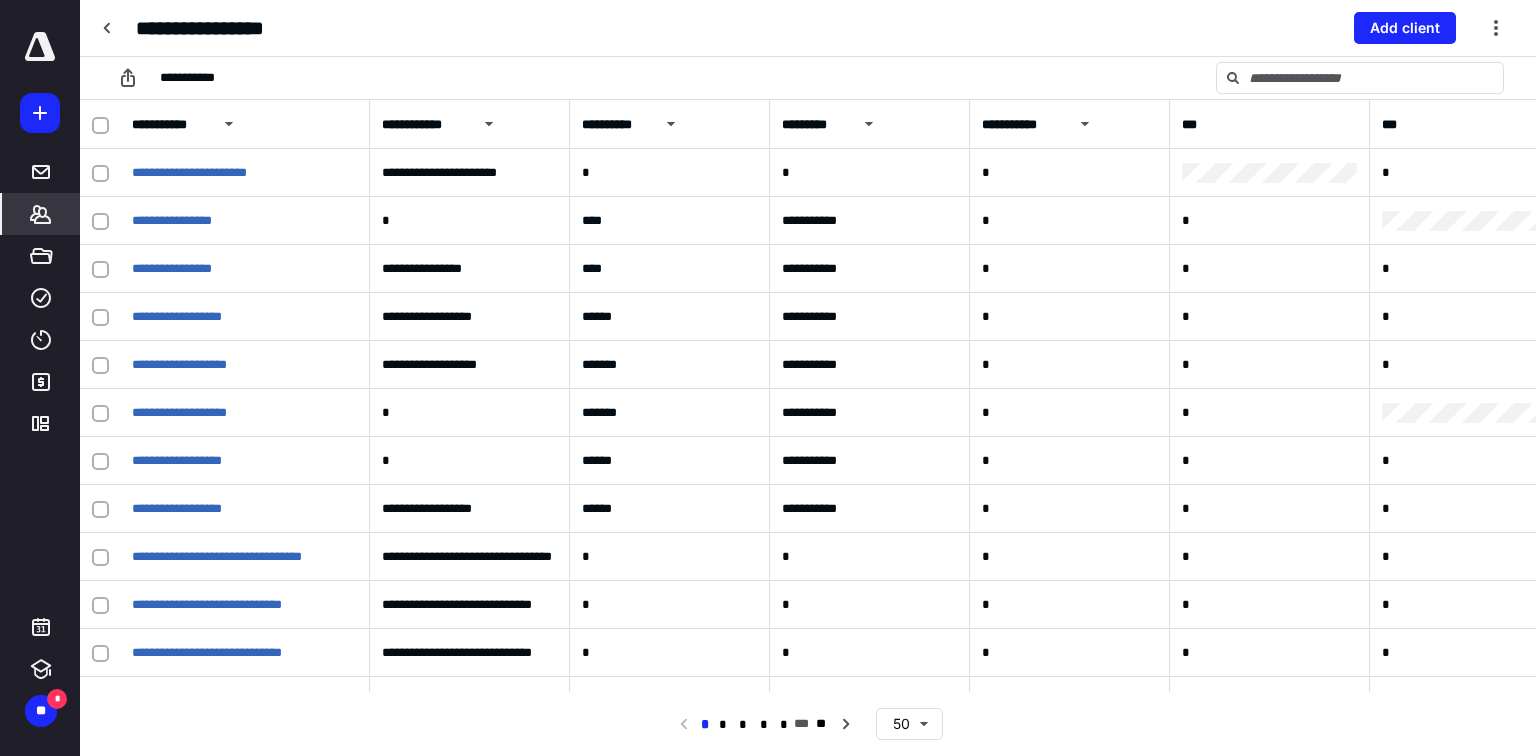 click on "**********" at bounding box center [808, 78] 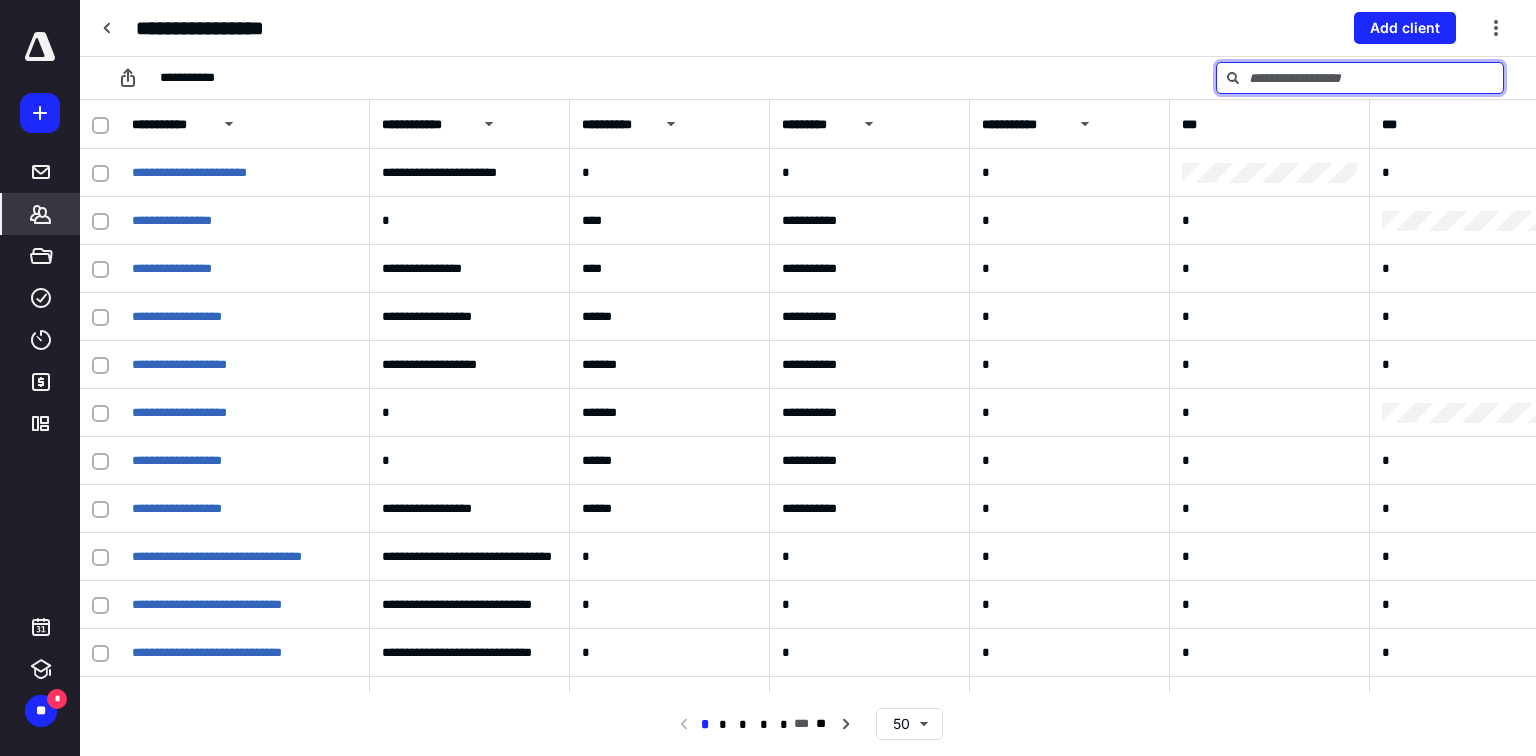 click at bounding box center [1360, 78] 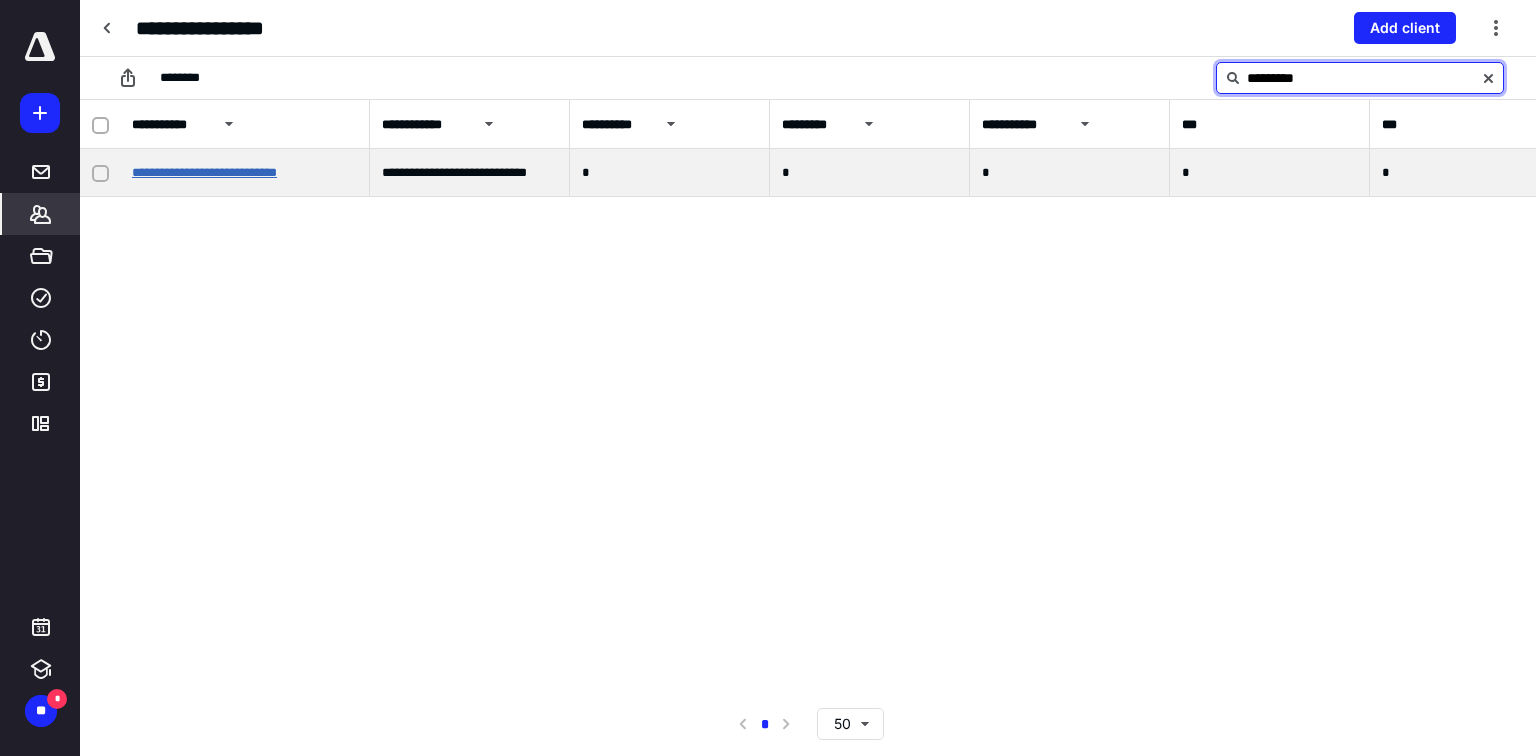 type on "*********" 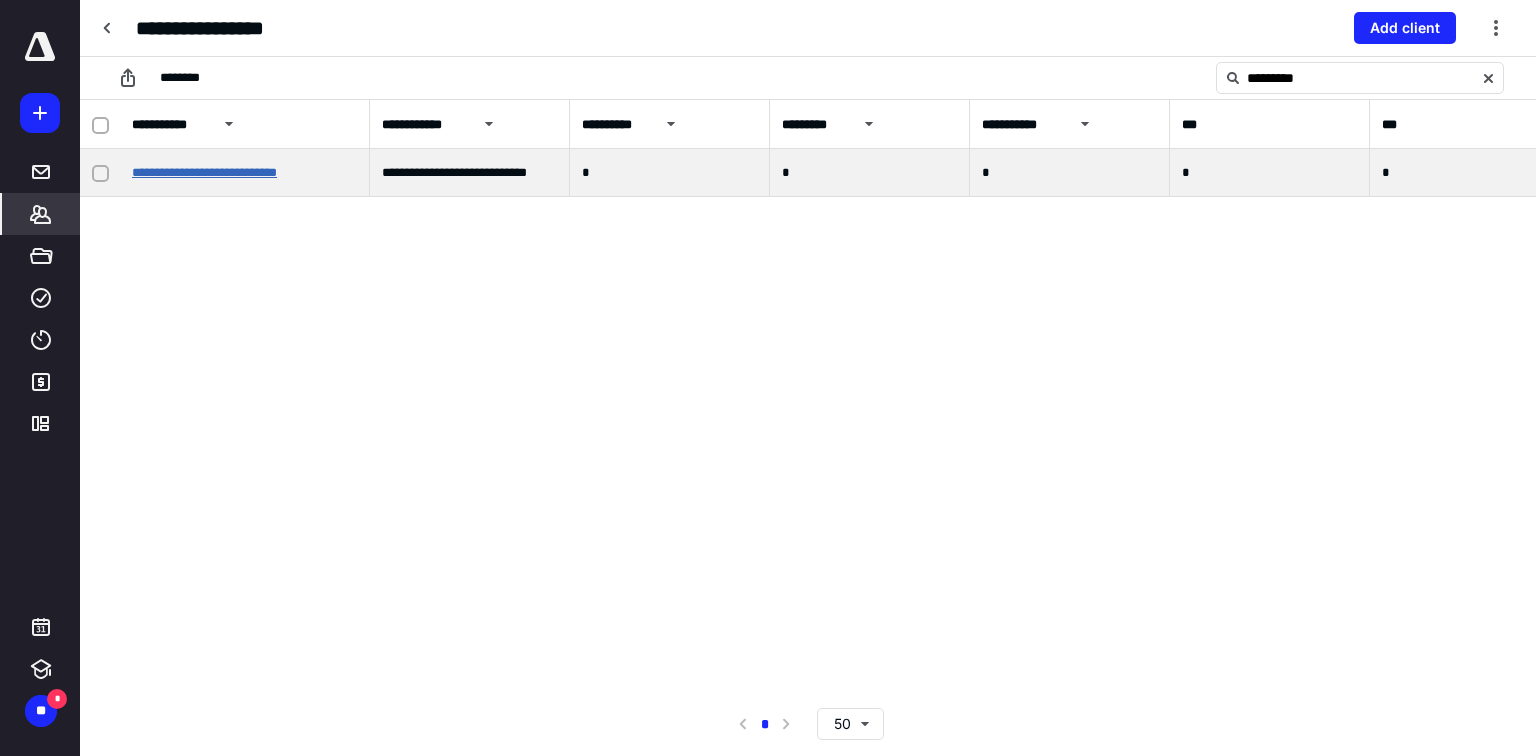 click on "**********" at bounding box center [204, 172] 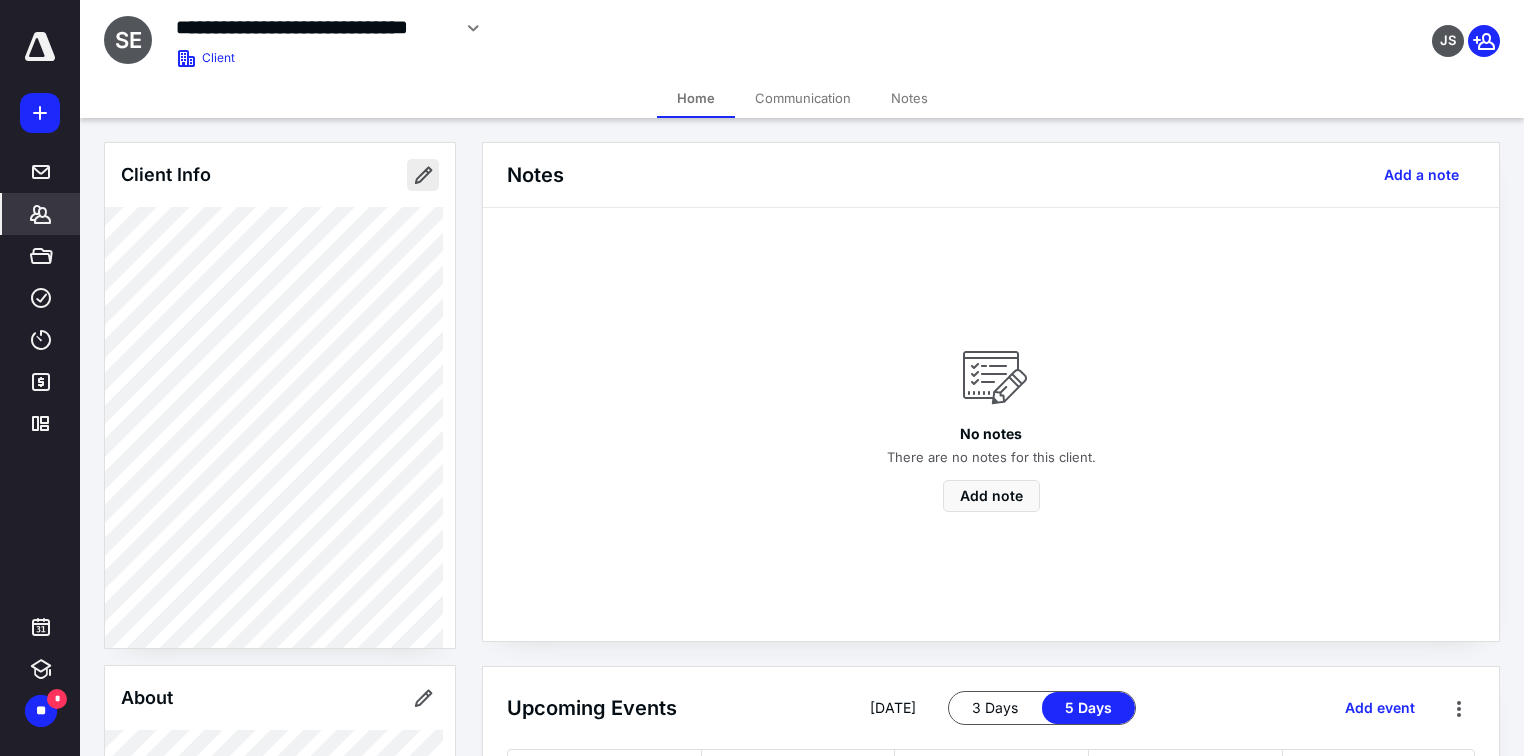 click at bounding box center [423, 175] 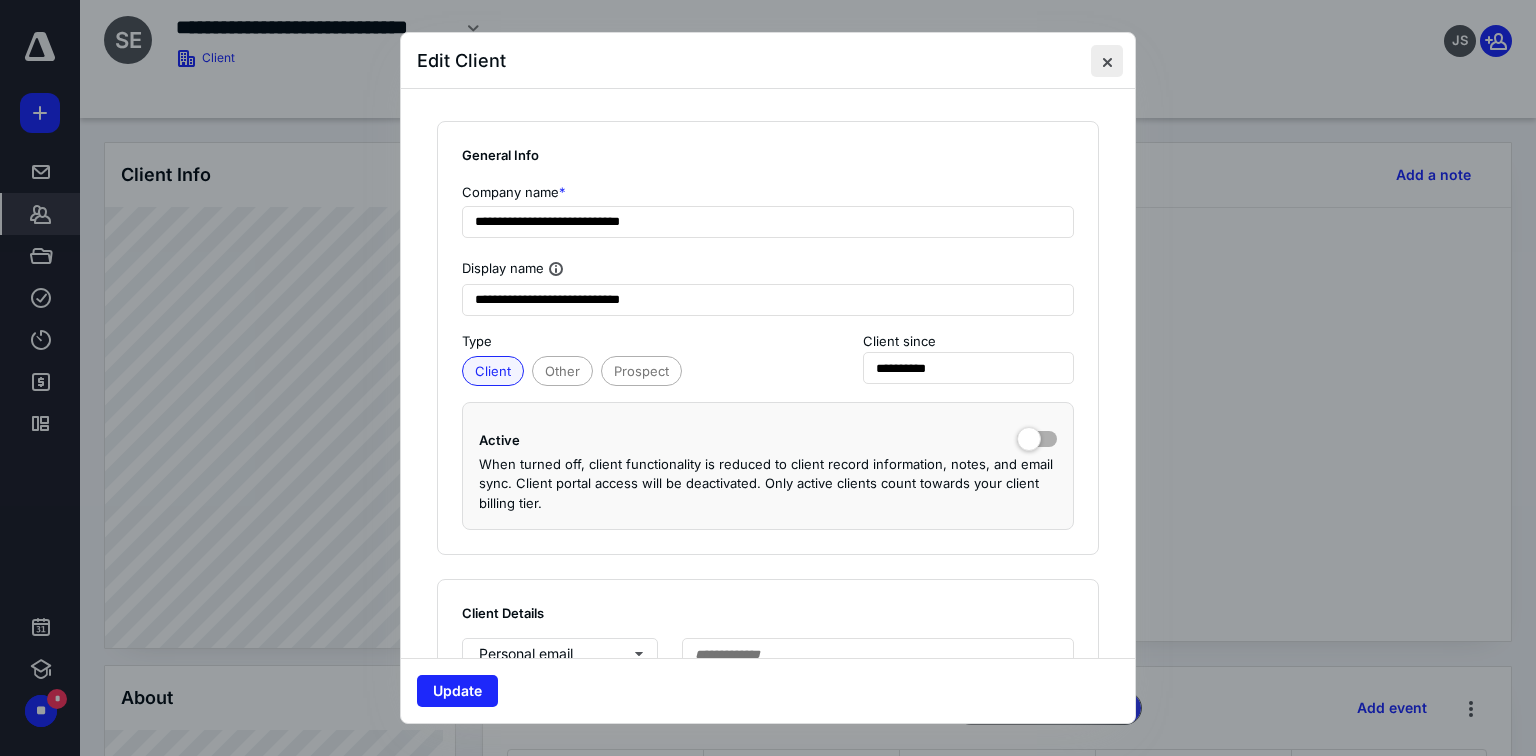 click at bounding box center [1107, 61] 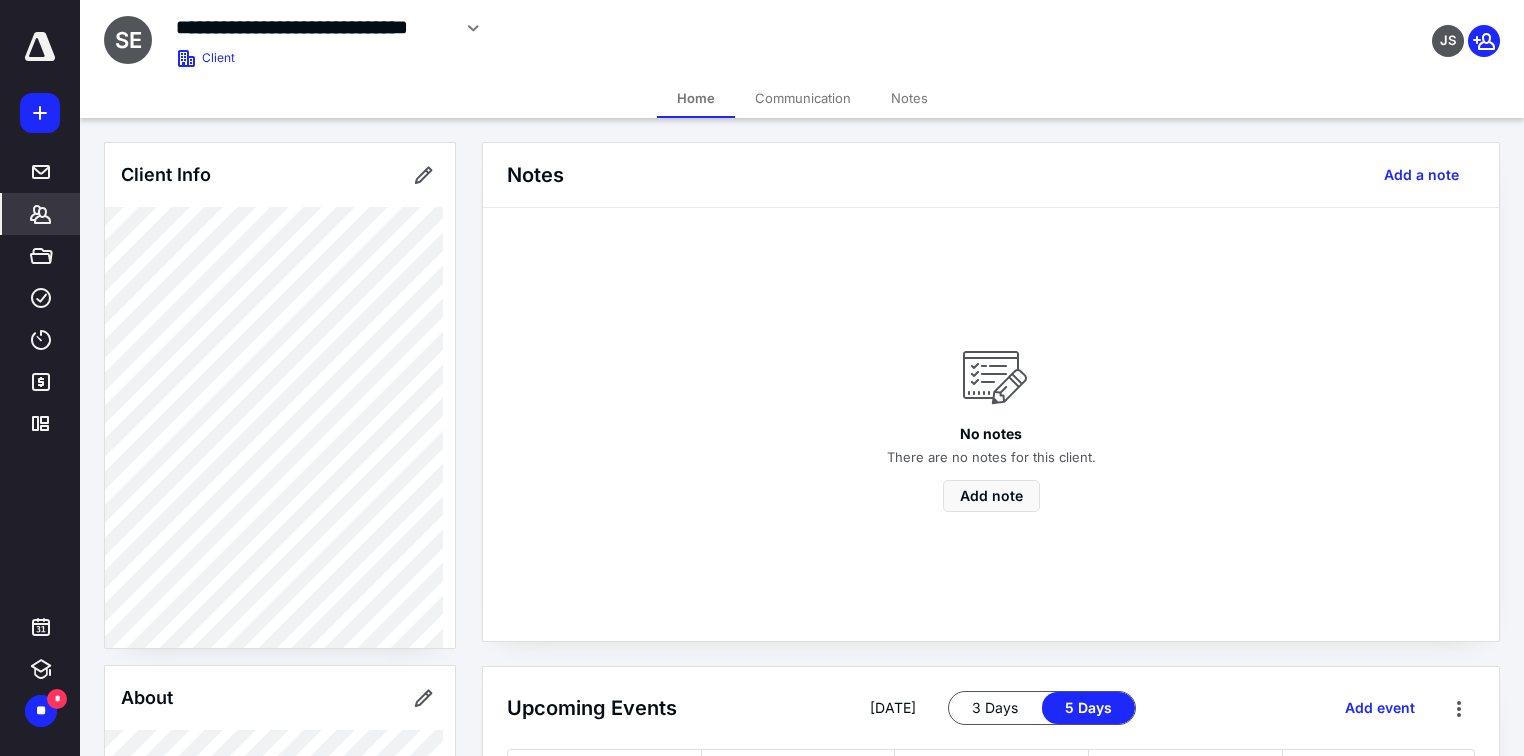 click at bounding box center [40, 47] 